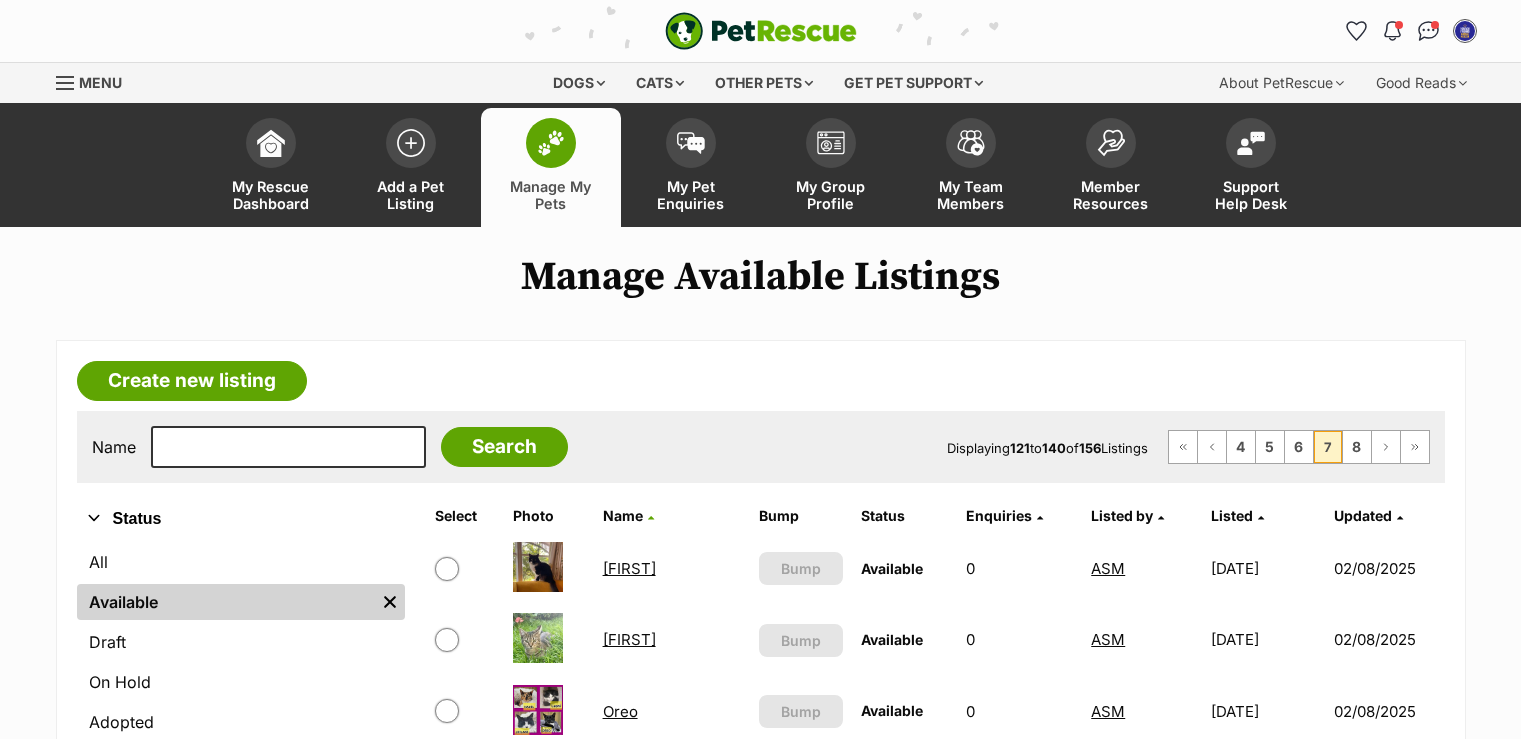 scroll, scrollTop: 700, scrollLeft: 0, axis: vertical 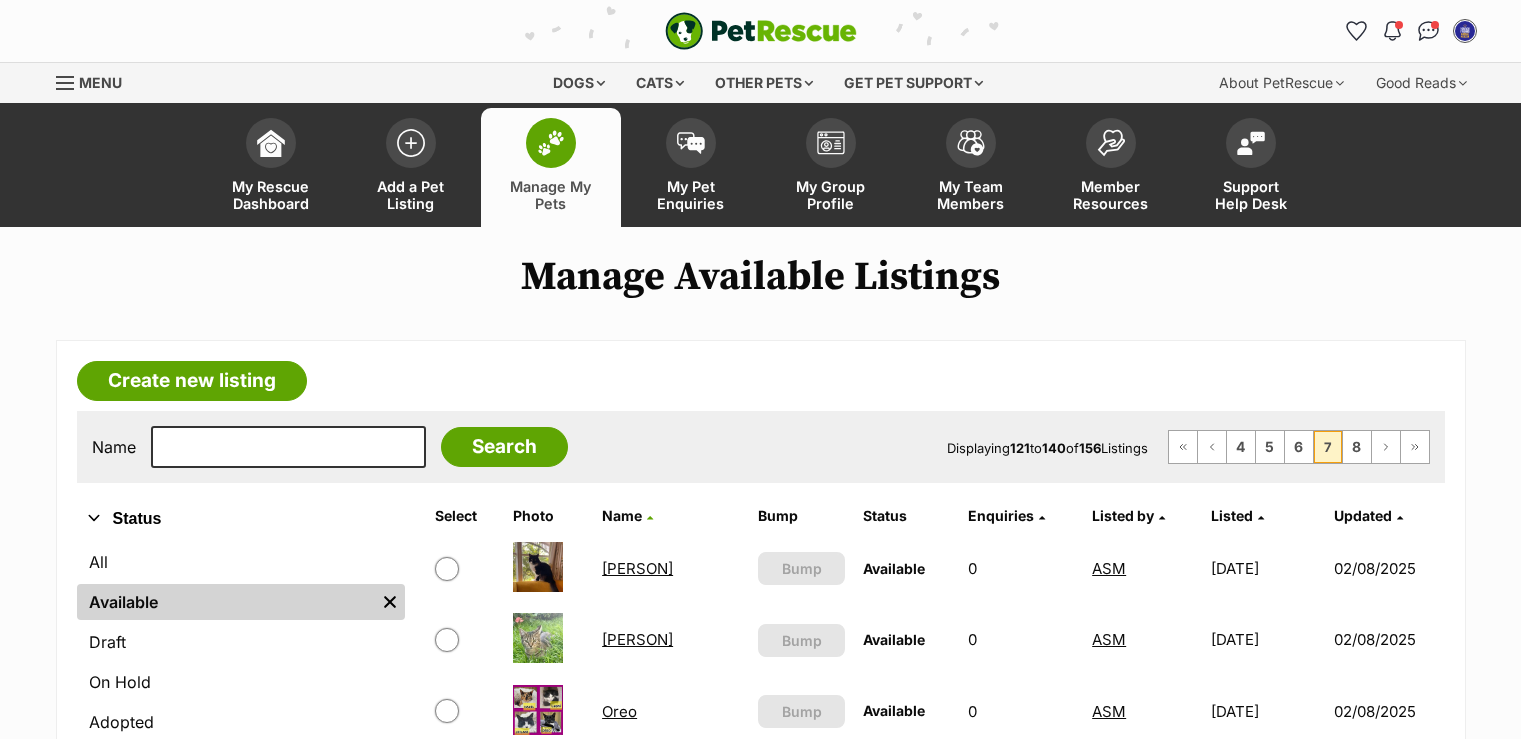 click on "8" at bounding box center [1357, 2179] 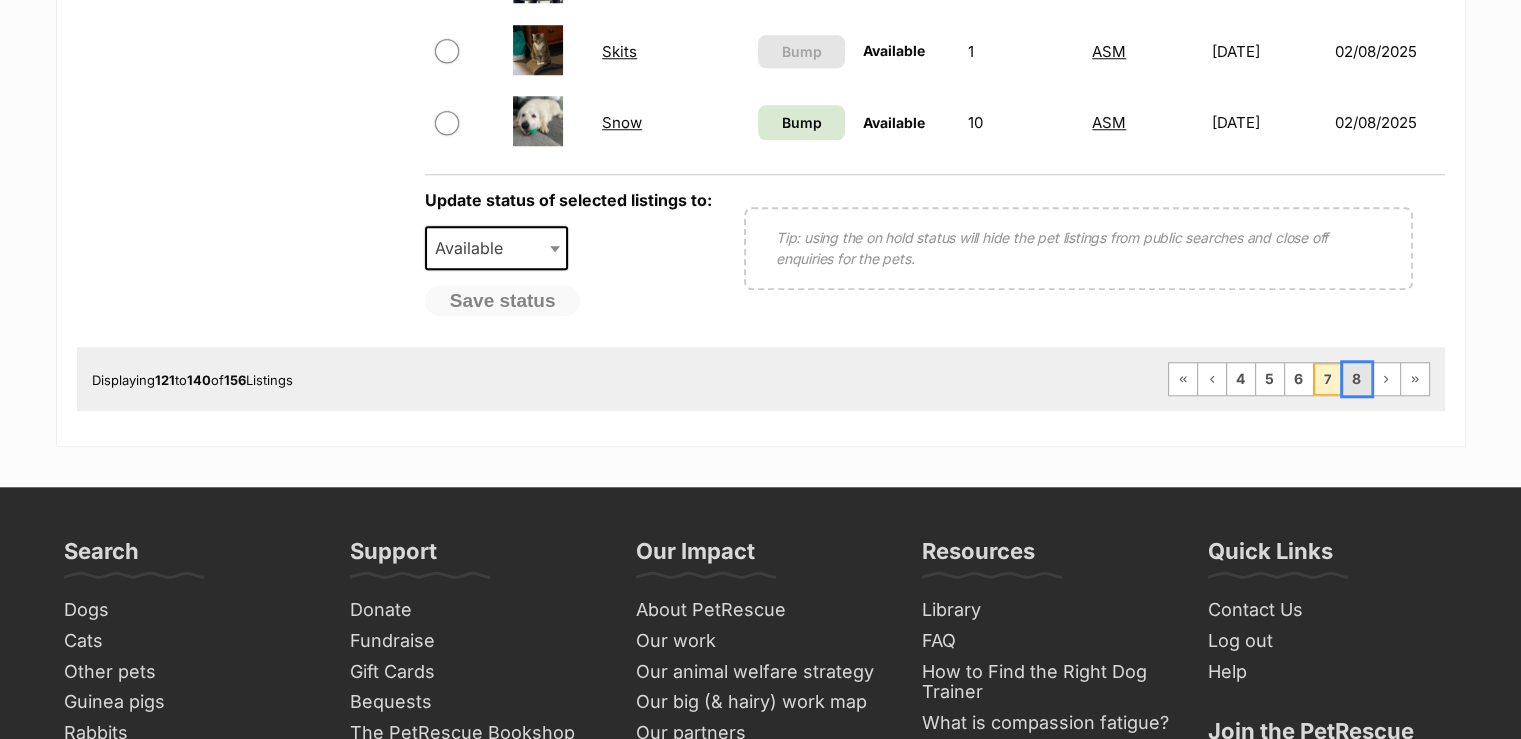 scroll, scrollTop: 1800, scrollLeft: 0, axis: vertical 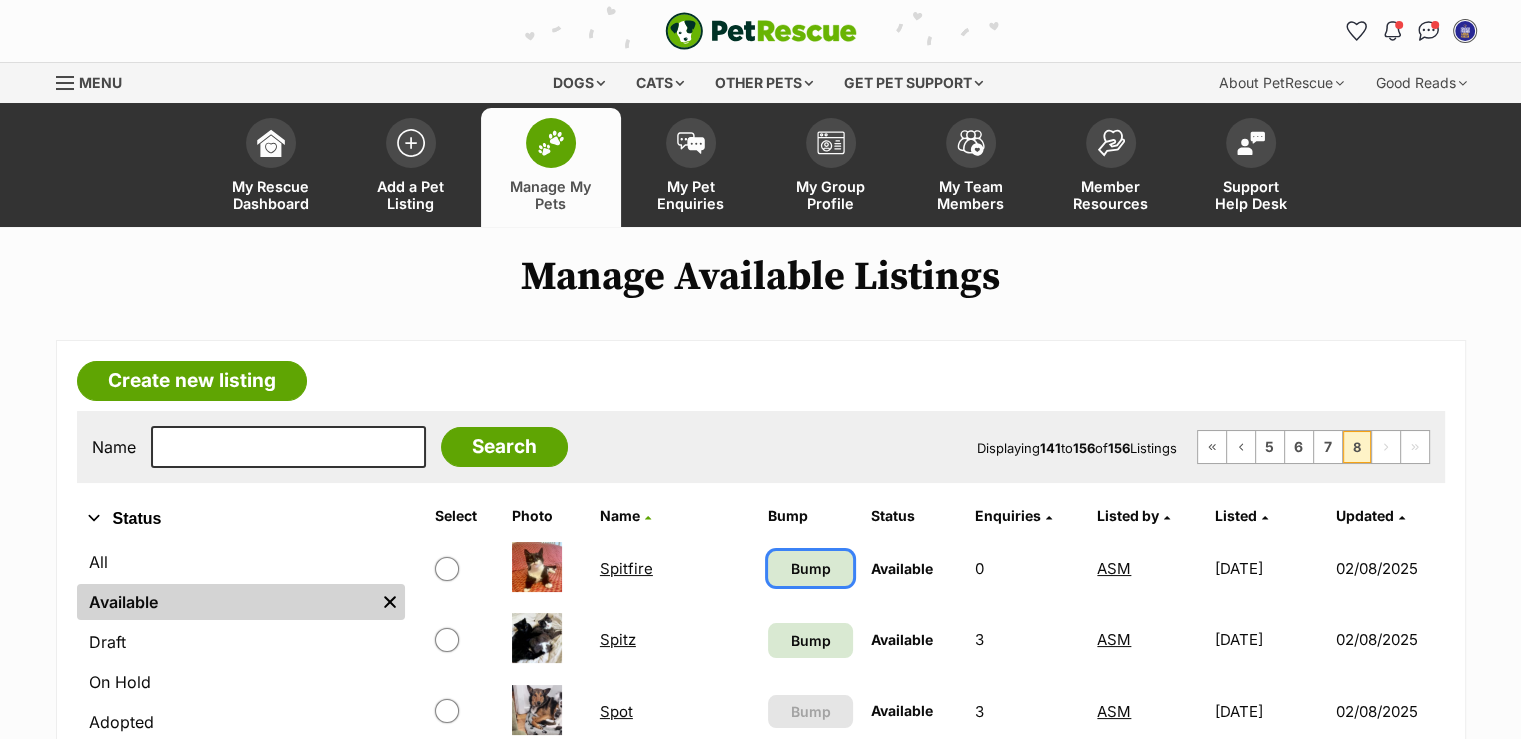 click on "Bump" at bounding box center (811, 568) 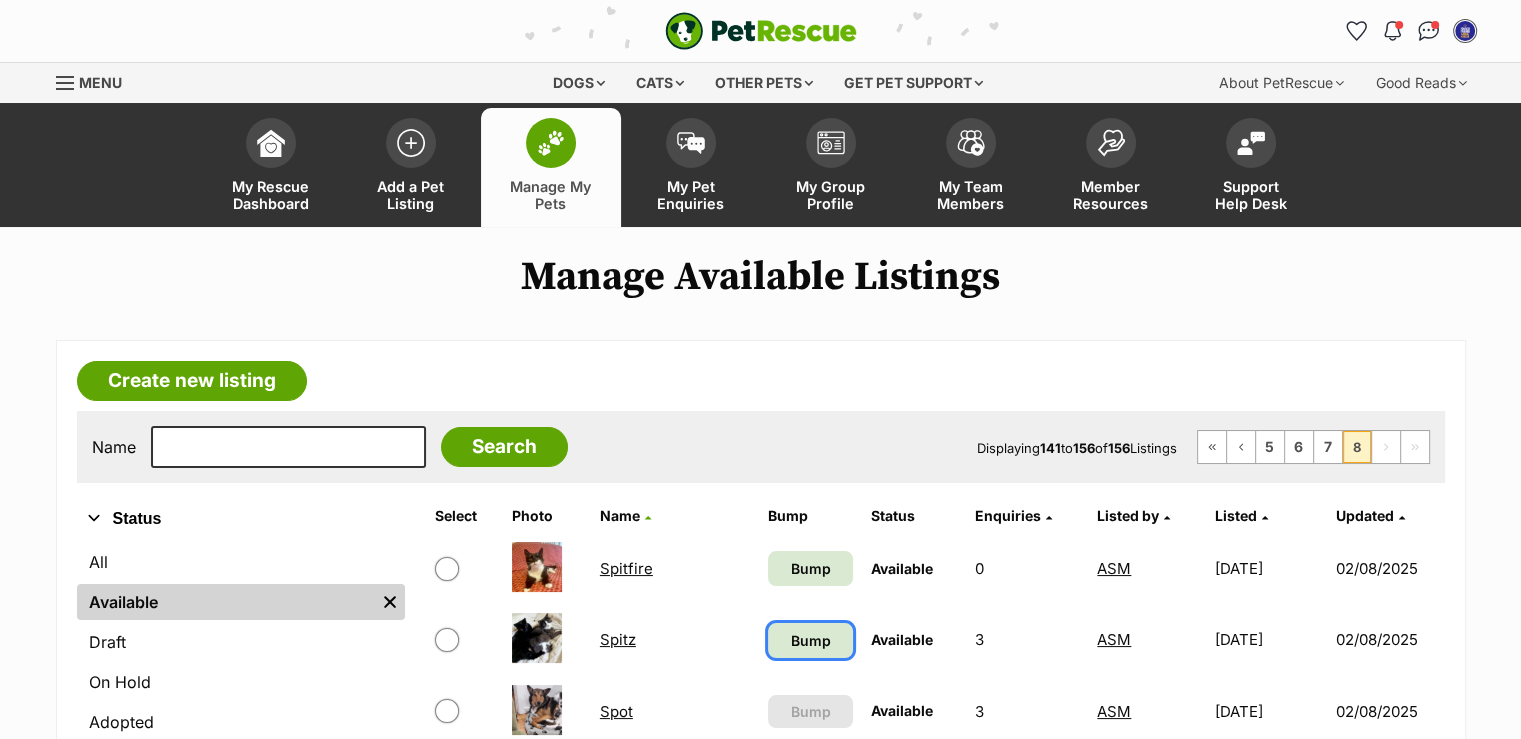 click on "Bump" at bounding box center [811, 640] 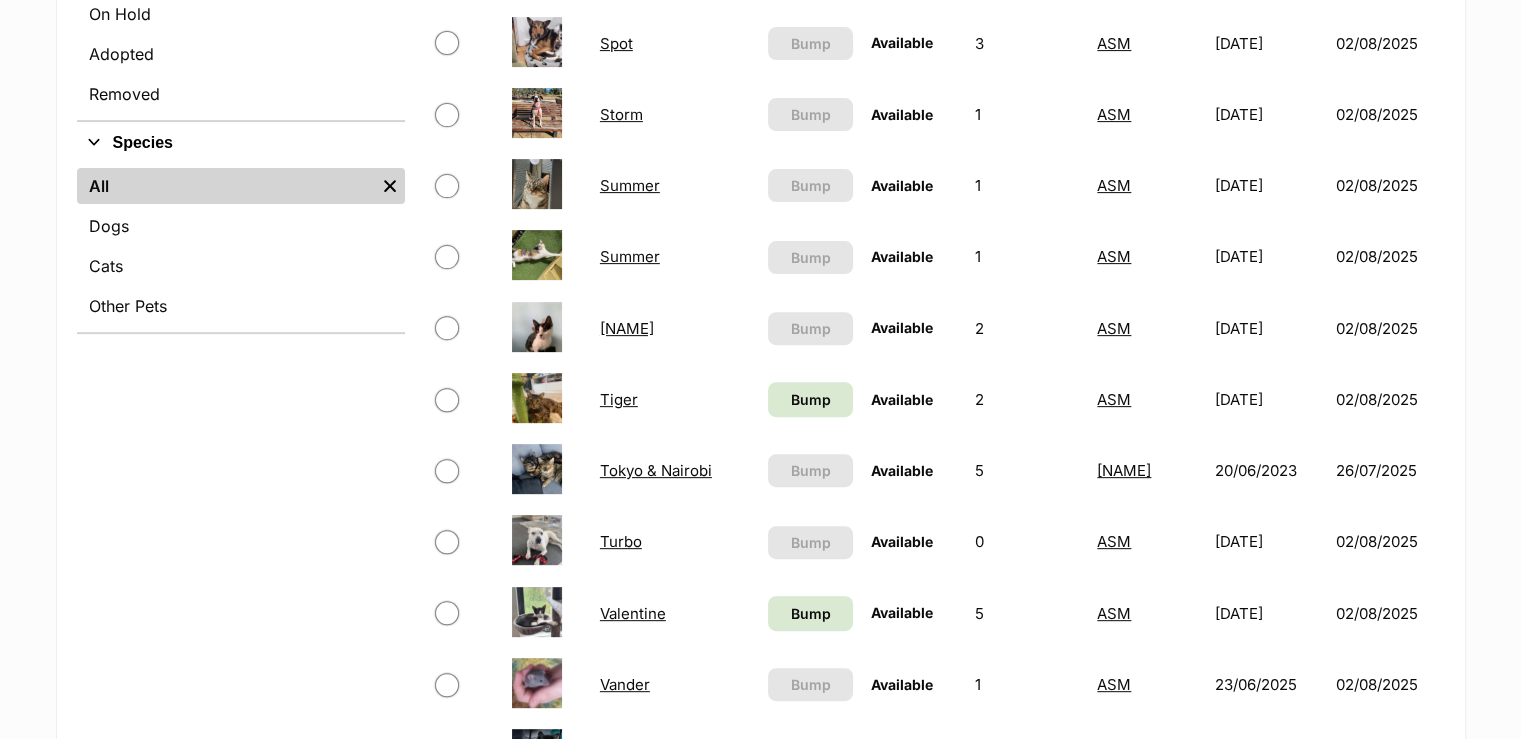 scroll, scrollTop: 700, scrollLeft: 0, axis: vertical 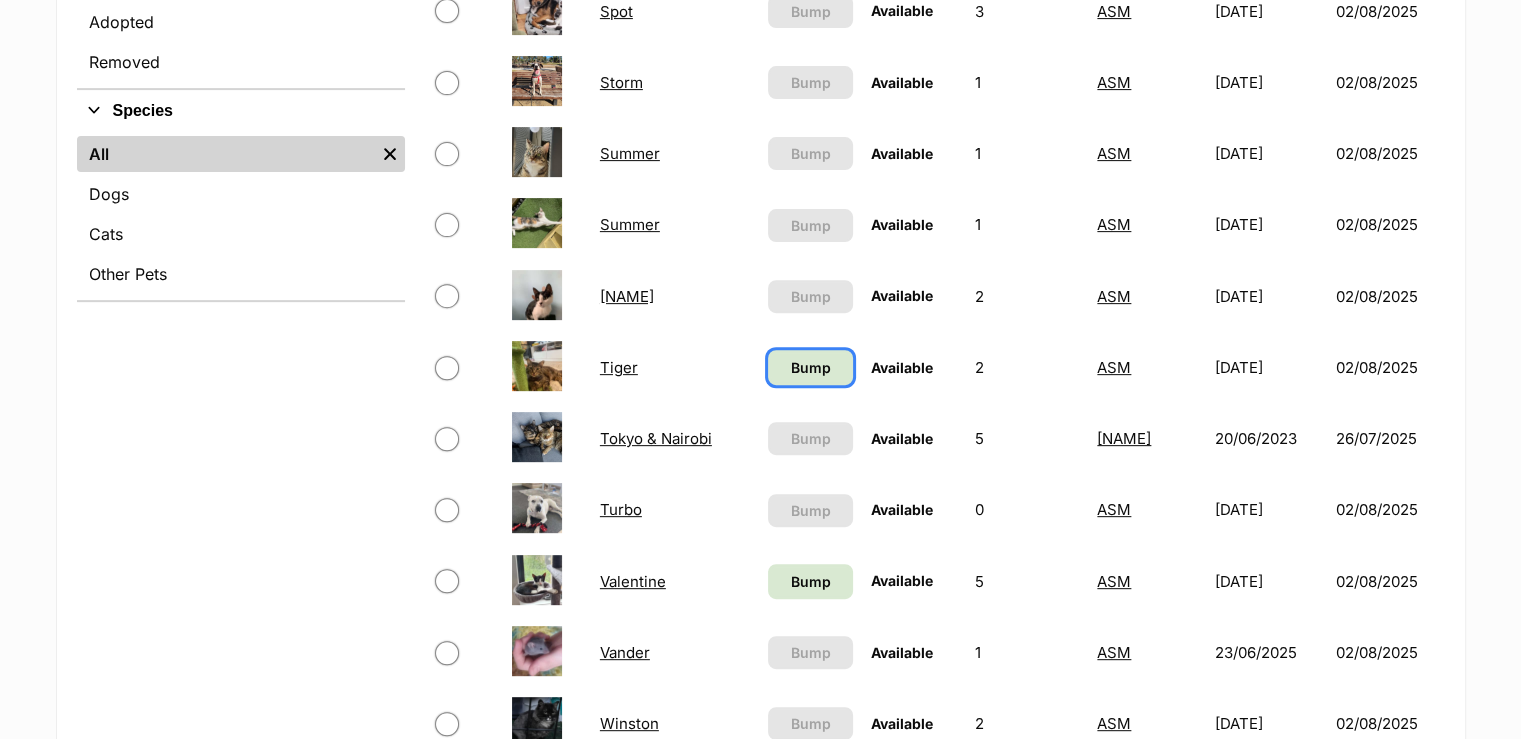 click on "Bump" at bounding box center (811, 367) 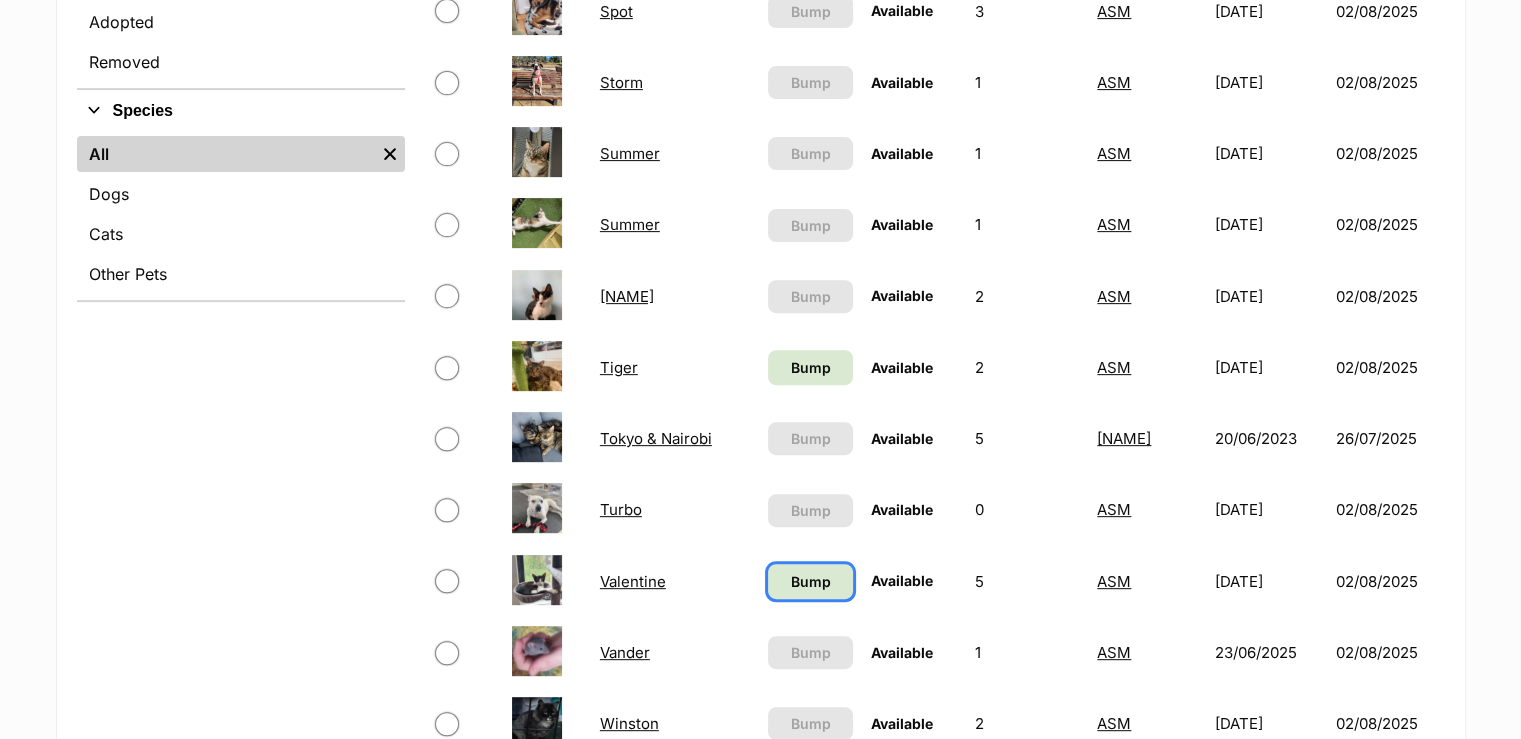 click on "Bump" at bounding box center (810, 581) 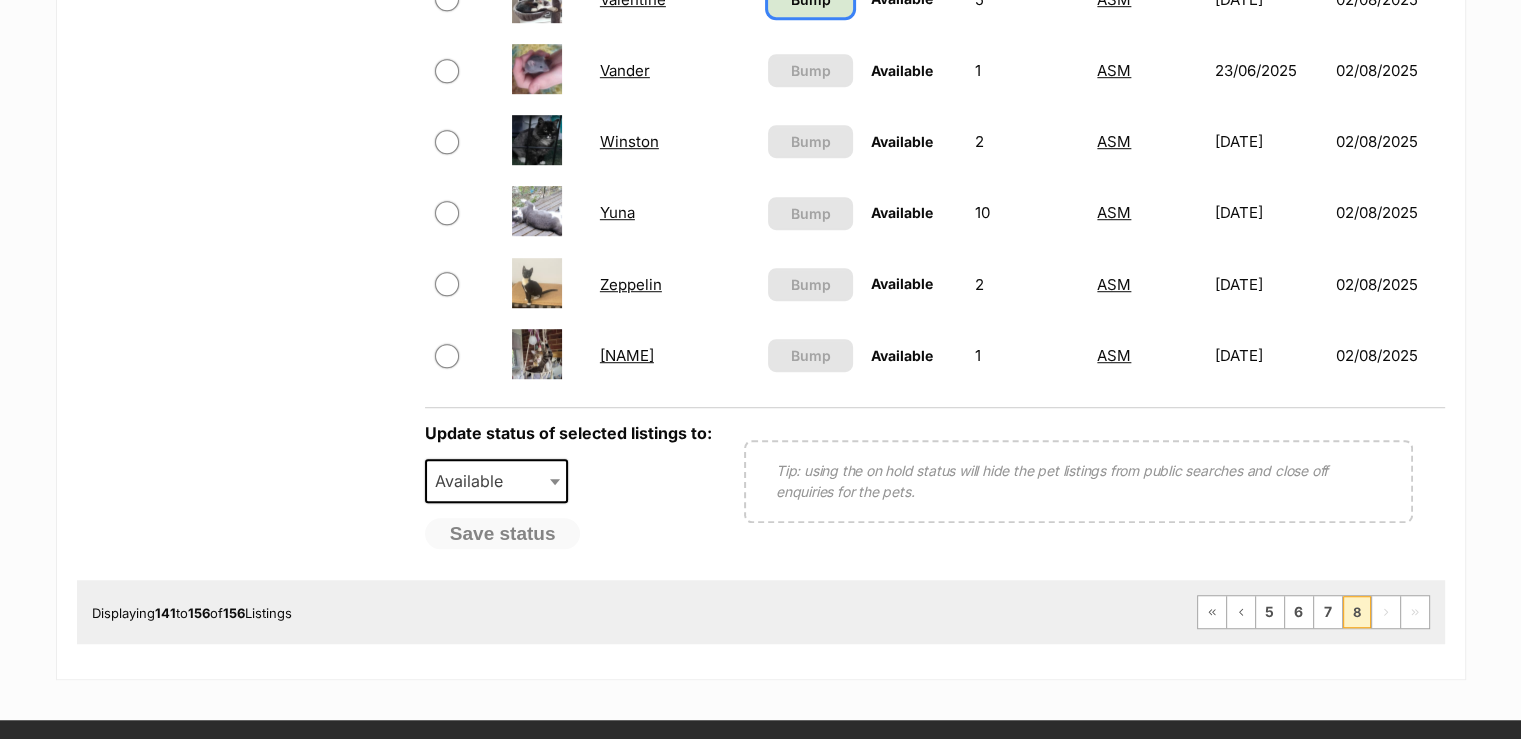 scroll, scrollTop: 1300, scrollLeft: 0, axis: vertical 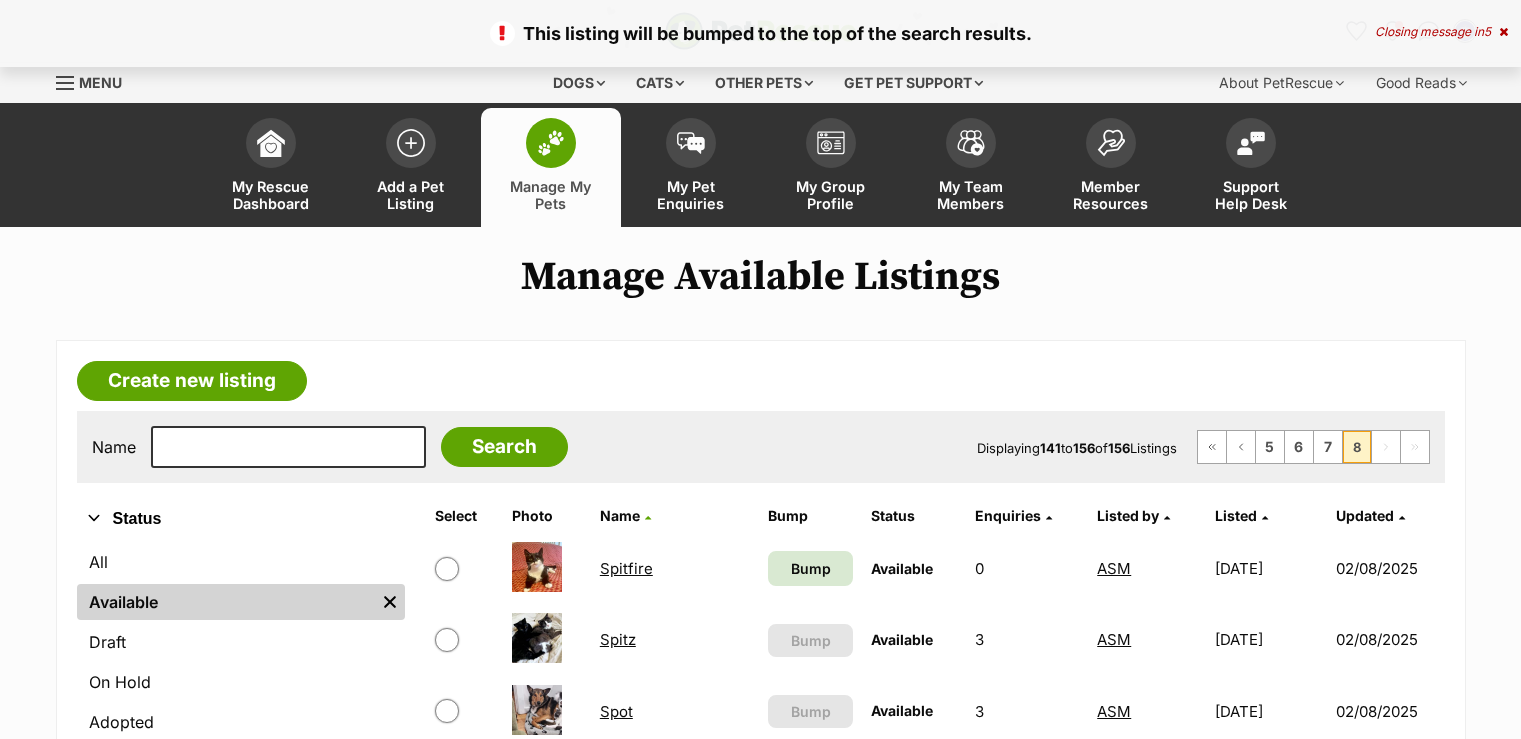 click on "Bump" at bounding box center [810, 568] 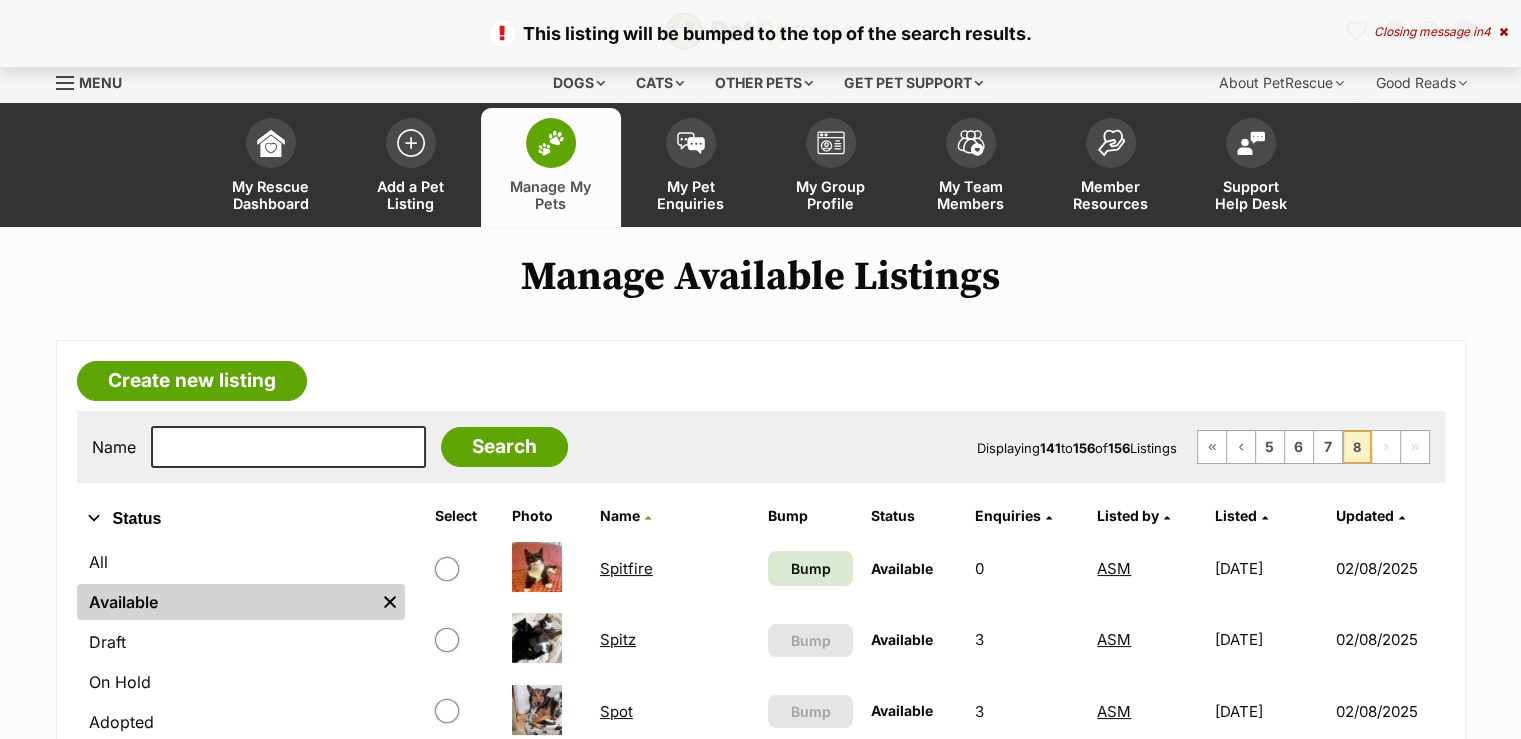 scroll, scrollTop: 0, scrollLeft: 0, axis: both 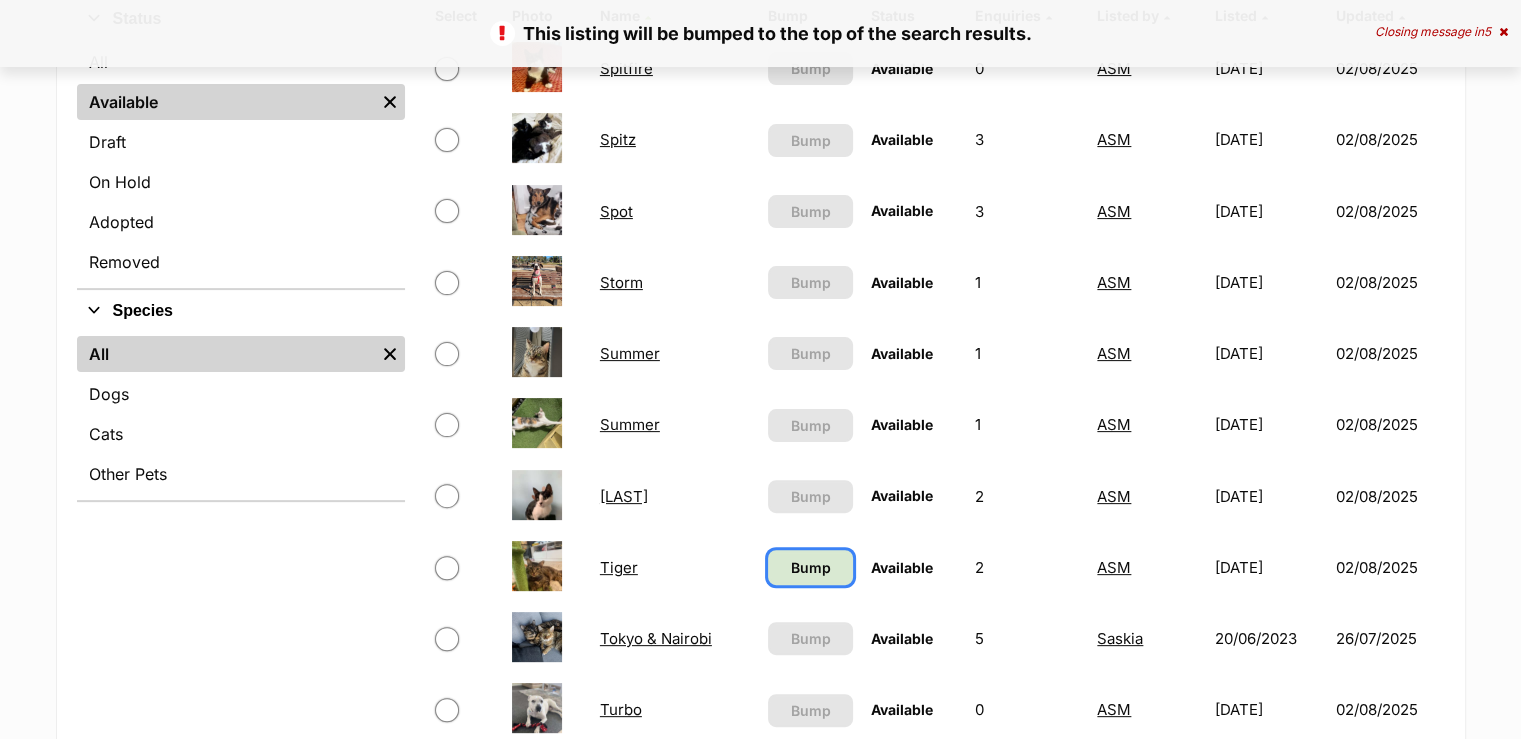 click on "Bump" at bounding box center (811, 567) 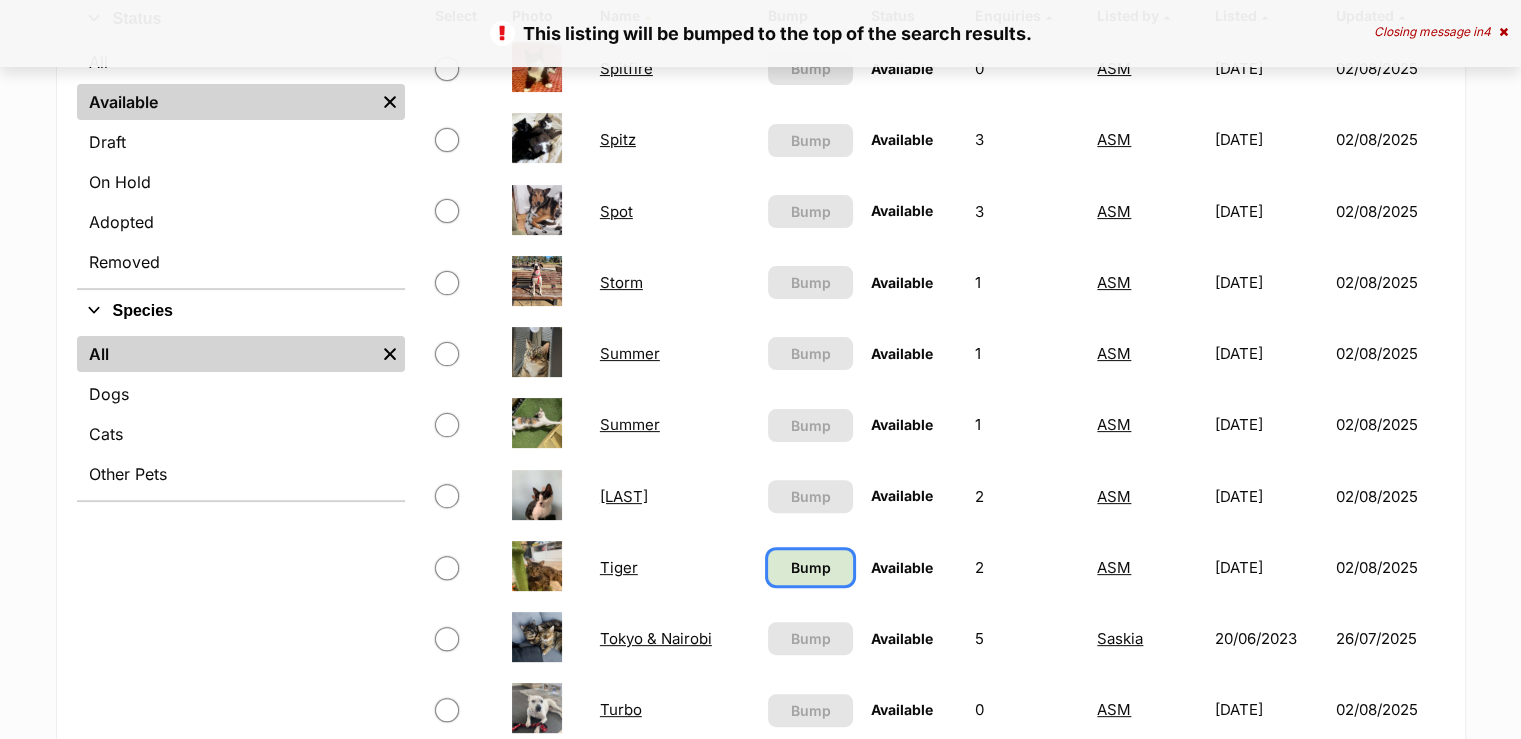 scroll, scrollTop: 0, scrollLeft: 0, axis: both 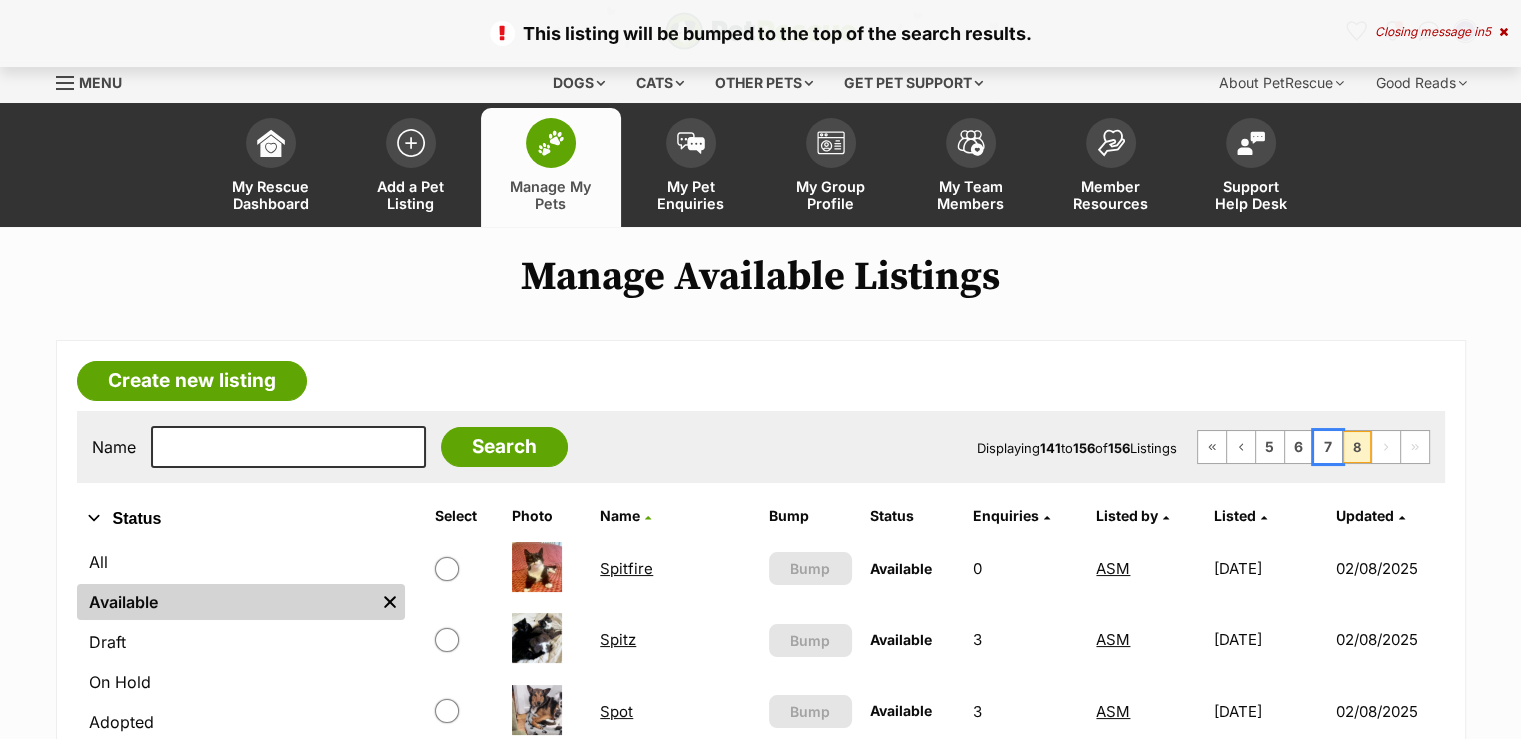 click on "7" at bounding box center (1328, 447) 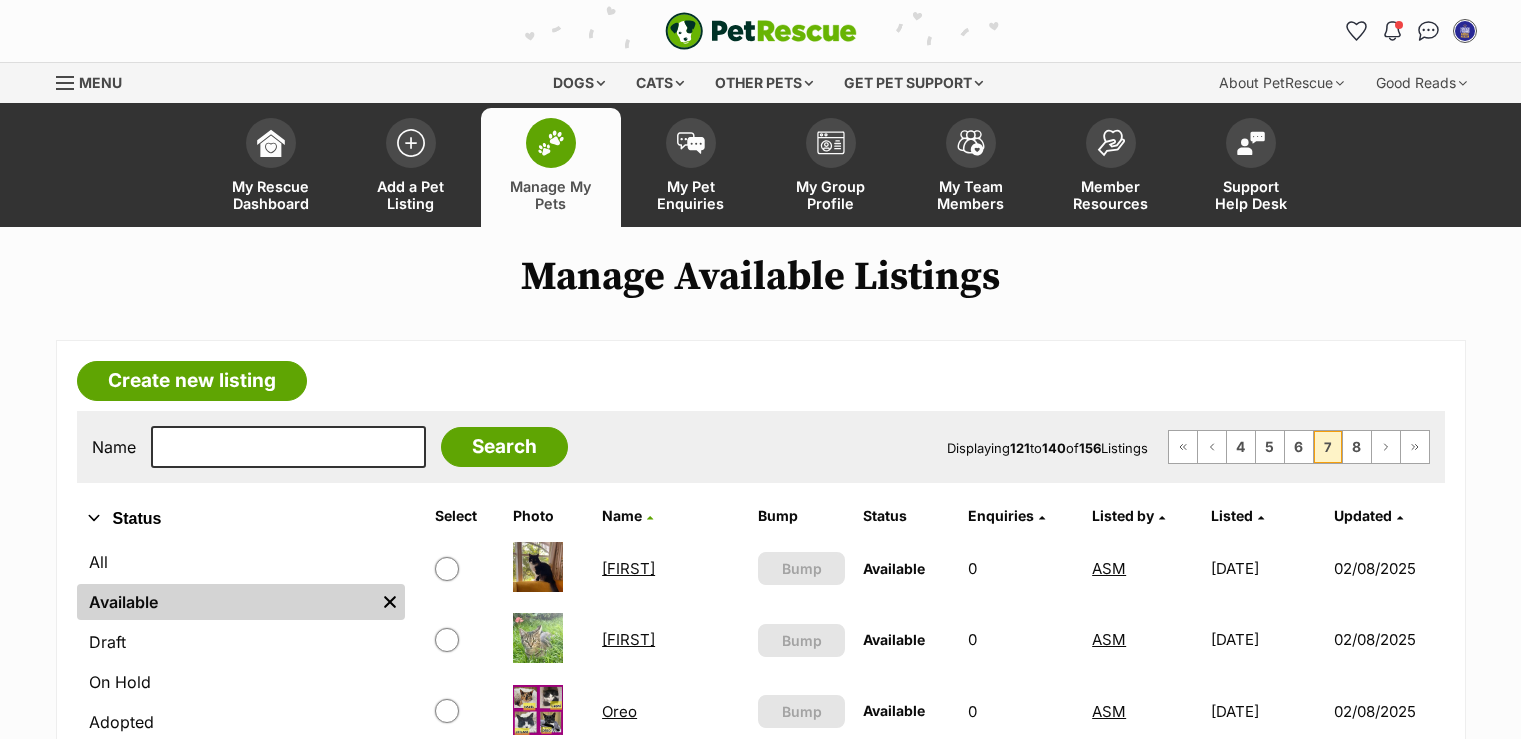 scroll, scrollTop: 0, scrollLeft: 0, axis: both 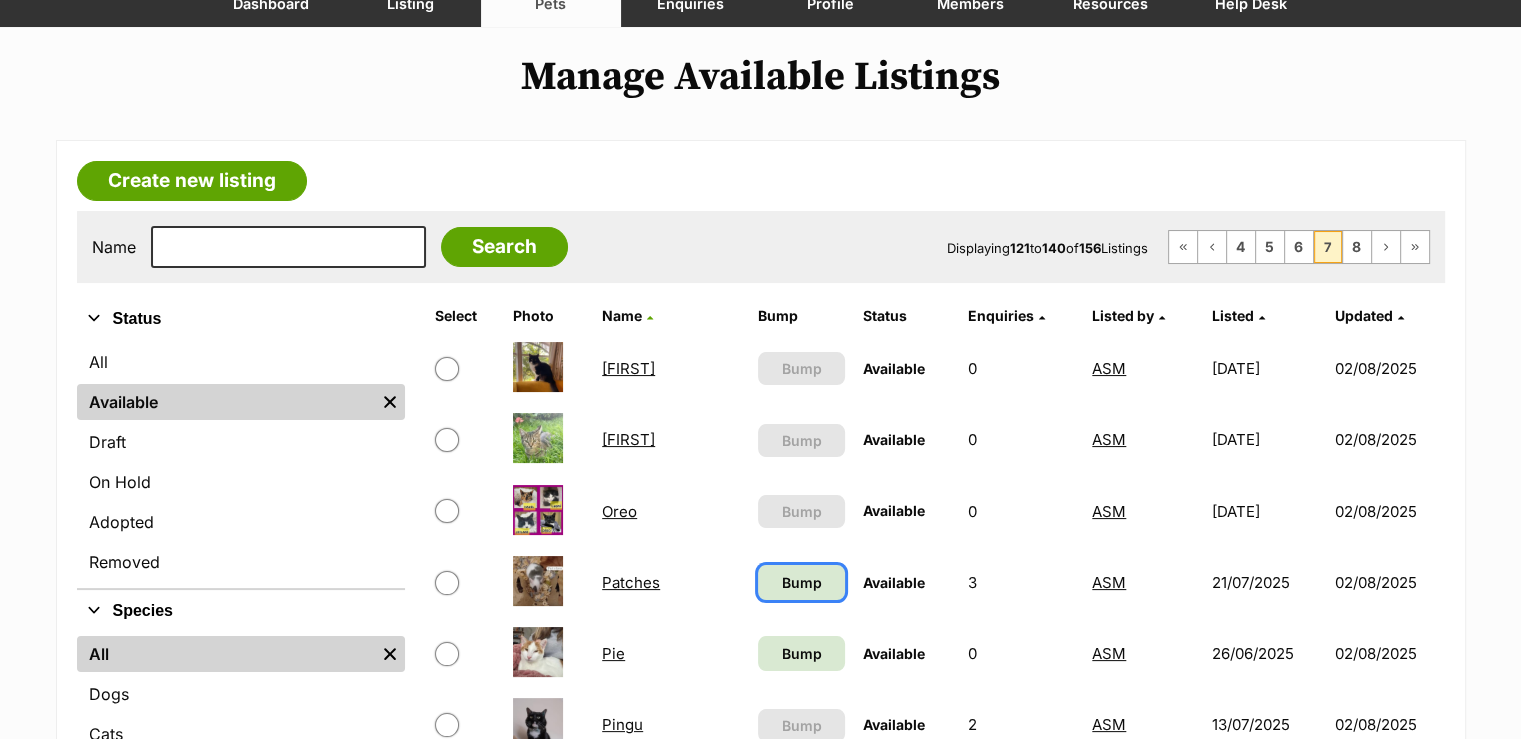 click on "Bump" at bounding box center (802, 582) 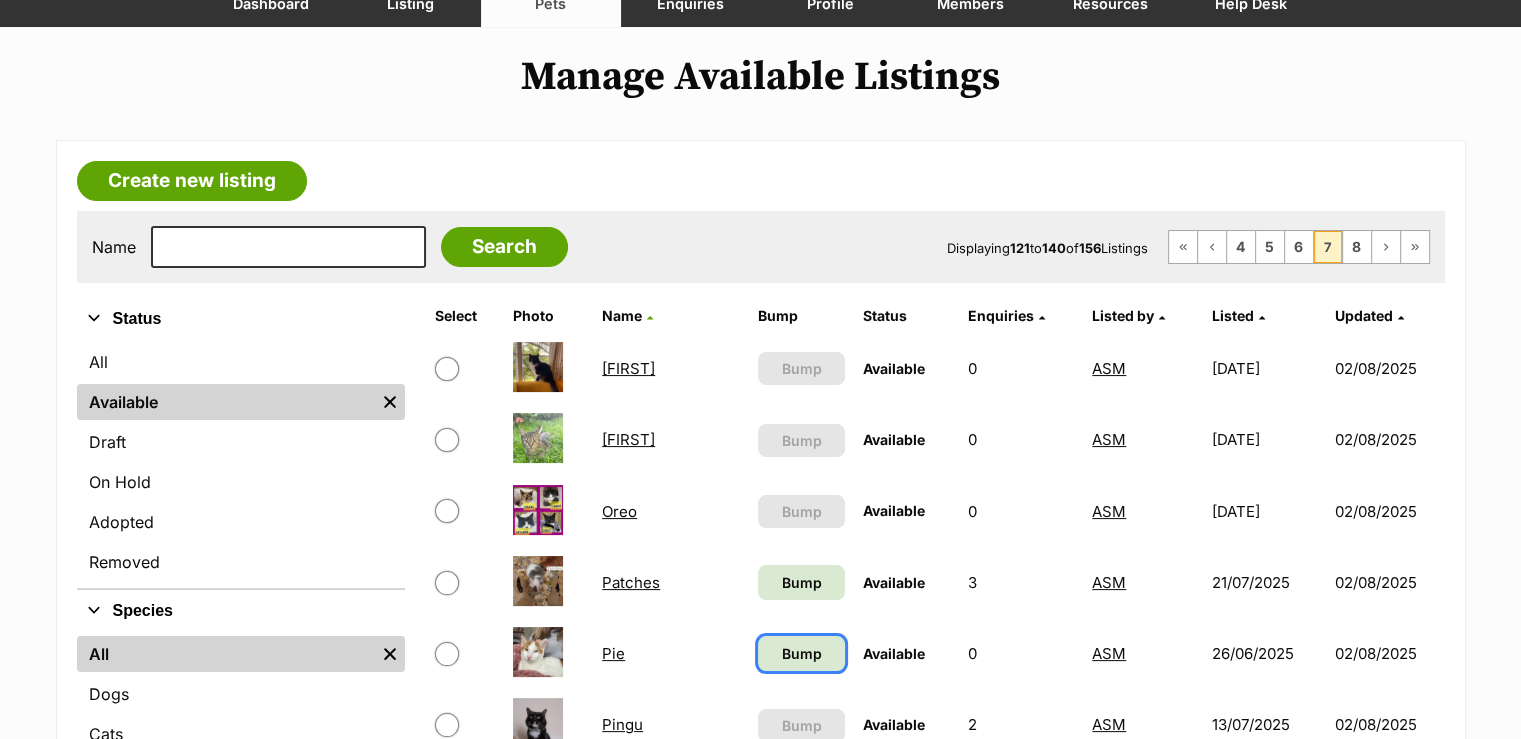 click on "Bump" at bounding box center (801, 653) 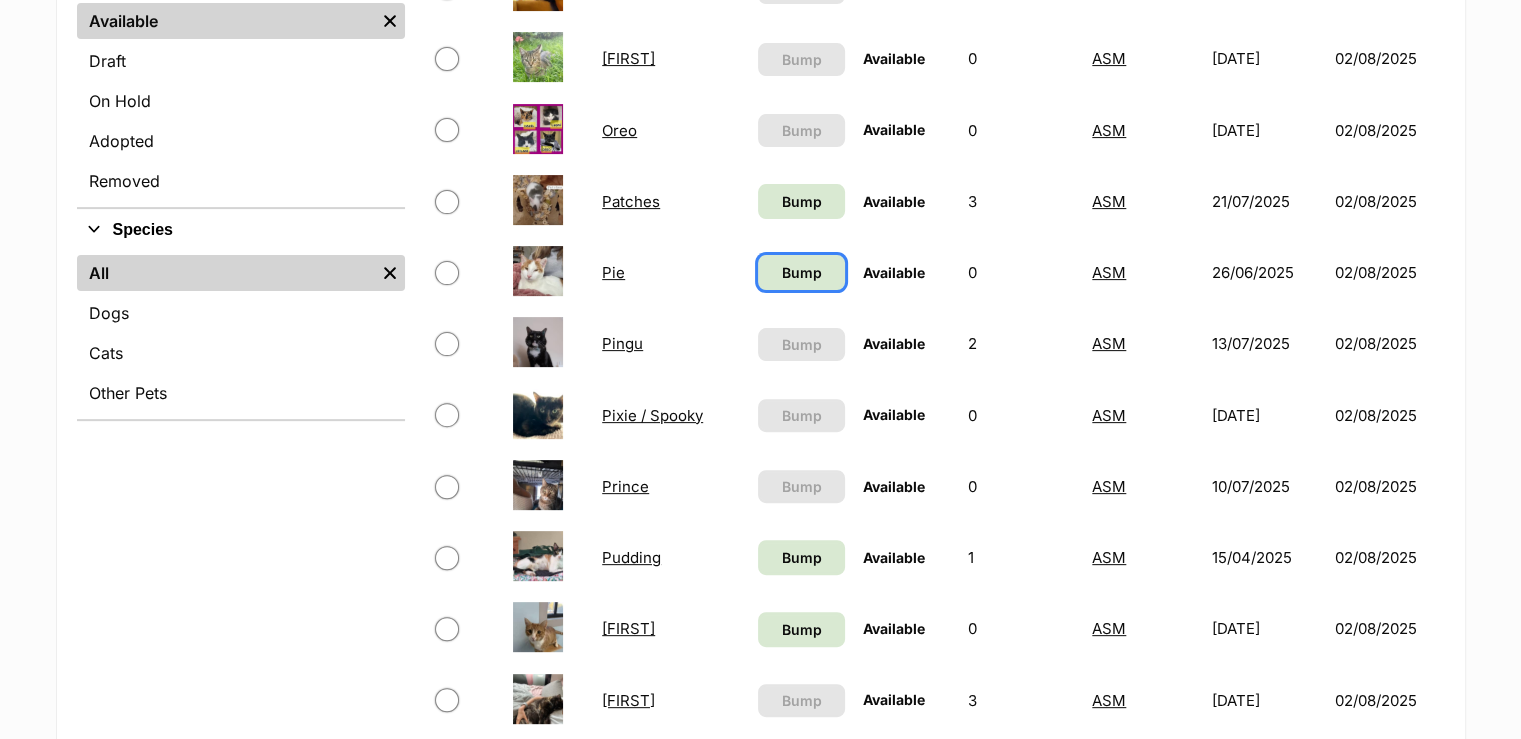 scroll, scrollTop: 600, scrollLeft: 0, axis: vertical 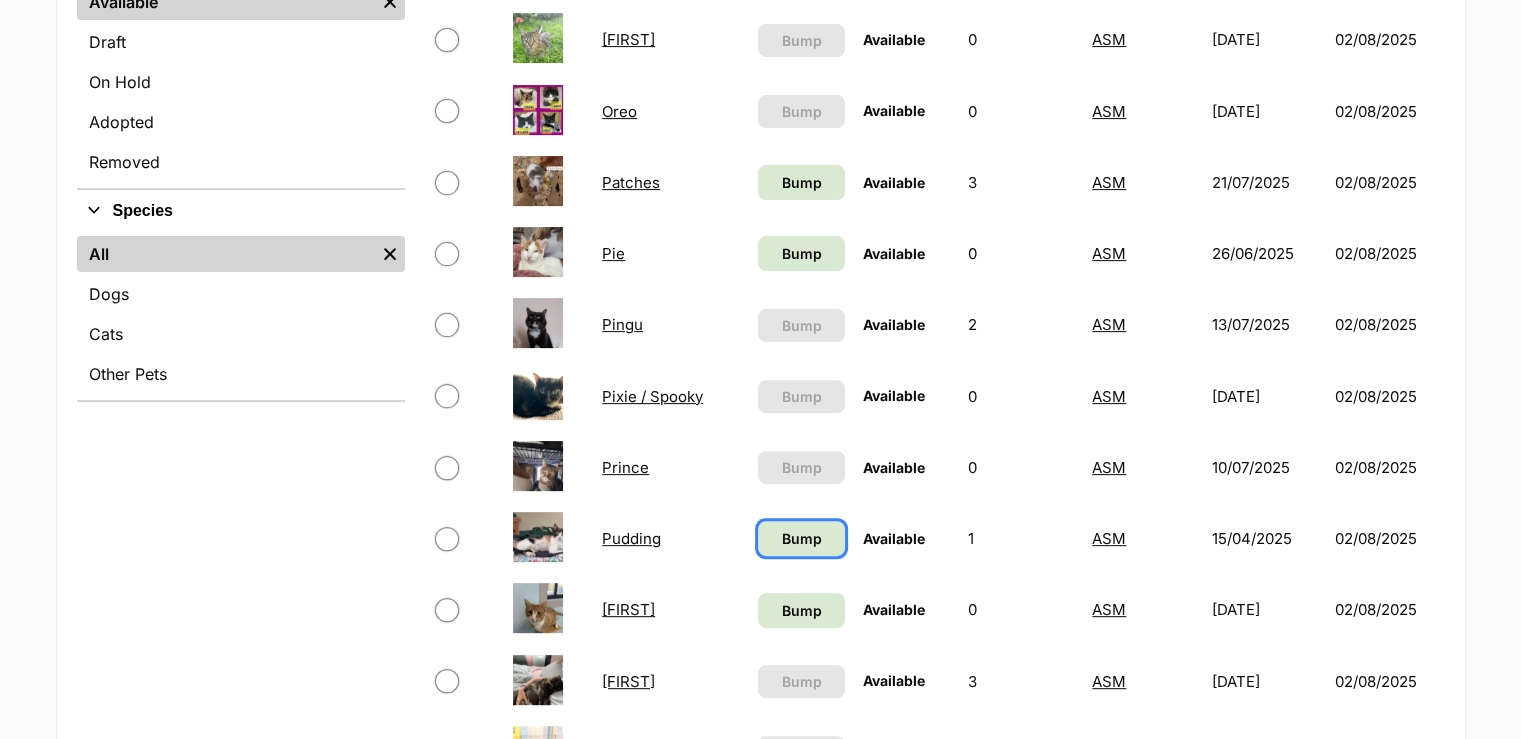 click on "Bump" at bounding box center [802, 538] 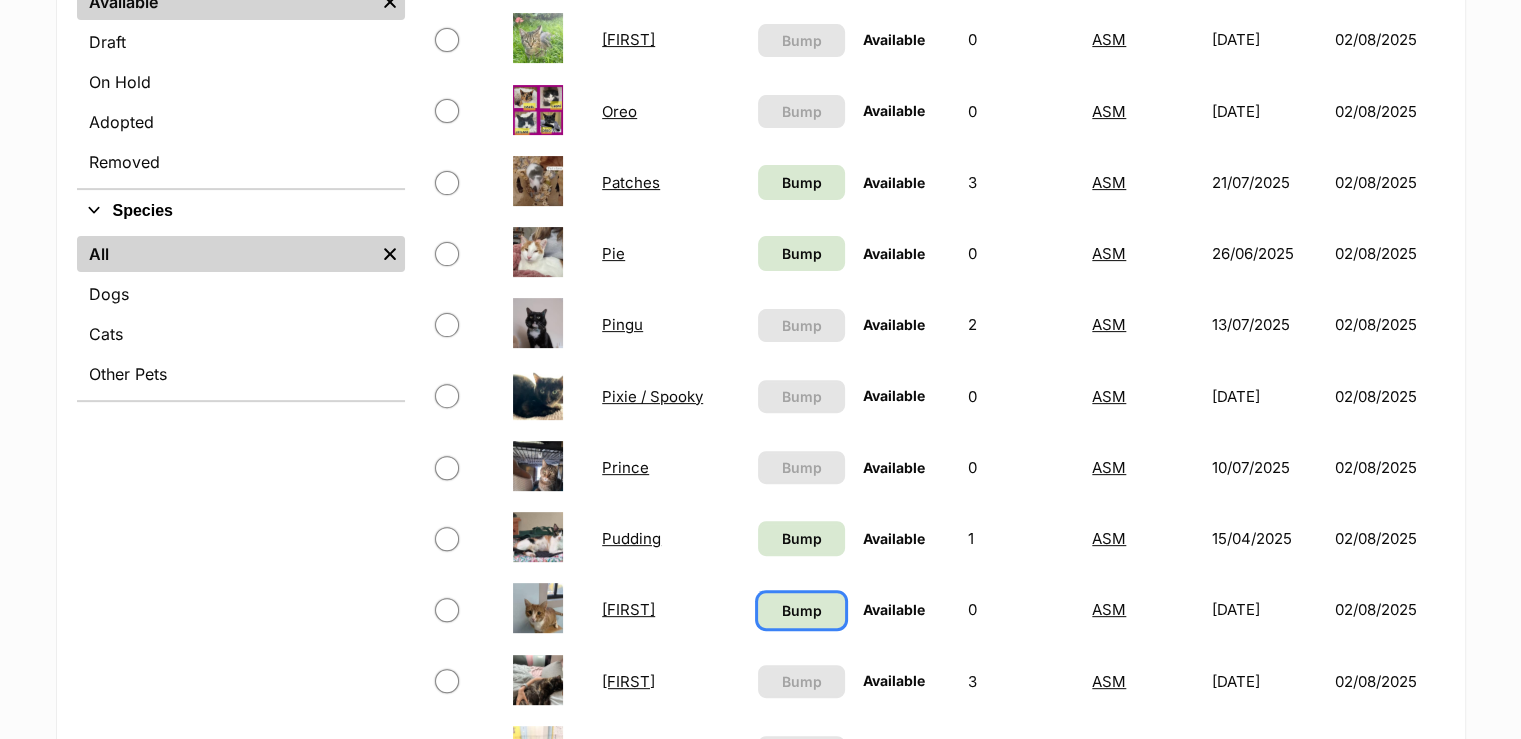 click on "Bump" at bounding box center (802, 610) 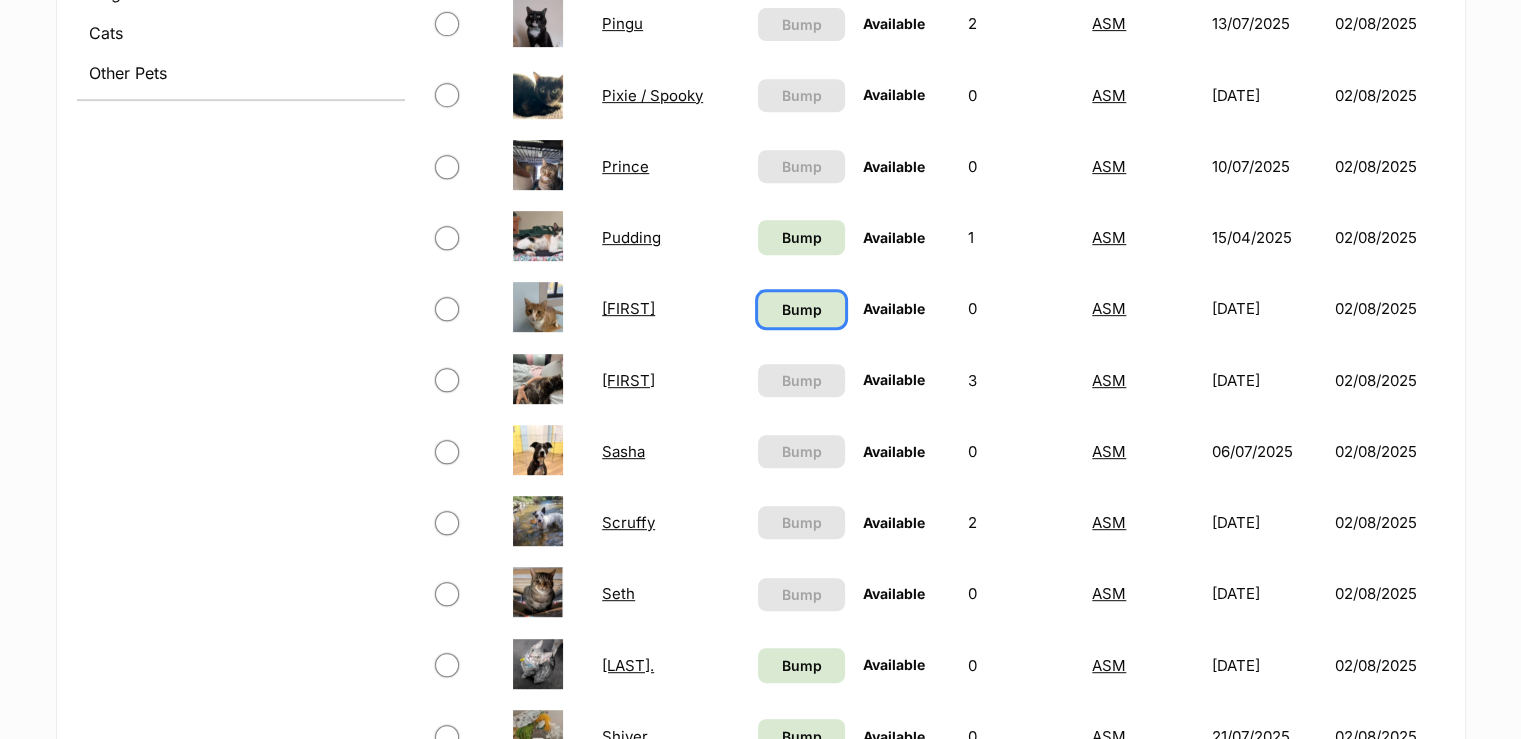 scroll, scrollTop: 1000, scrollLeft: 0, axis: vertical 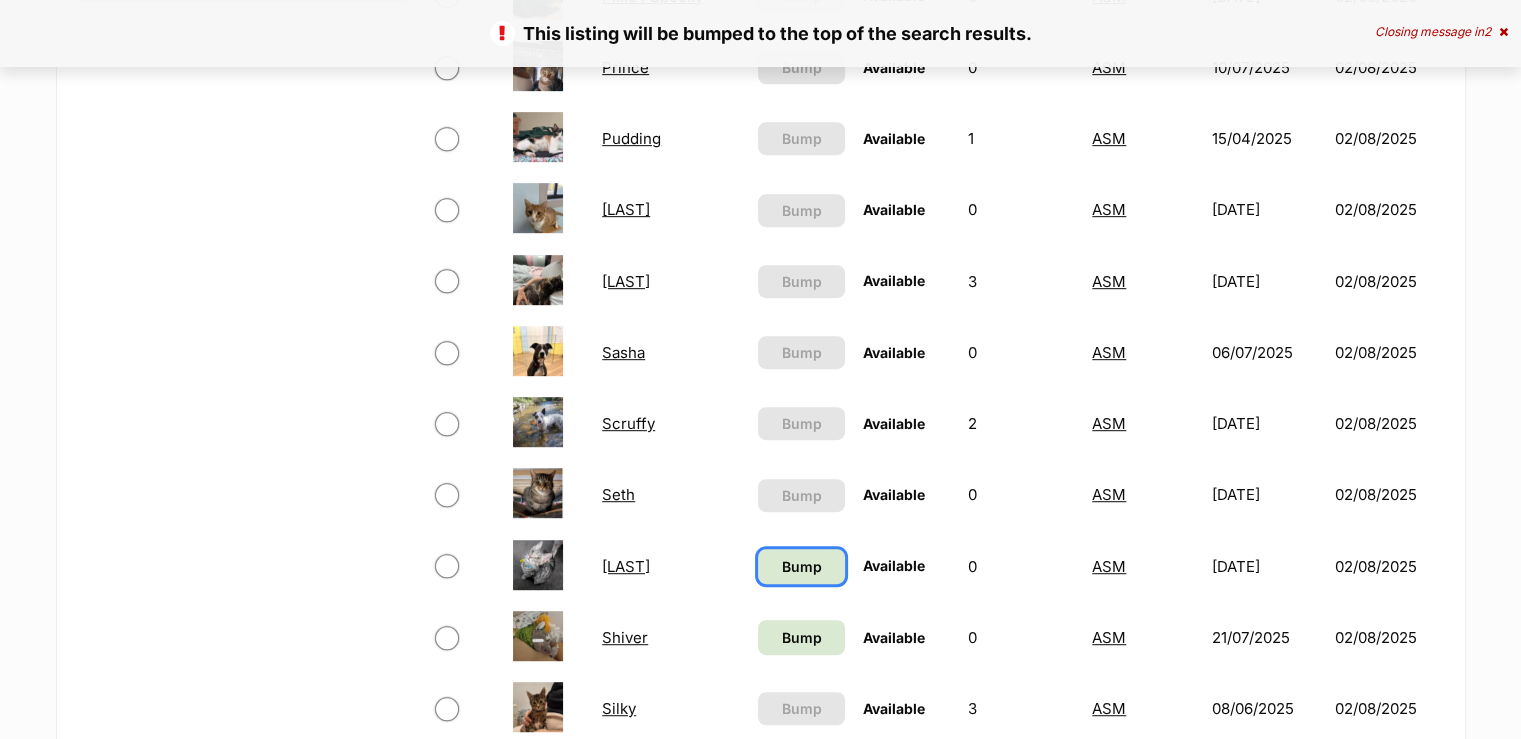 click on "Bump" at bounding box center [802, 566] 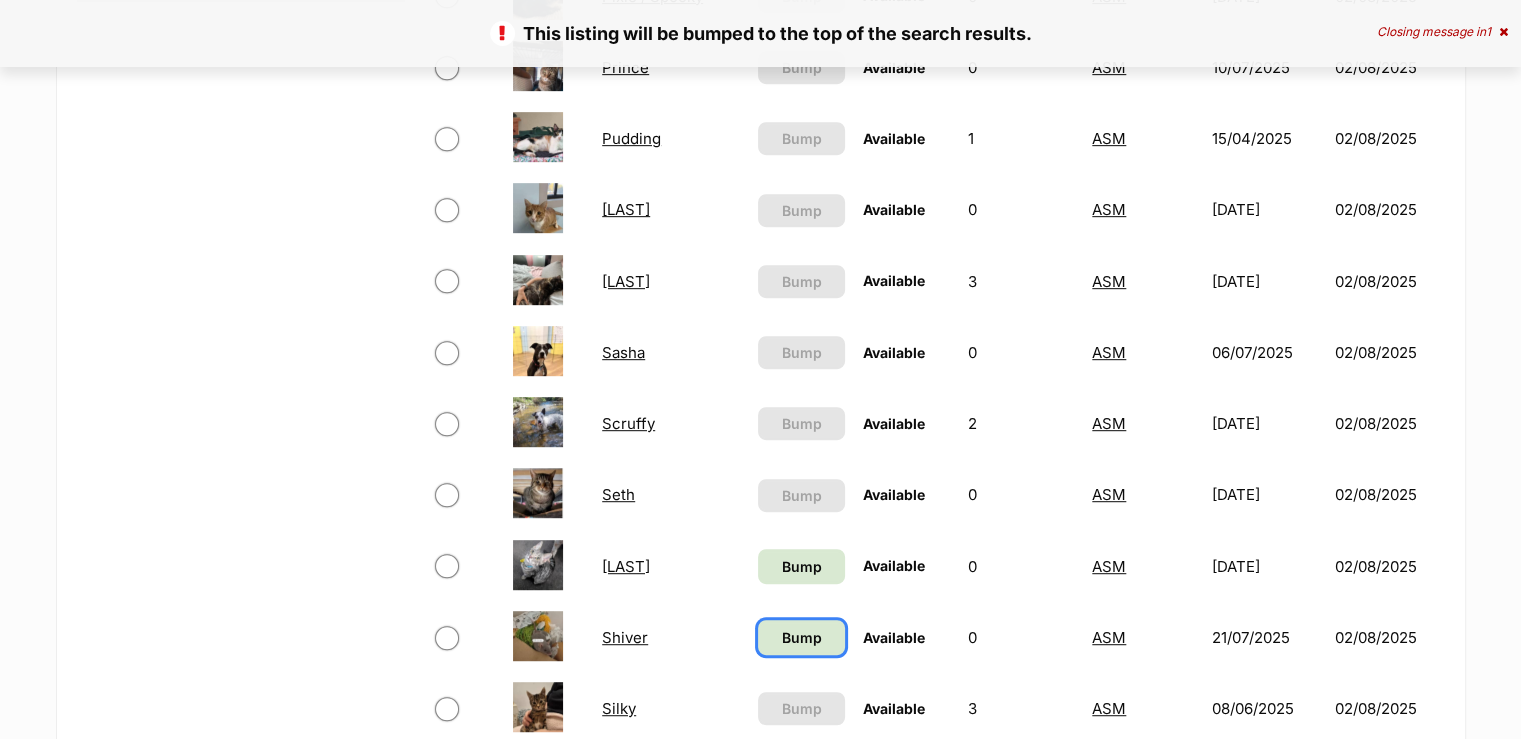 click on "Bump" at bounding box center (801, 637) 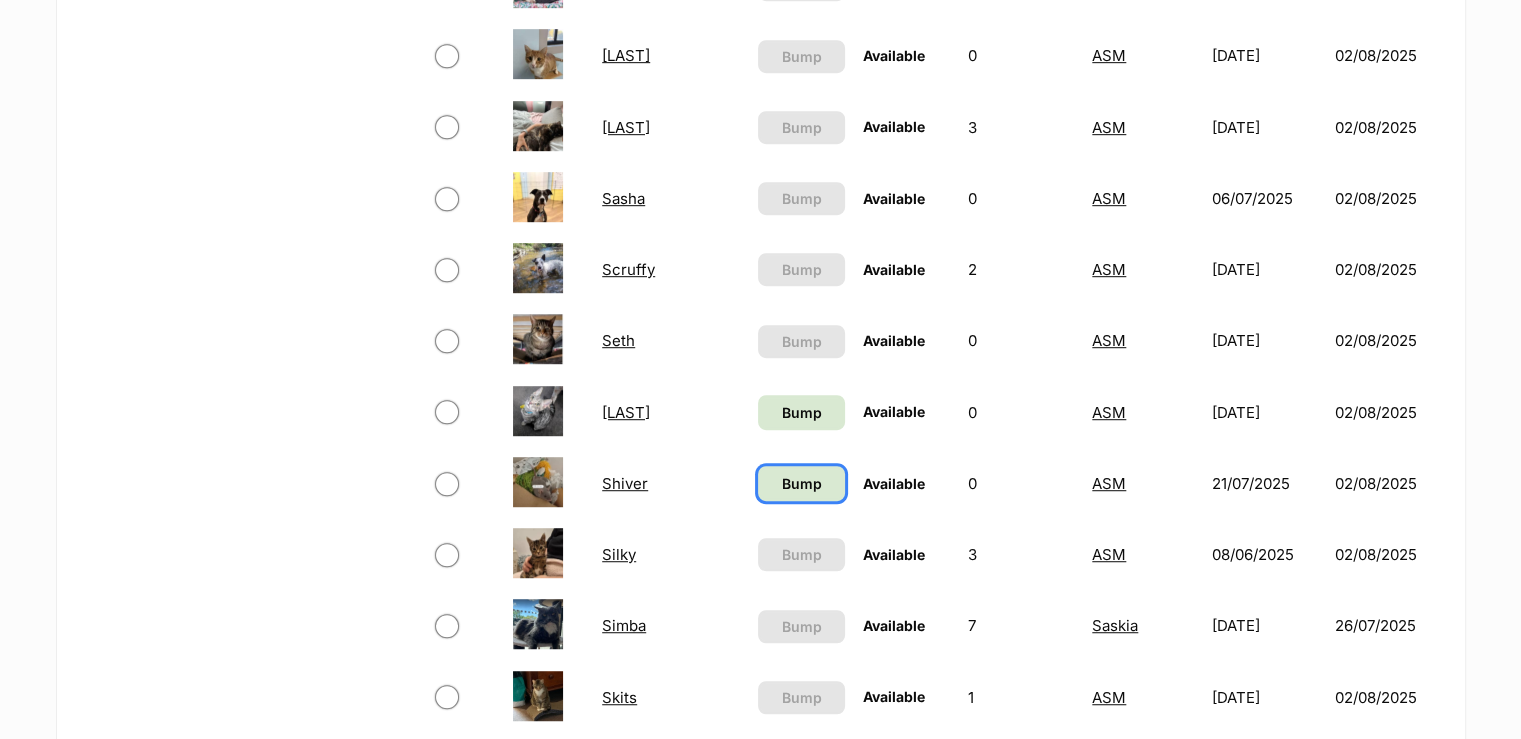 scroll, scrollTop: 1300, scrollLeft: 0, axis: vertical 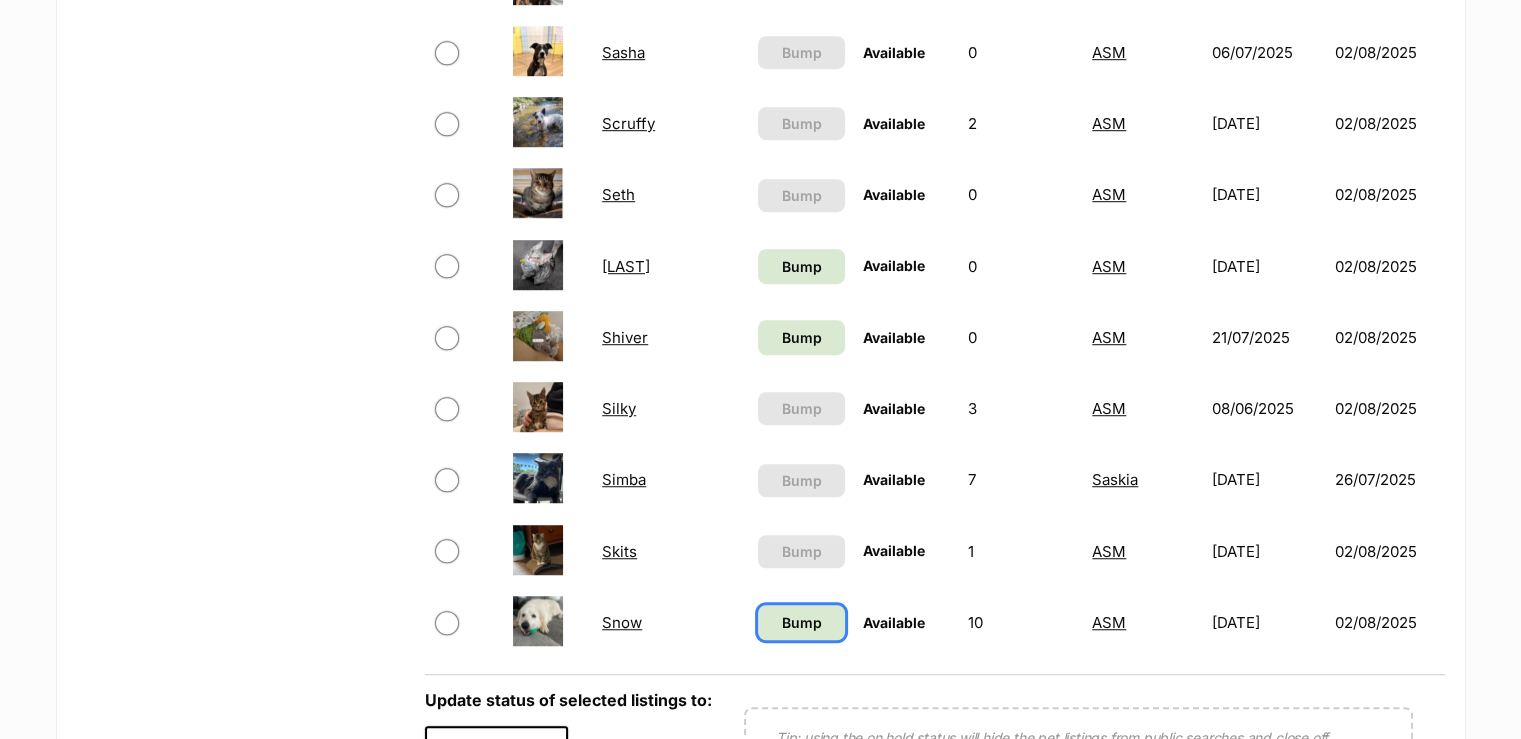 click on "Bump" at bounding box center (801, 622) 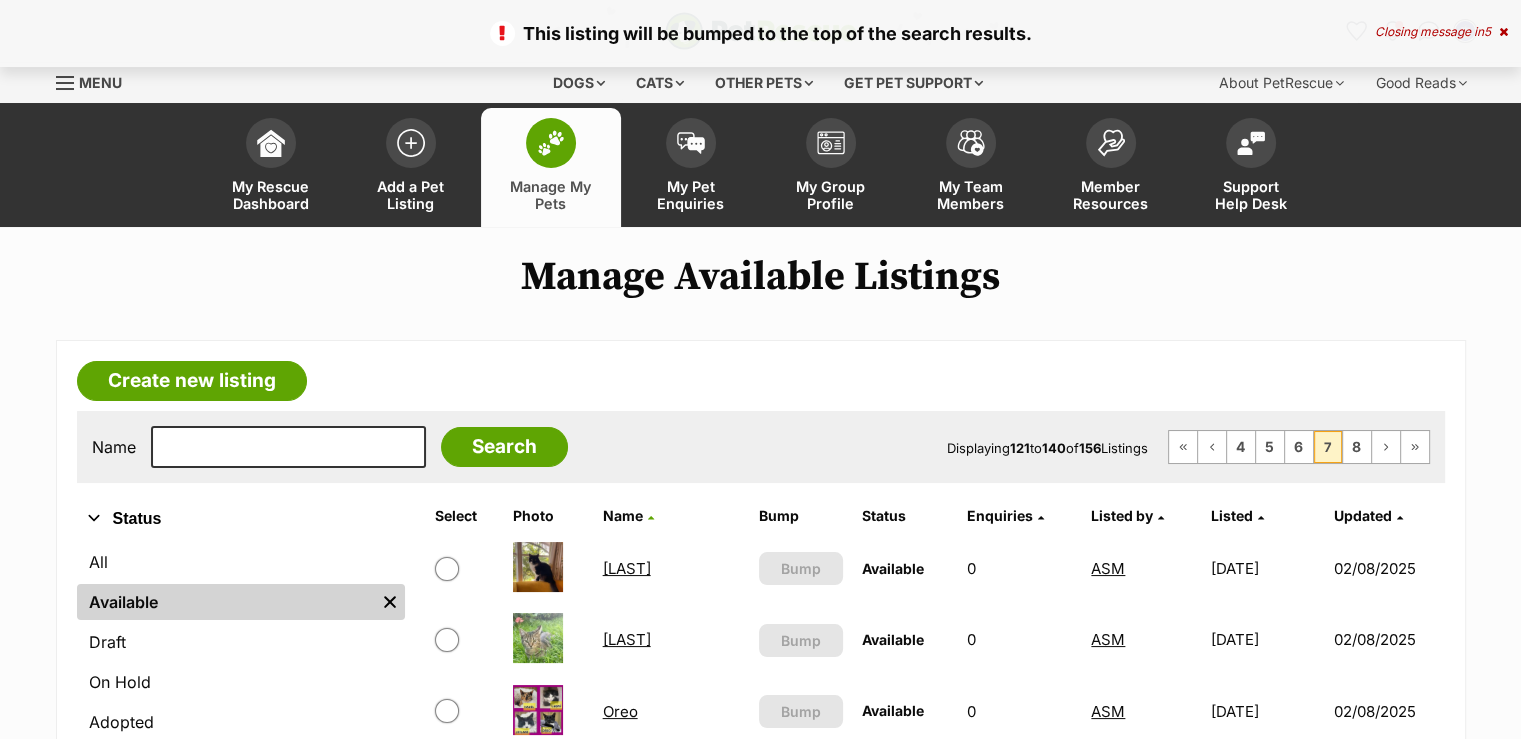 scroll, scrollTop: 124, scrollLeft: 0, axis: vertical 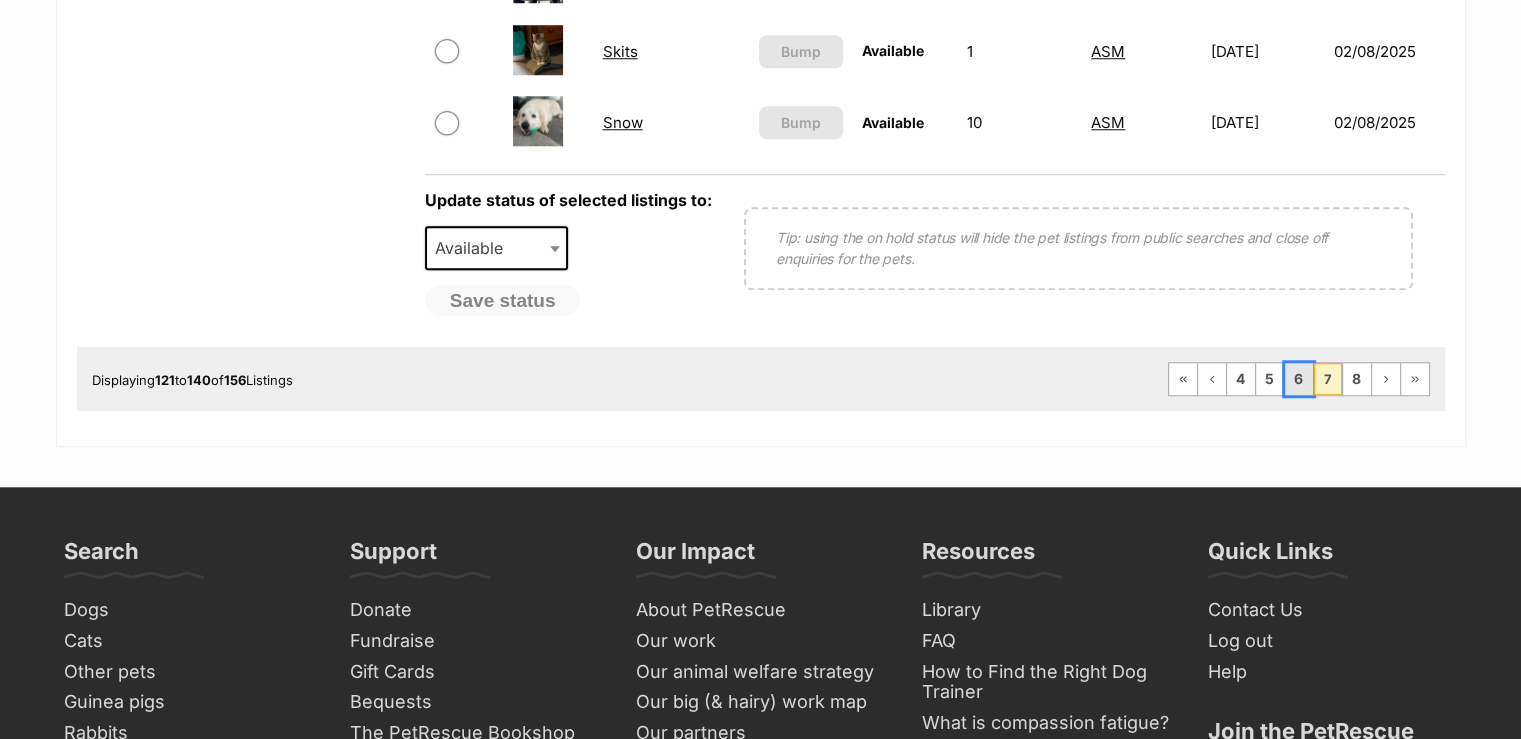 click on "6" at bounding box center [1299, 379] 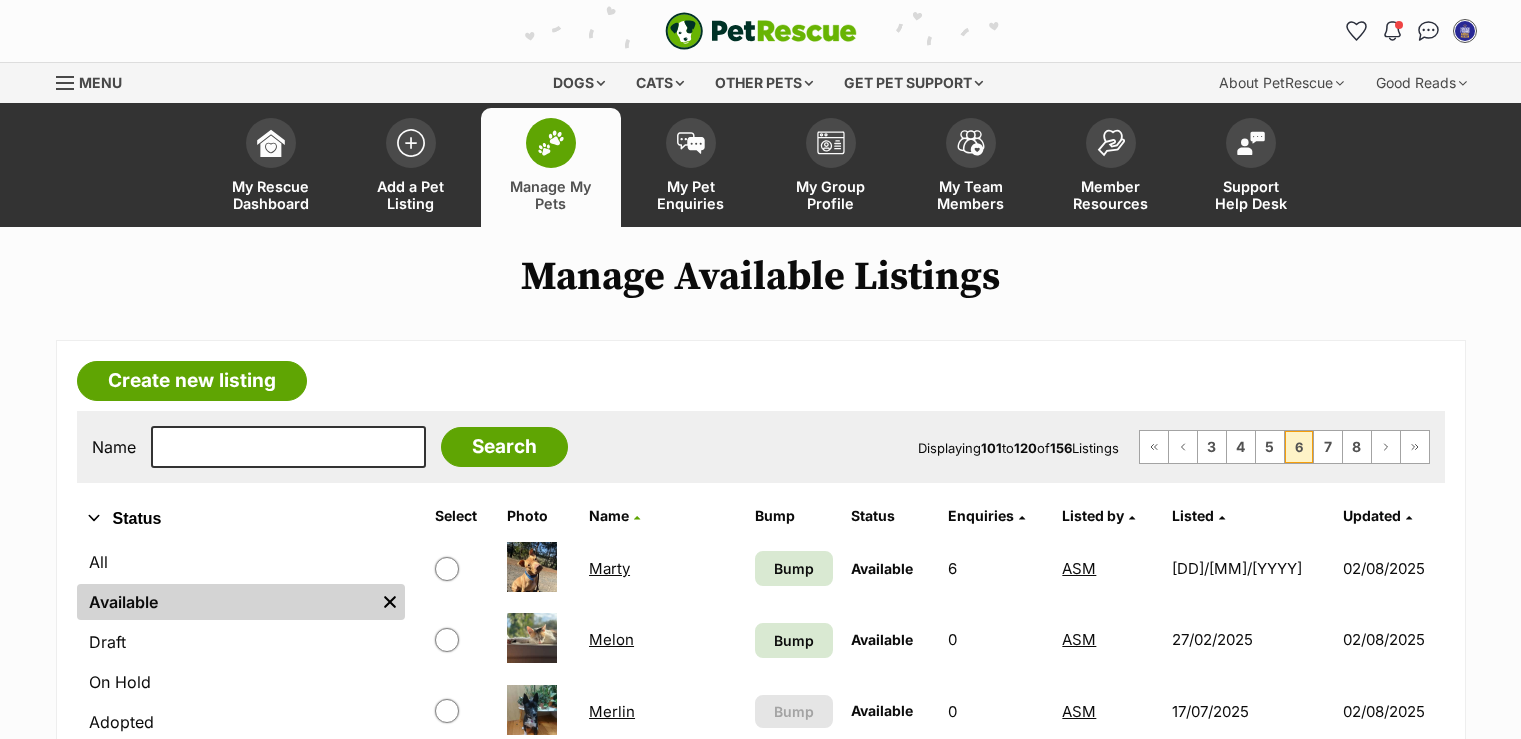 scroll, scrollTop: 0, scrollLeft: 0, axis: both 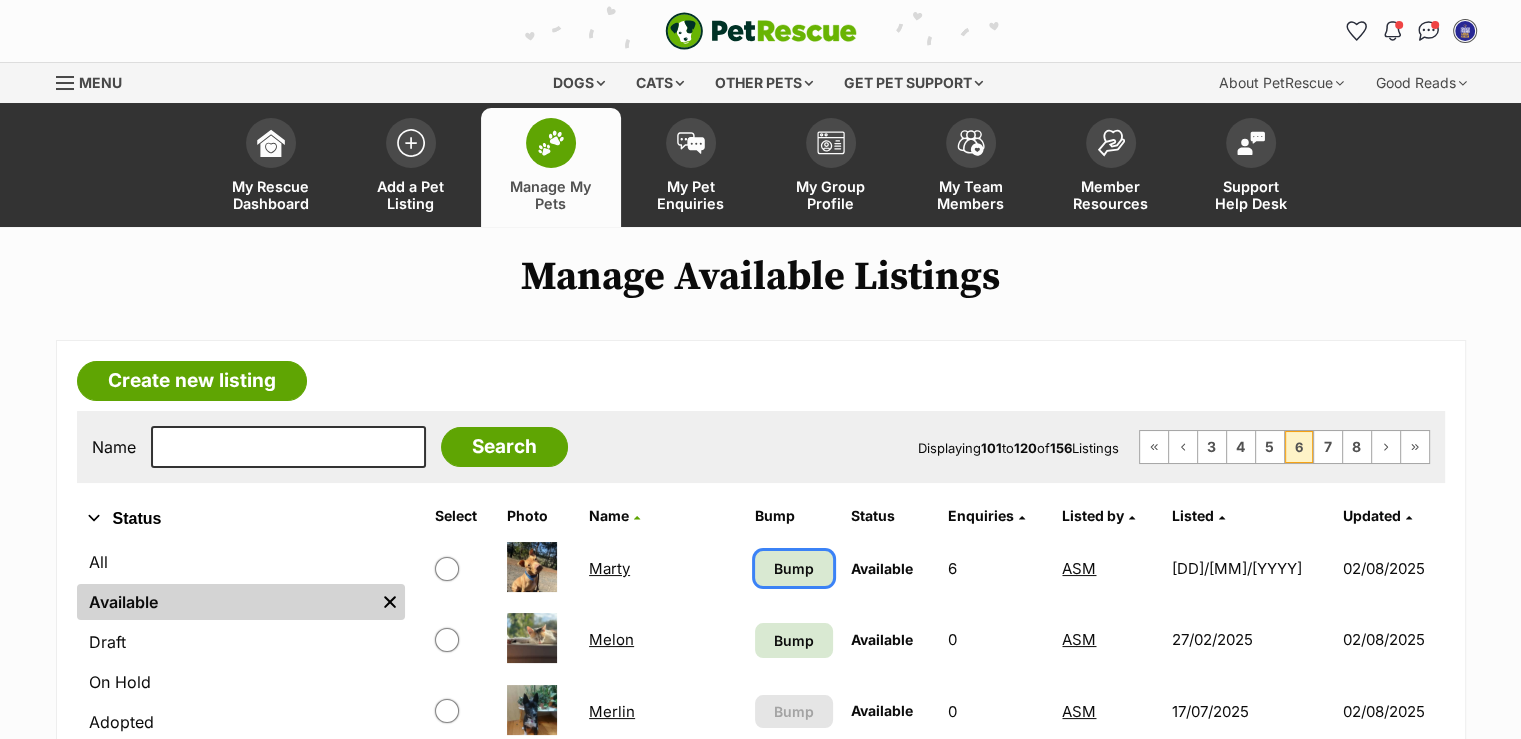 click on "Bump" at bounding box center [794, 568] 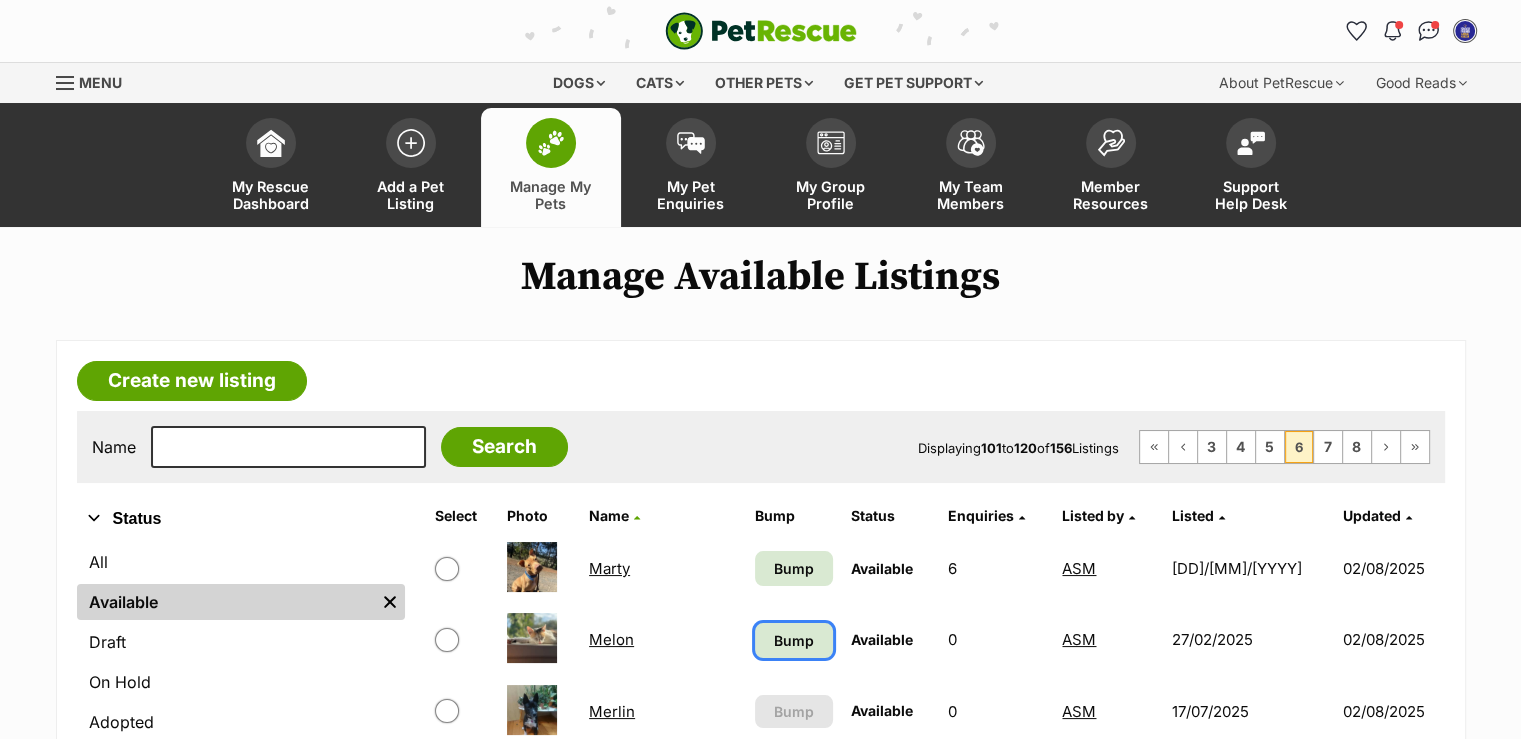 click on "Bump" at bounding box center [794, 640] 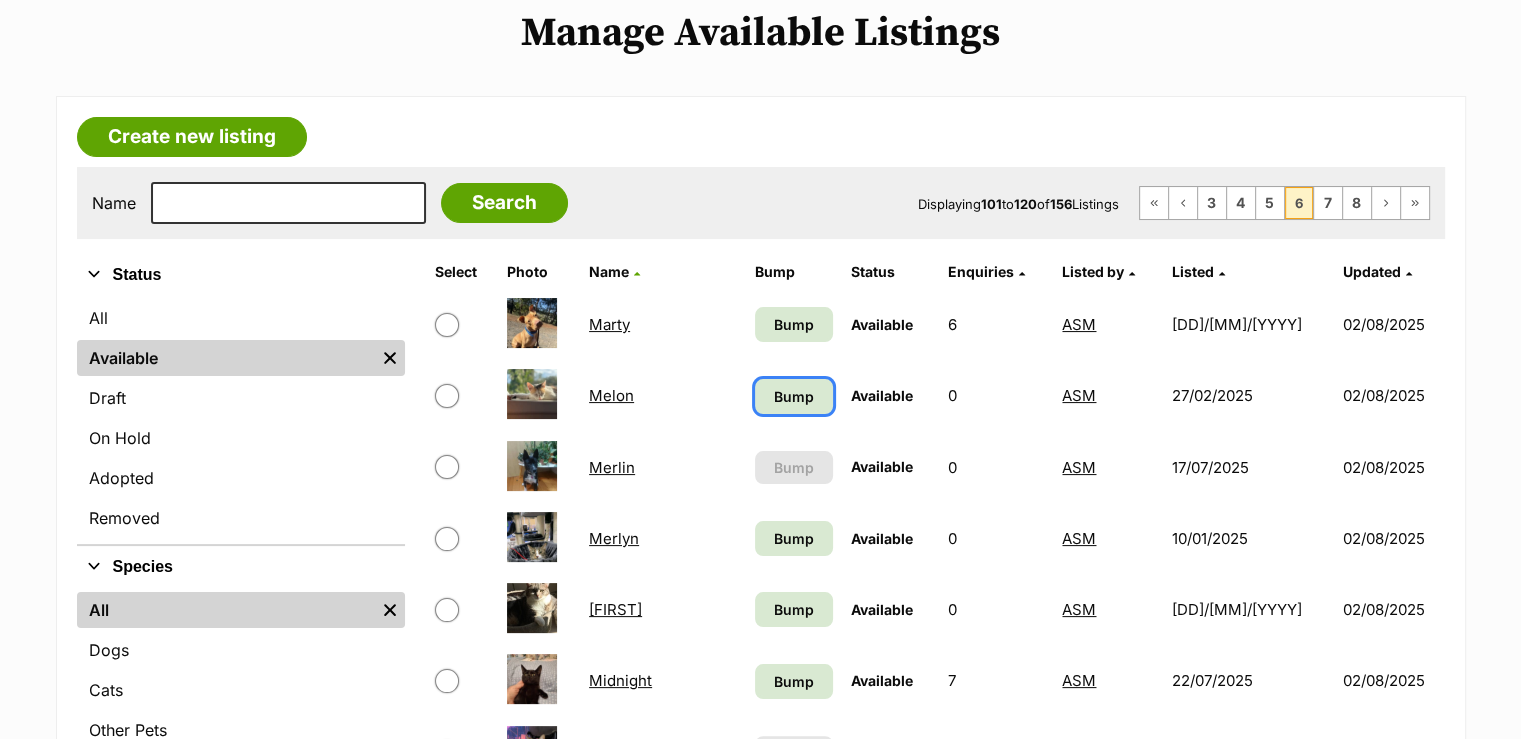 scroll, scrollTop: 300, scrollLeft: 0, axis: vertical 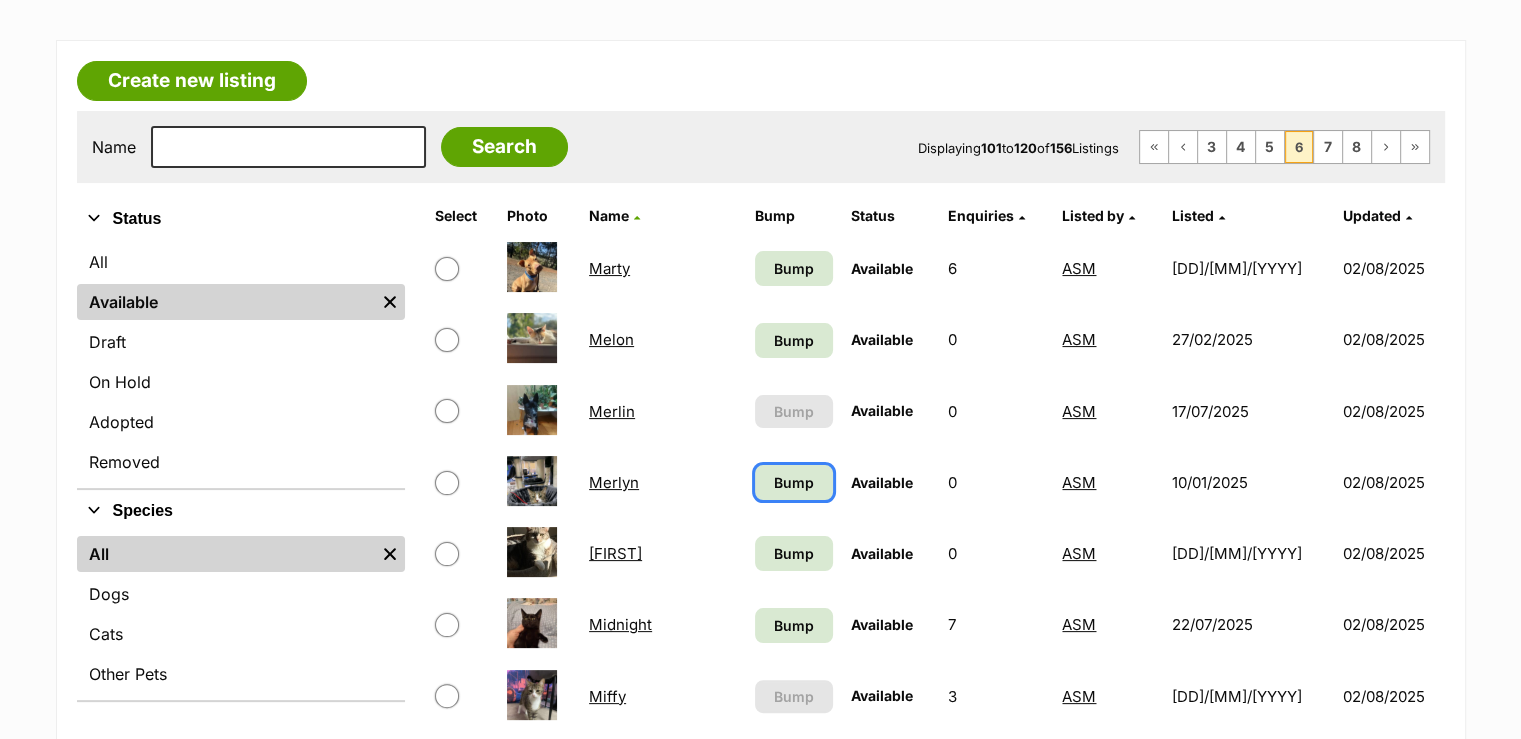 click on "Bump" at bounding box center (794, 482) 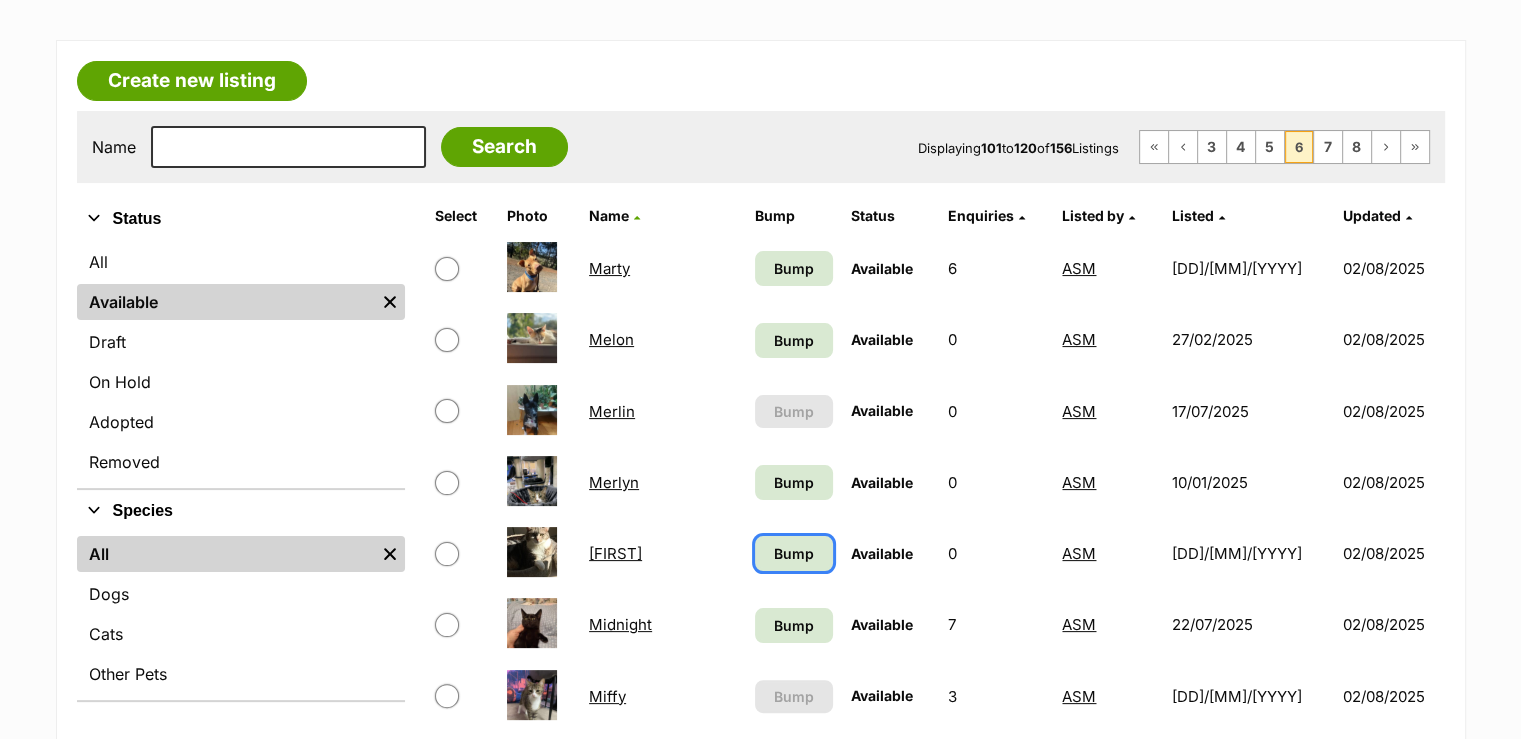 click on "Bump" at bounding box center [794, 553] 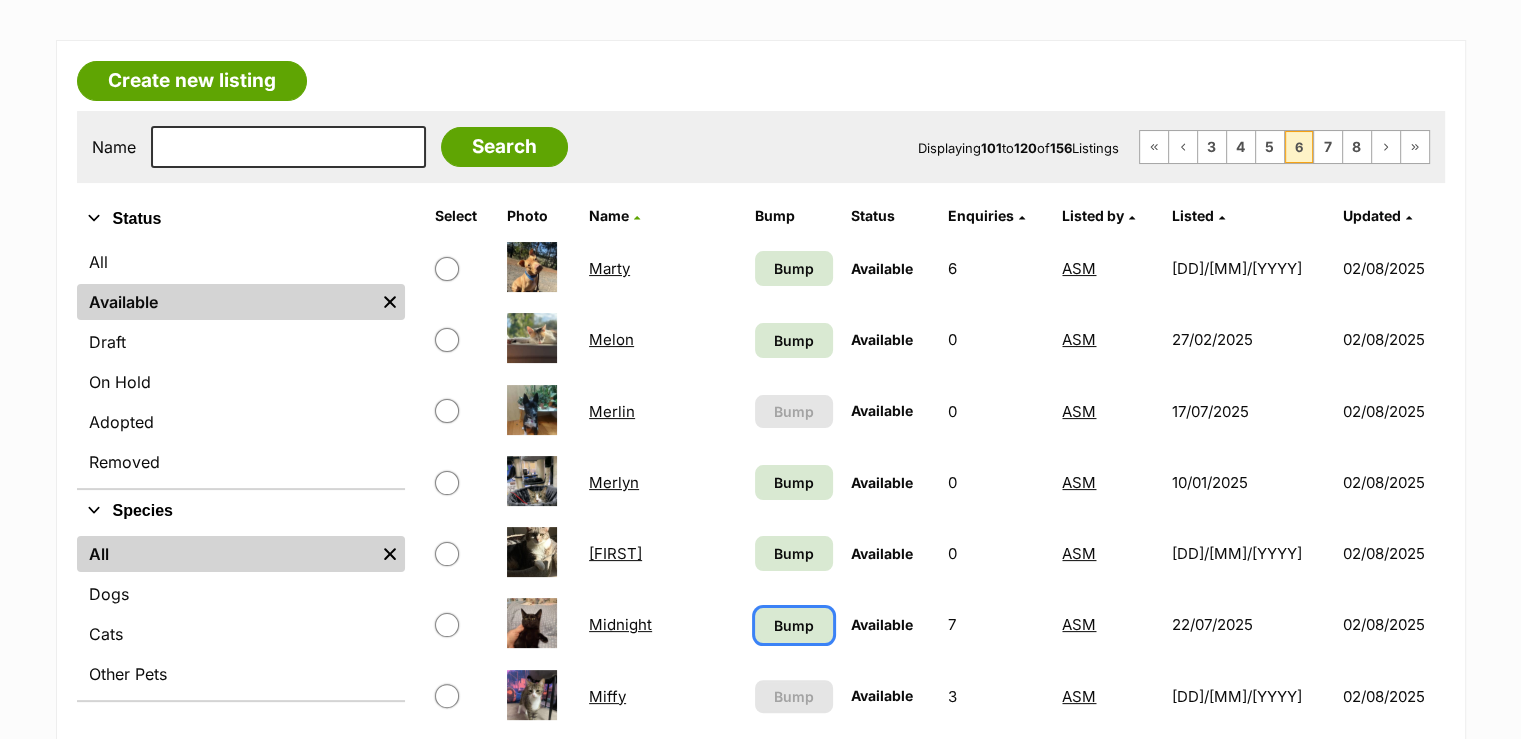 click on "Bump" at bounding box center (794, 625) 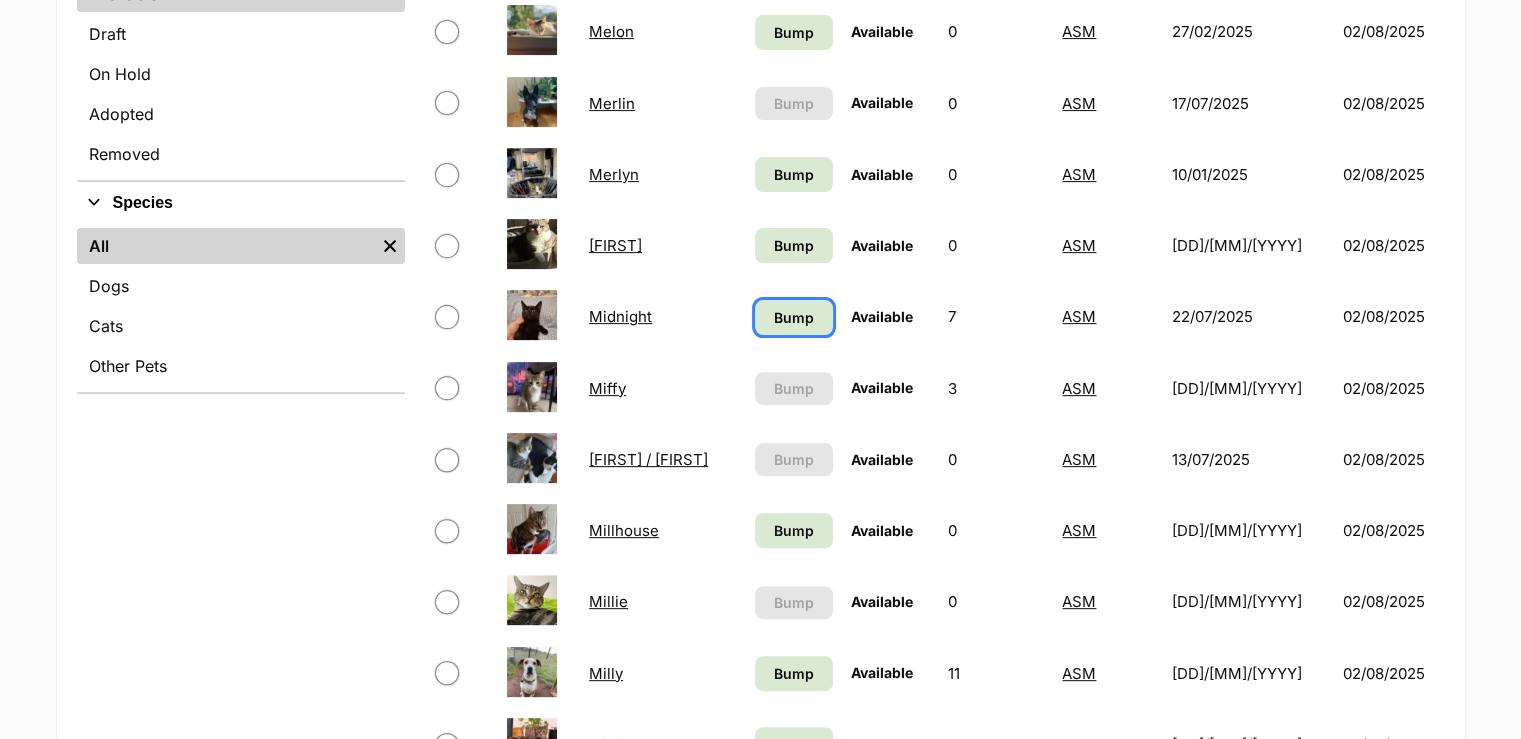 scroll, scrollTop: 700, scrollLeft: 0, axis: vertical 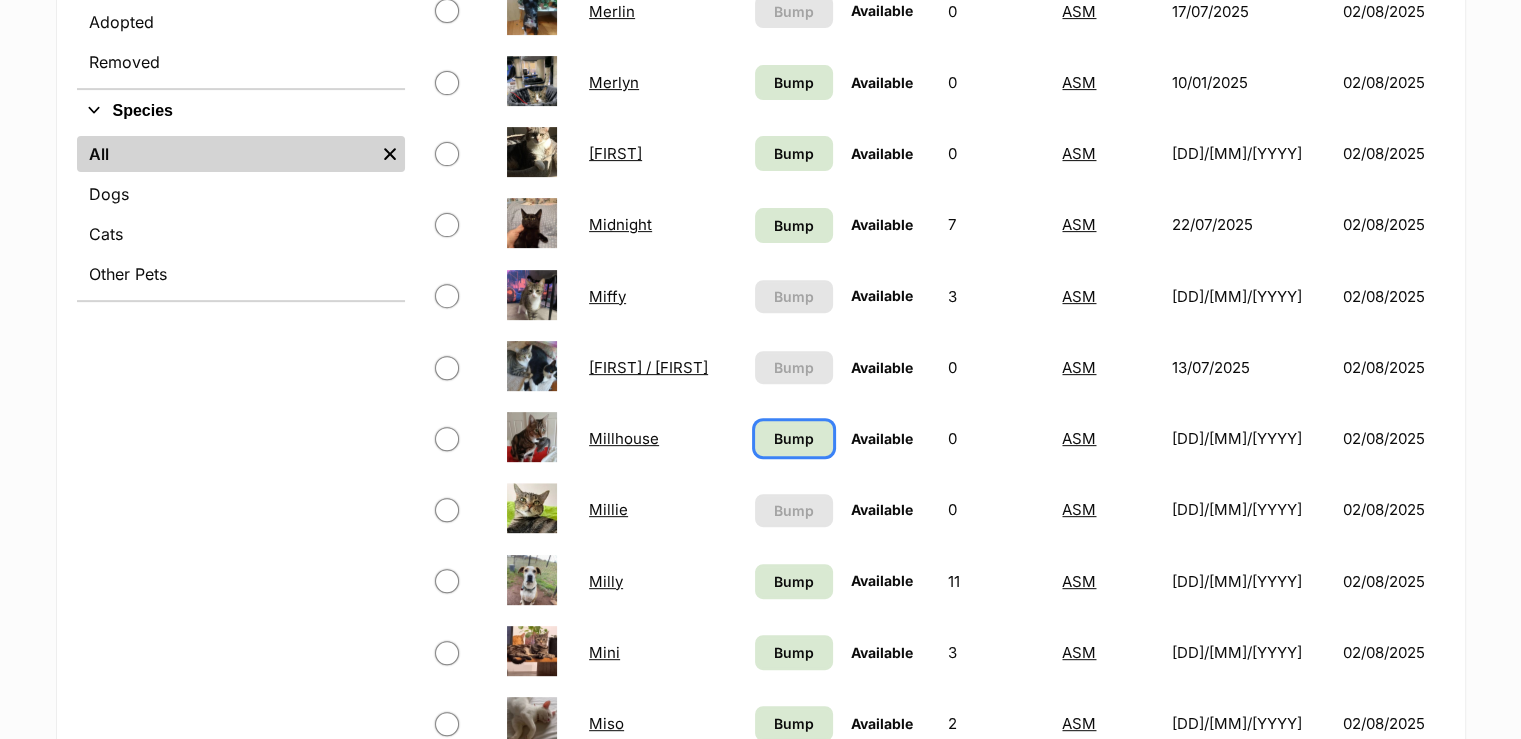 click on "Bump" at bounding box center [794, 438] 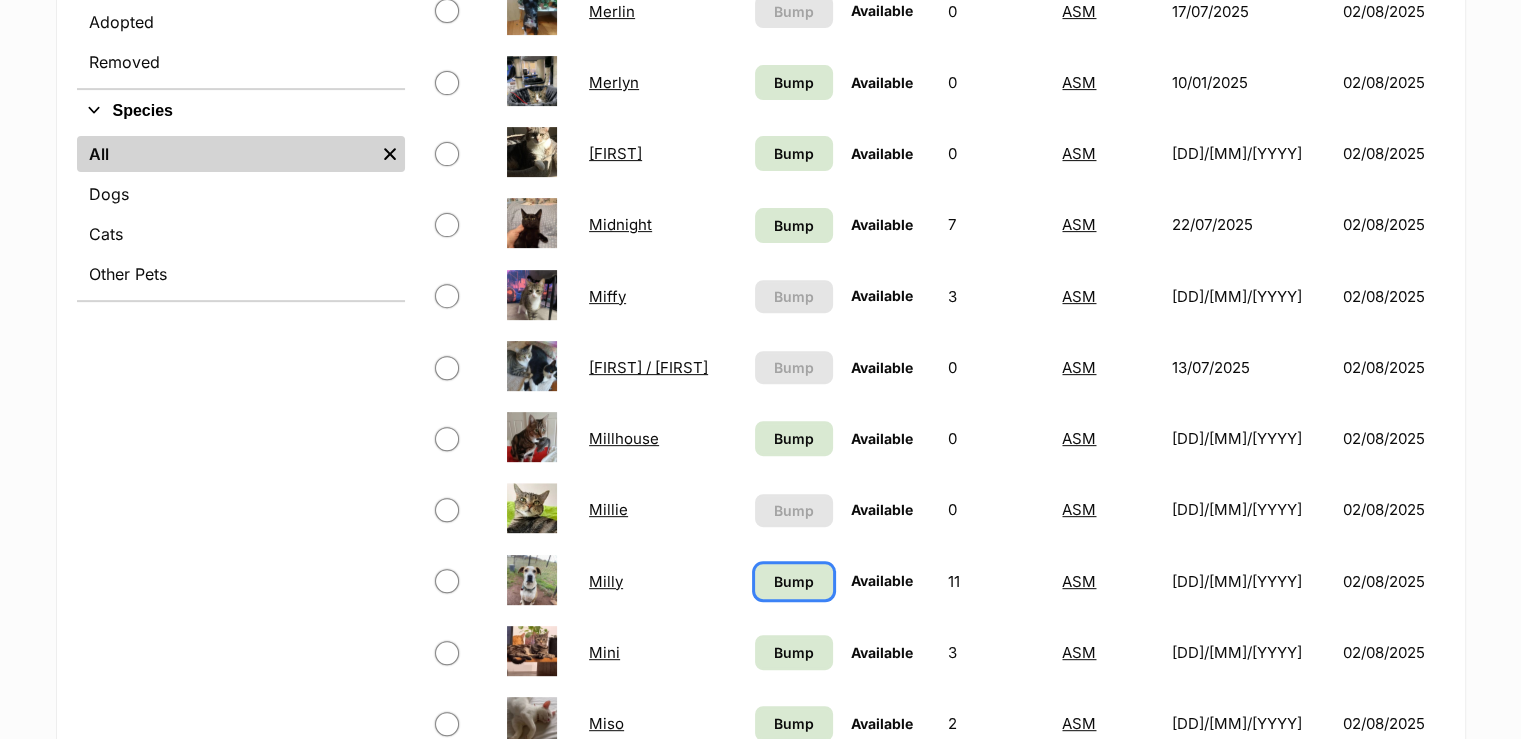 click on "Bump" at bounding box center (794, 581) 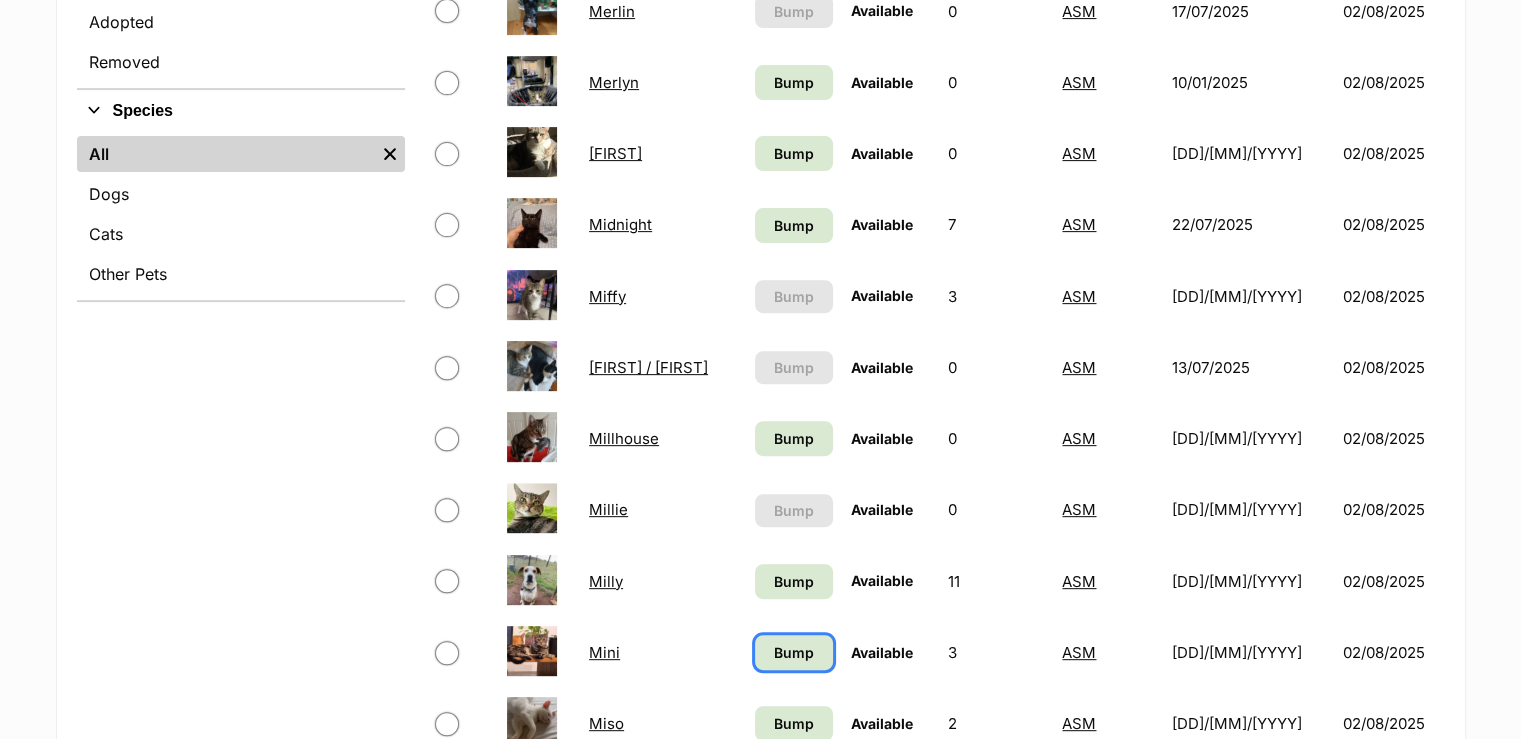click on "Bump" at bounding box center (794, 652) 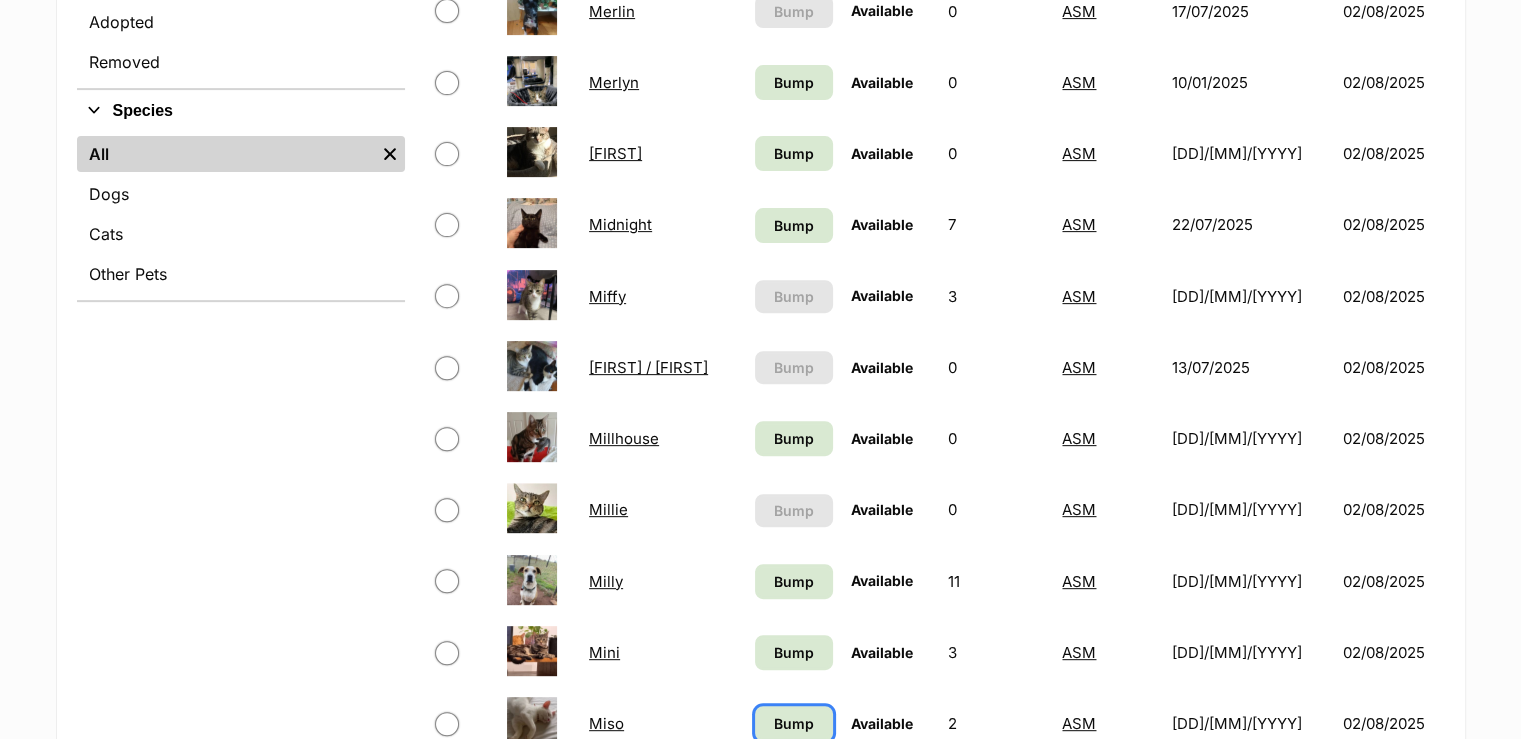 click on "Bump" at bounding box center (794, 723) 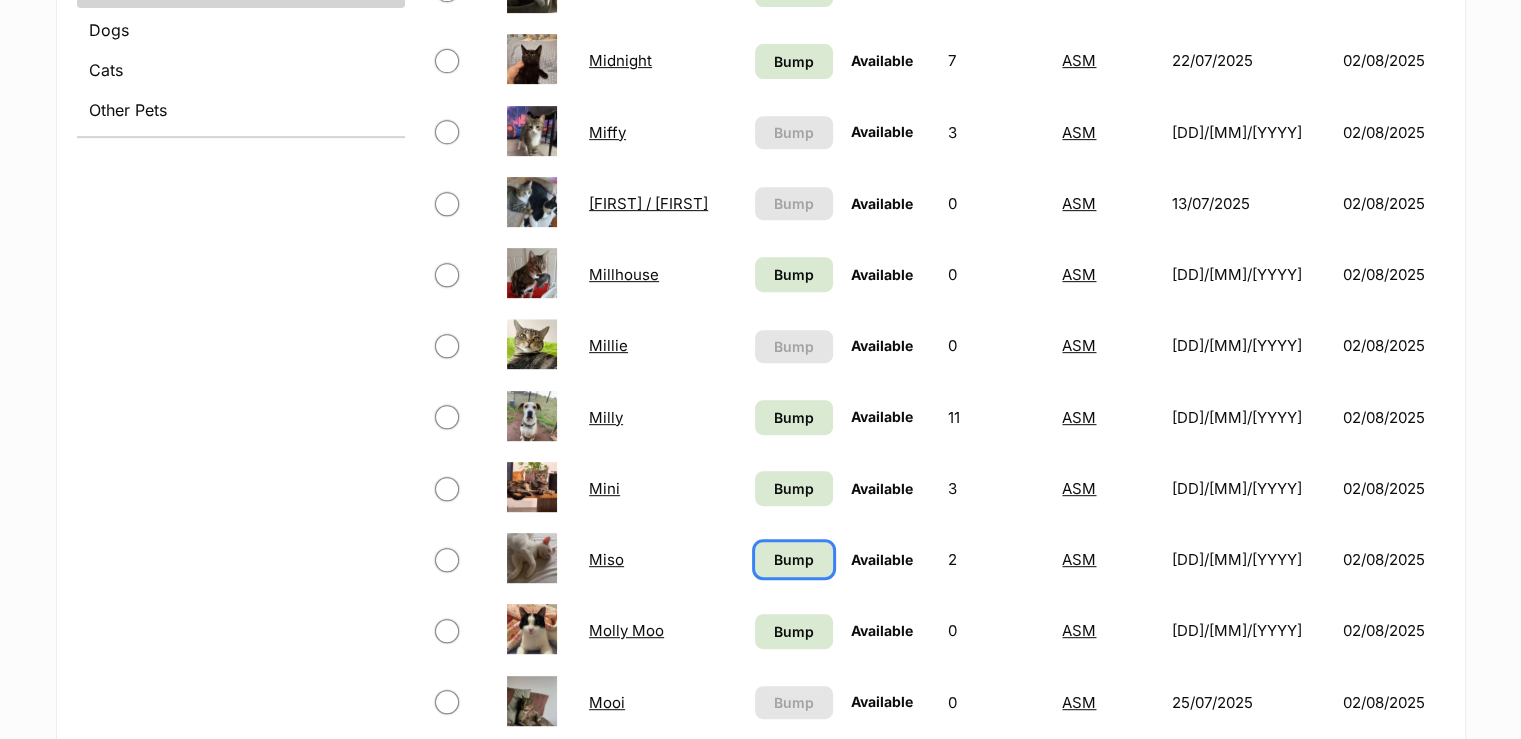 scroll, scrollTop: 900, scrollLeft: 0, axis: vertical 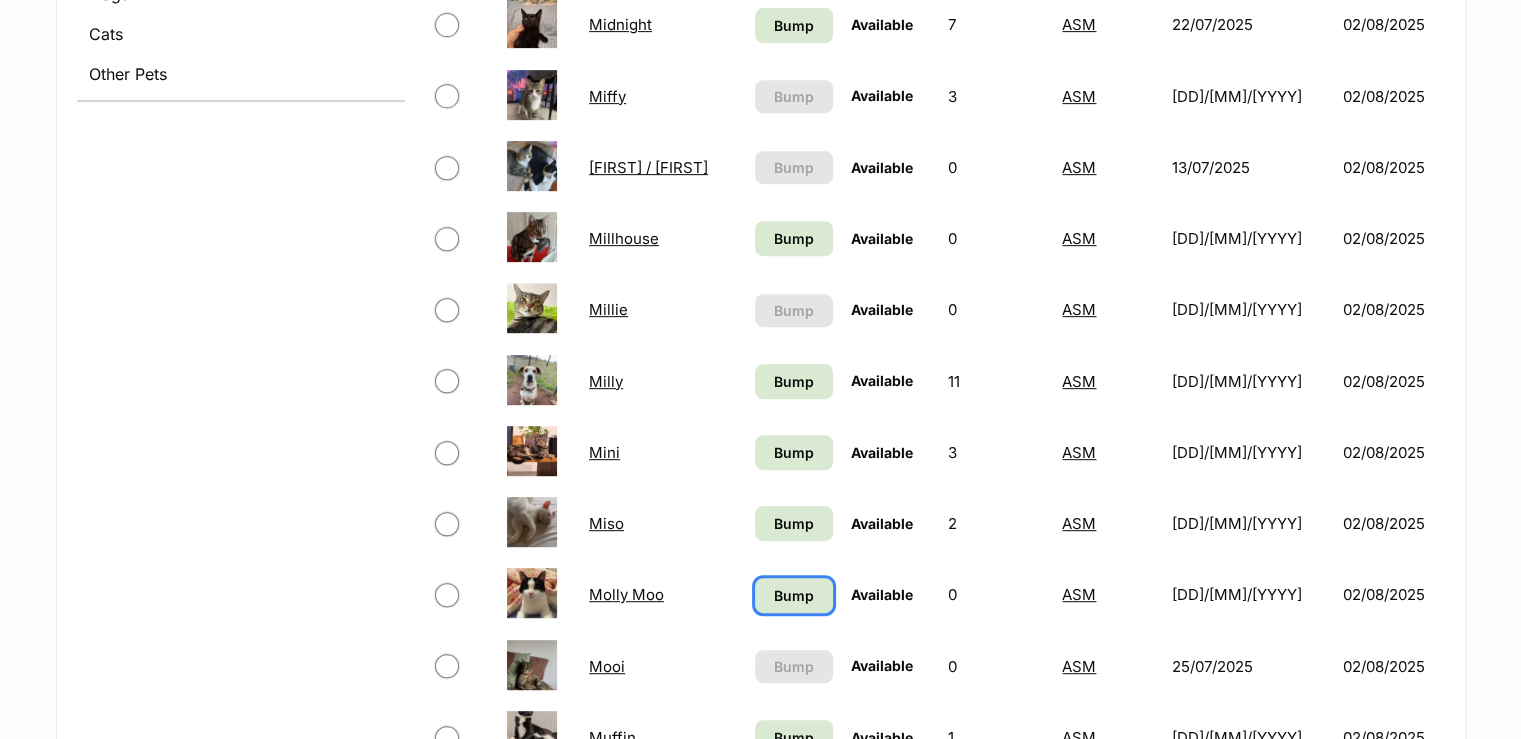 click on "Bump" at bounding box center (794, 595) 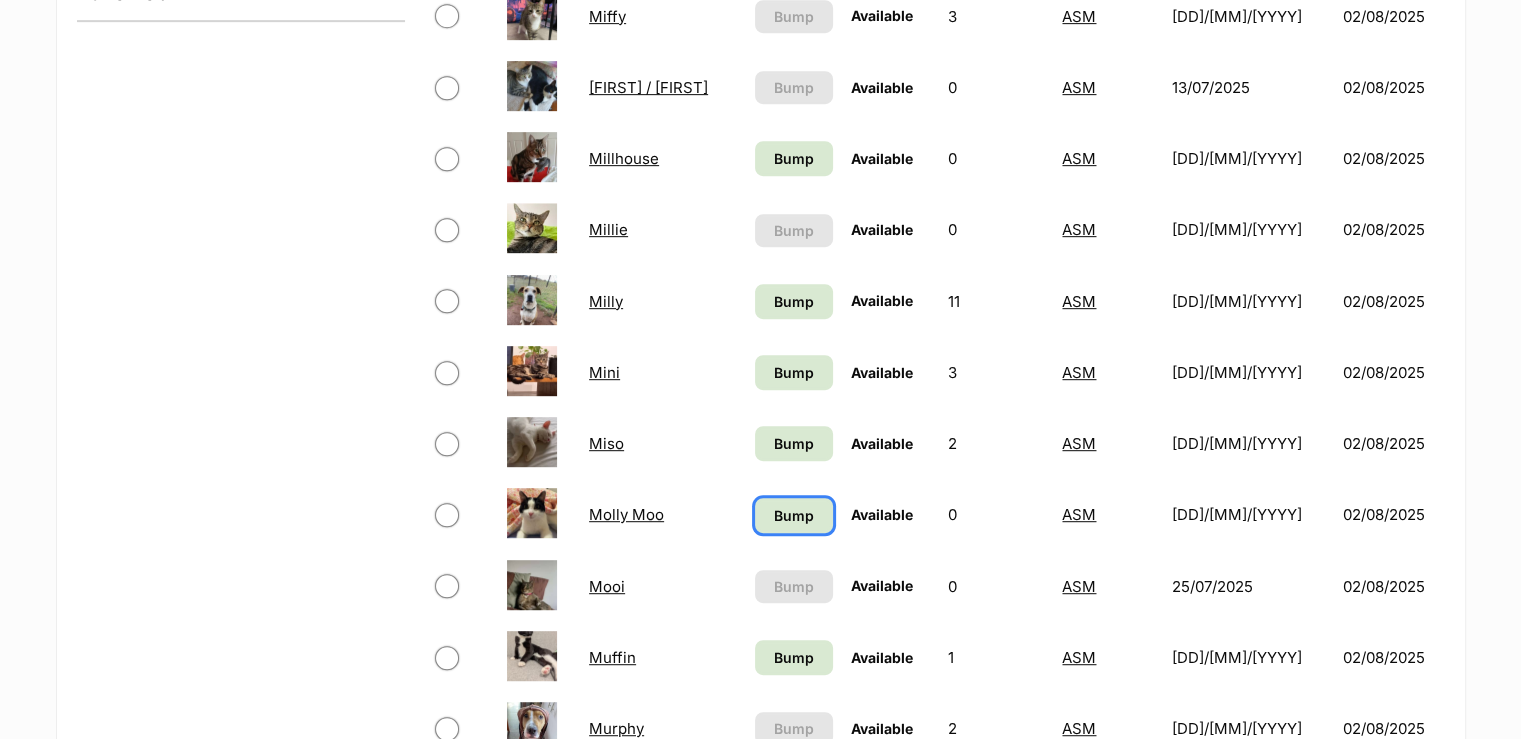 scroll, scrollTop: 1100, scrollLeft: 0, axis: vertical 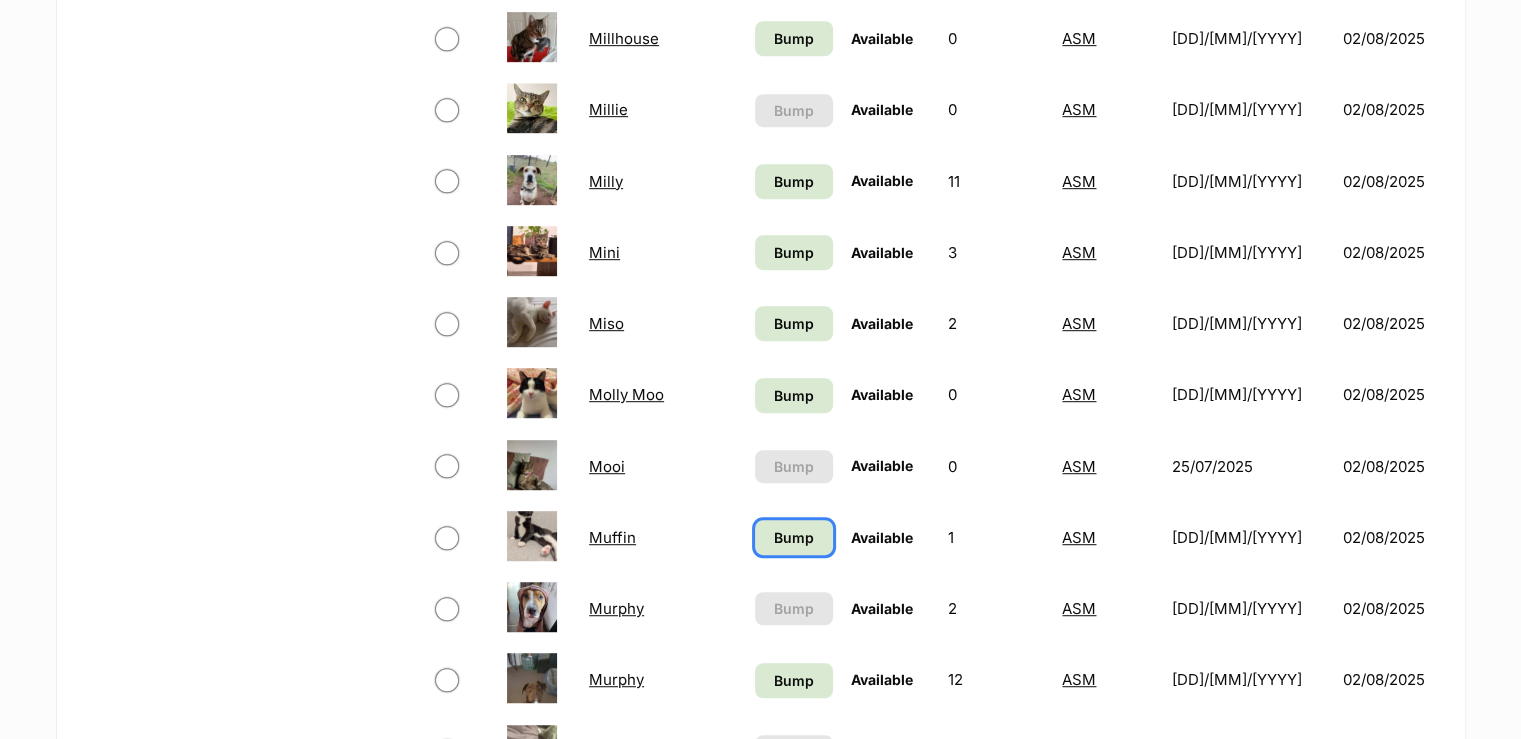 click on "Bump" at bounding box center [794, 537] 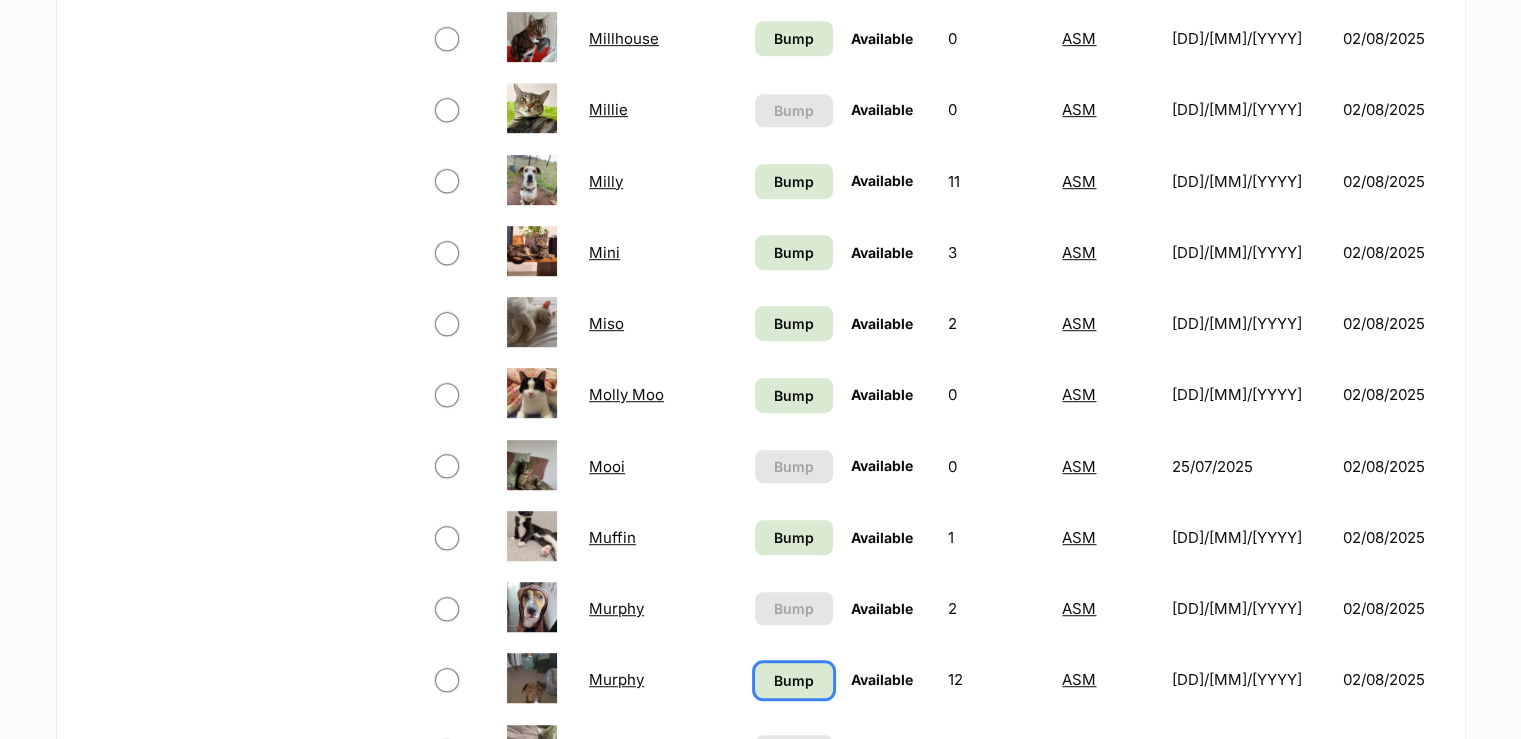 click on "Bump" at bounding box center (794, 680) 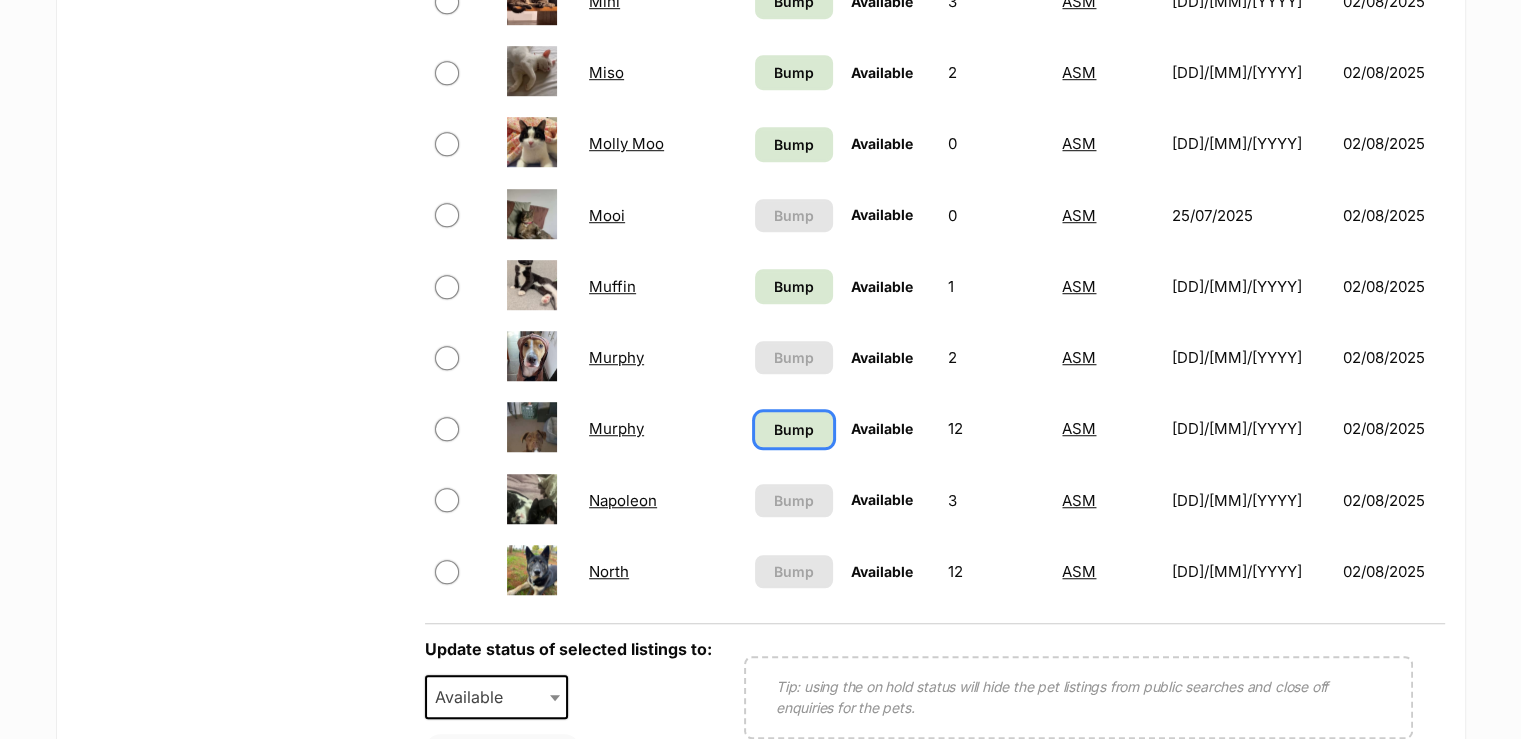 scroll, scrollTop: 1400, scrollLeft: 0, axis: vertical 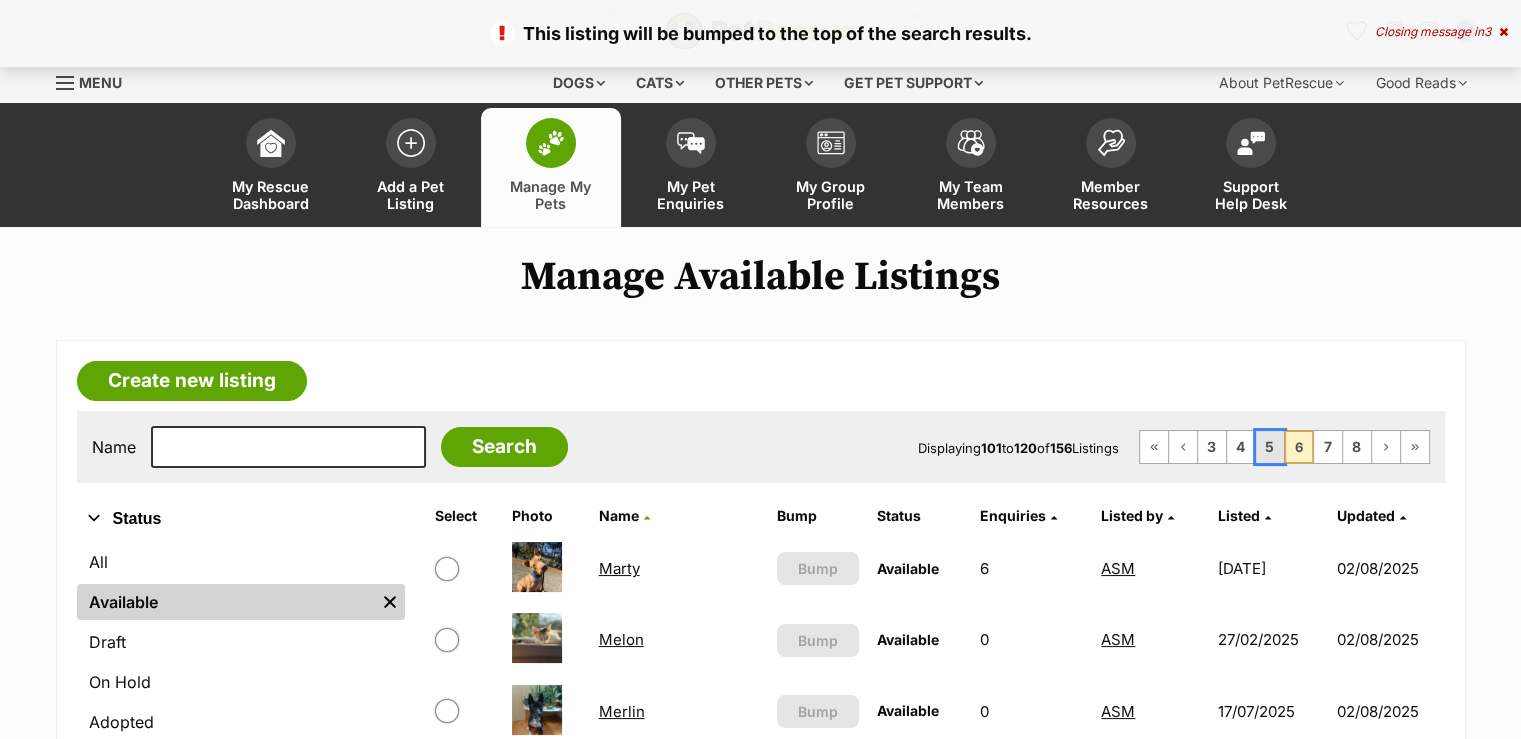 click on "5" at bounding box center [1270, 447] 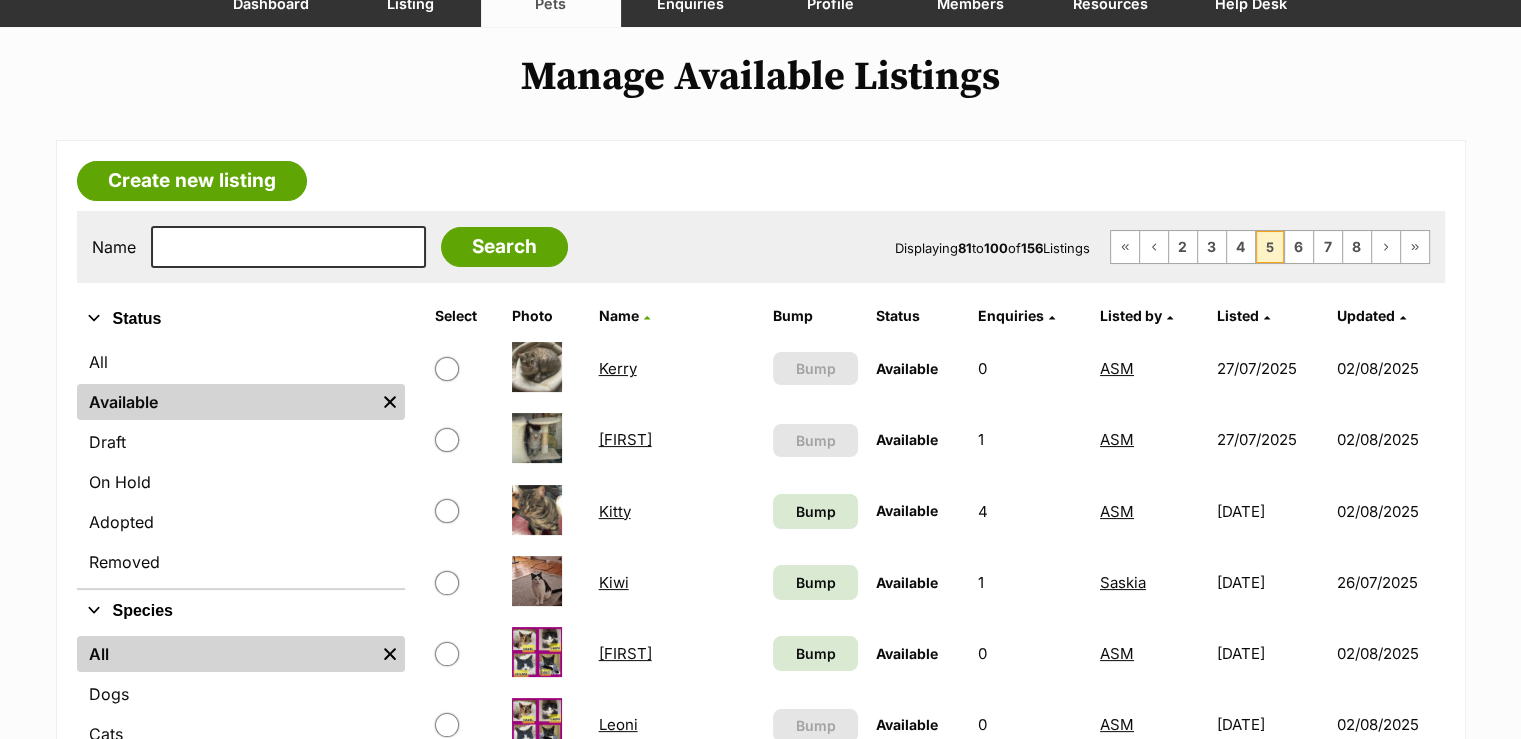 scroll, scrollTop: 200, scrollLeft: 0, axis: vertical 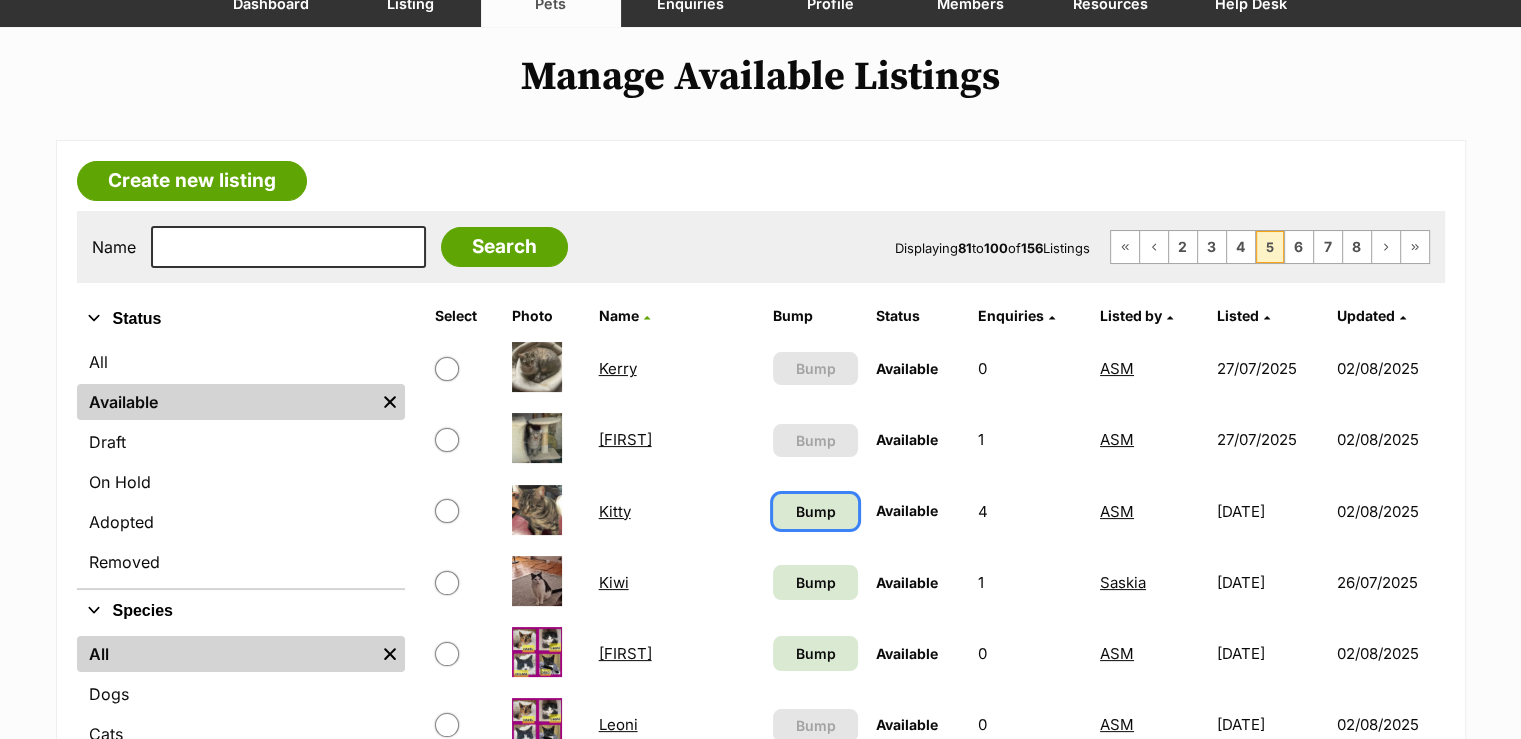 click on "Bump" at bounding box center [815, 511] 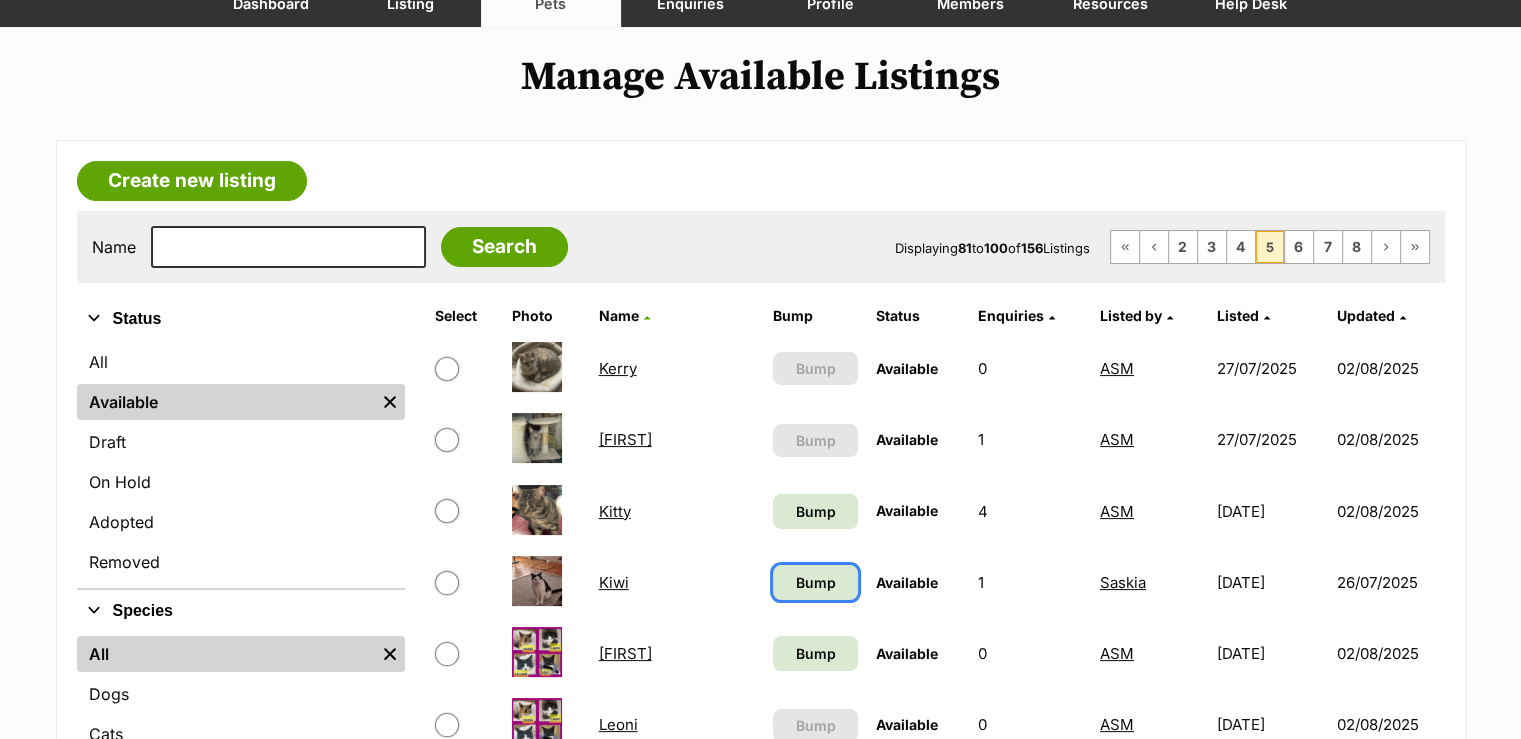 click on "Bump" at bounding box center (815, 582) 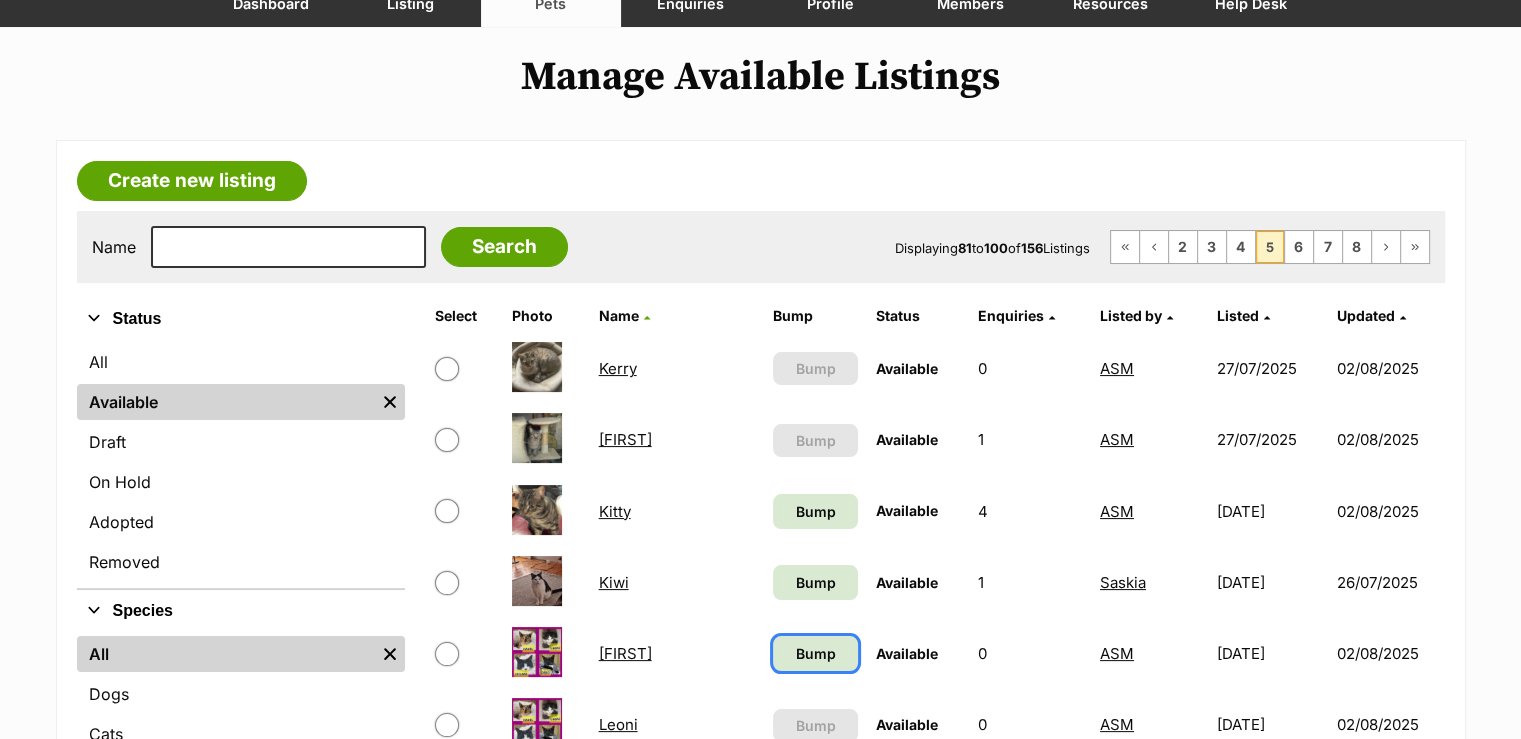 click on "Bump" at bounding box center [815, 653] 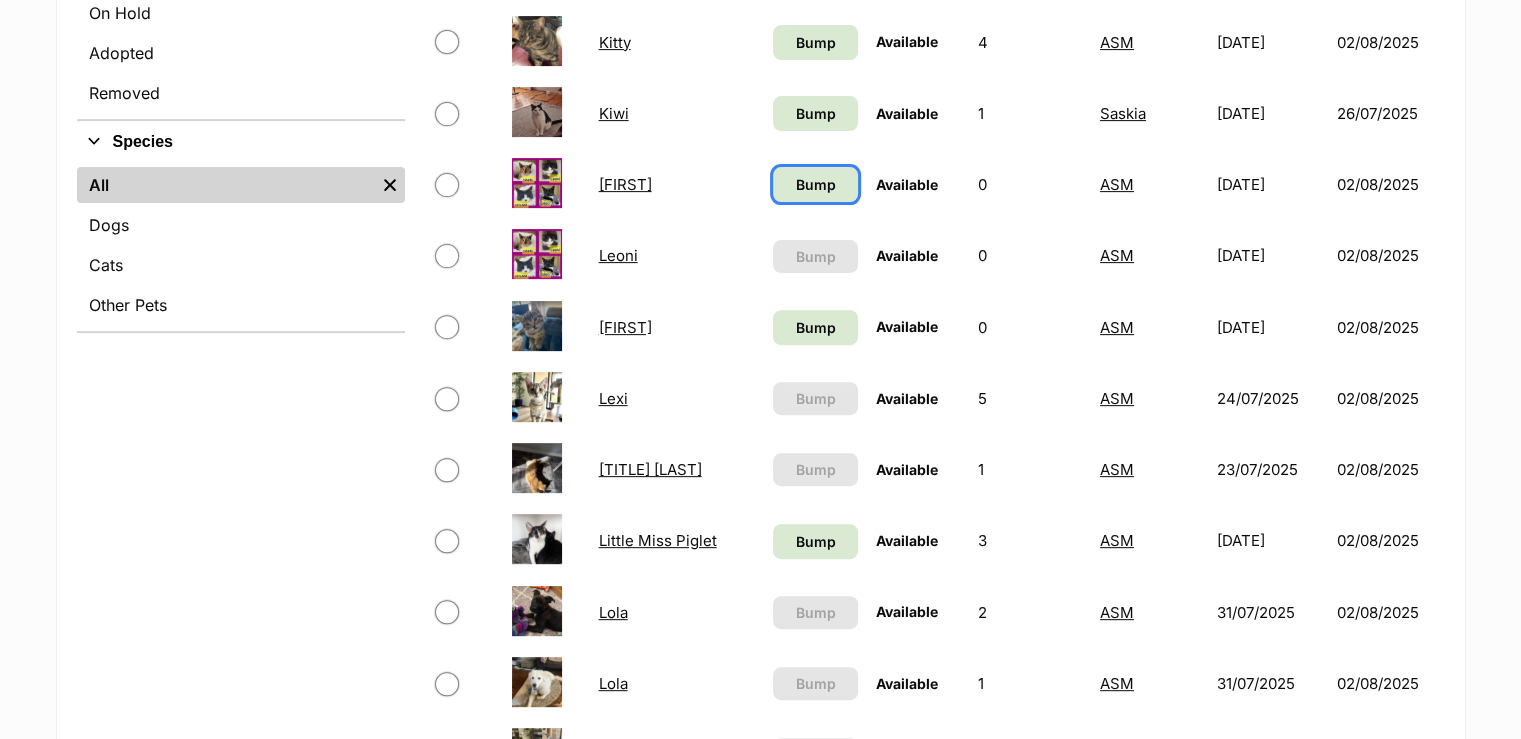 scroll, scrollTop: 700, scrollLeft: 0, axis: vertical 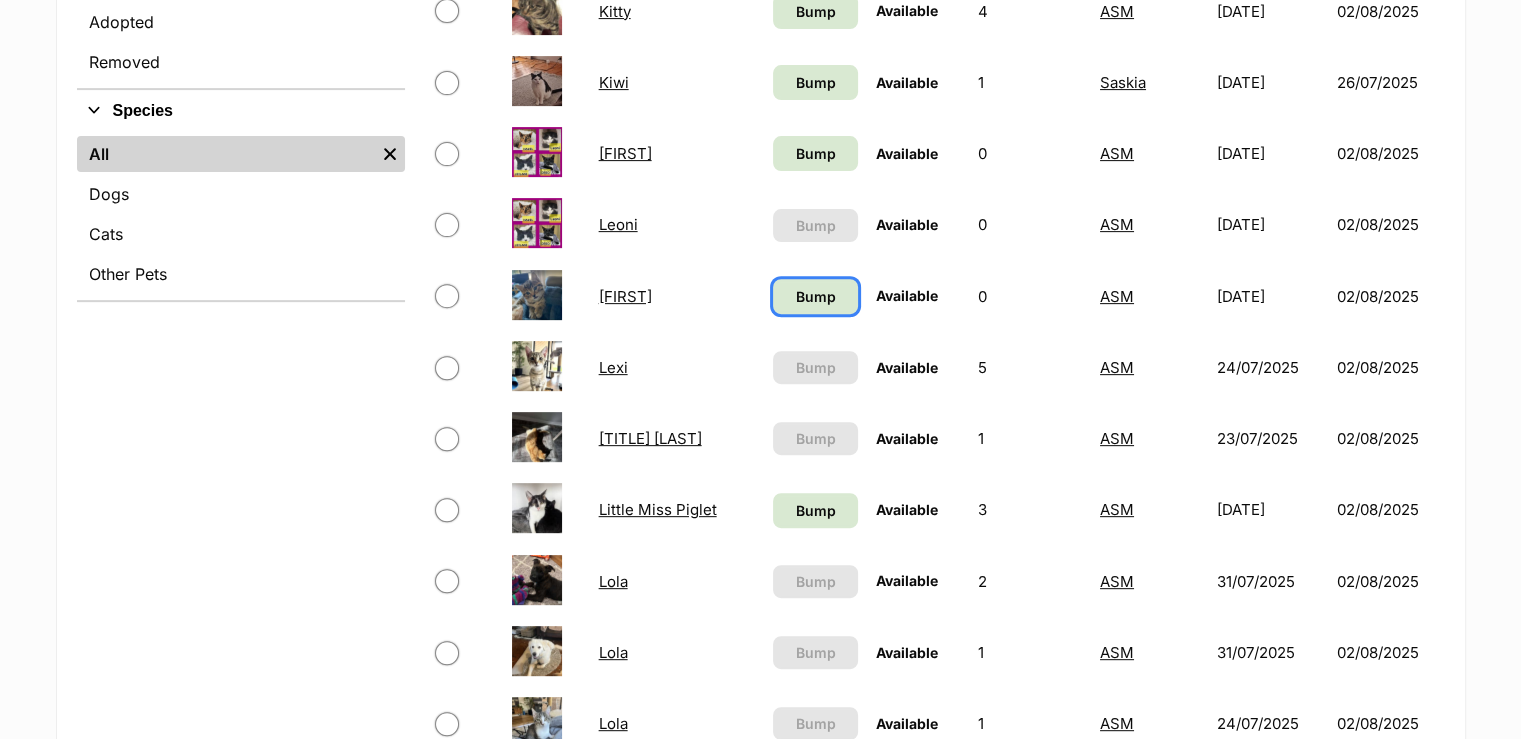 click on "Bump" at bounding box center [815, 296] 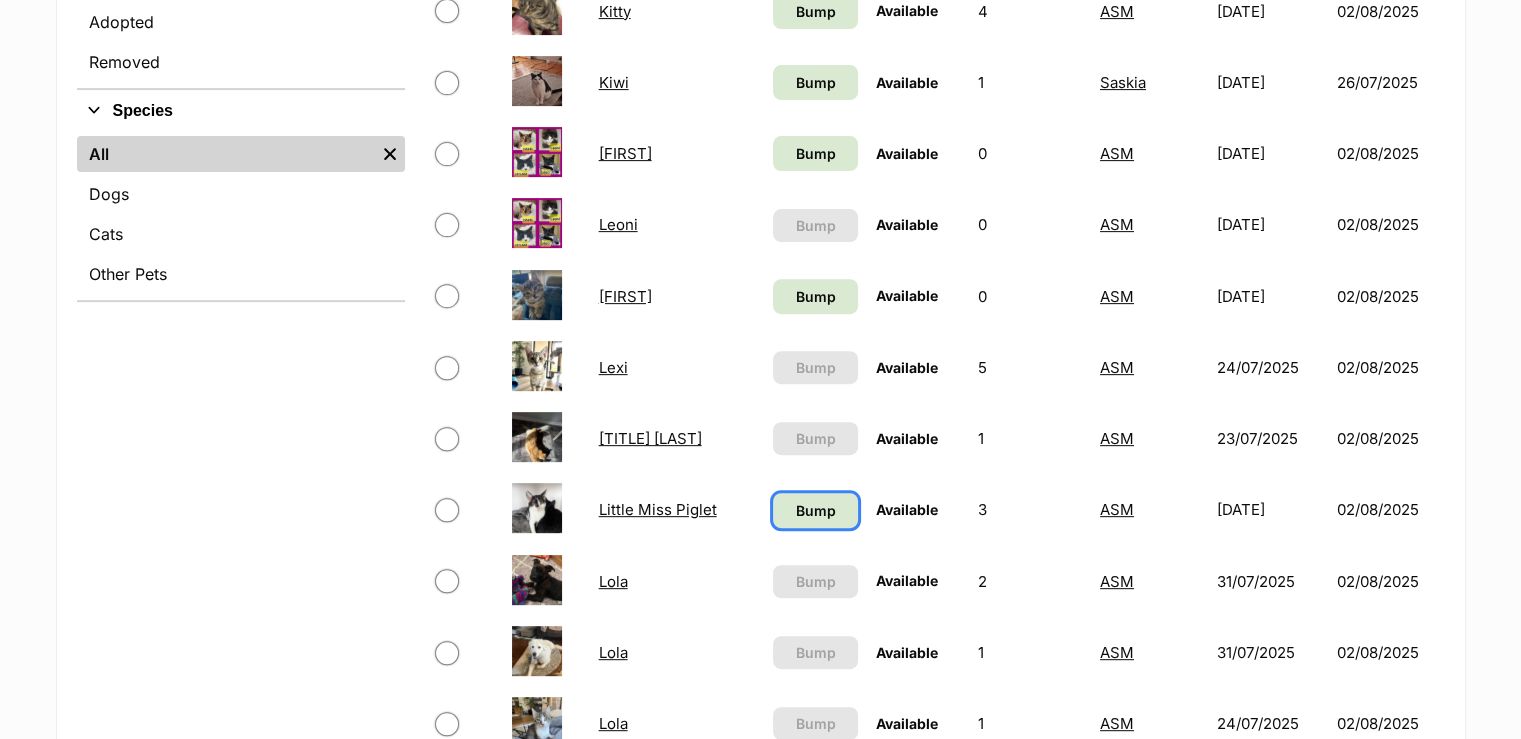 click on "Bump" at bounding box center (815, 510) 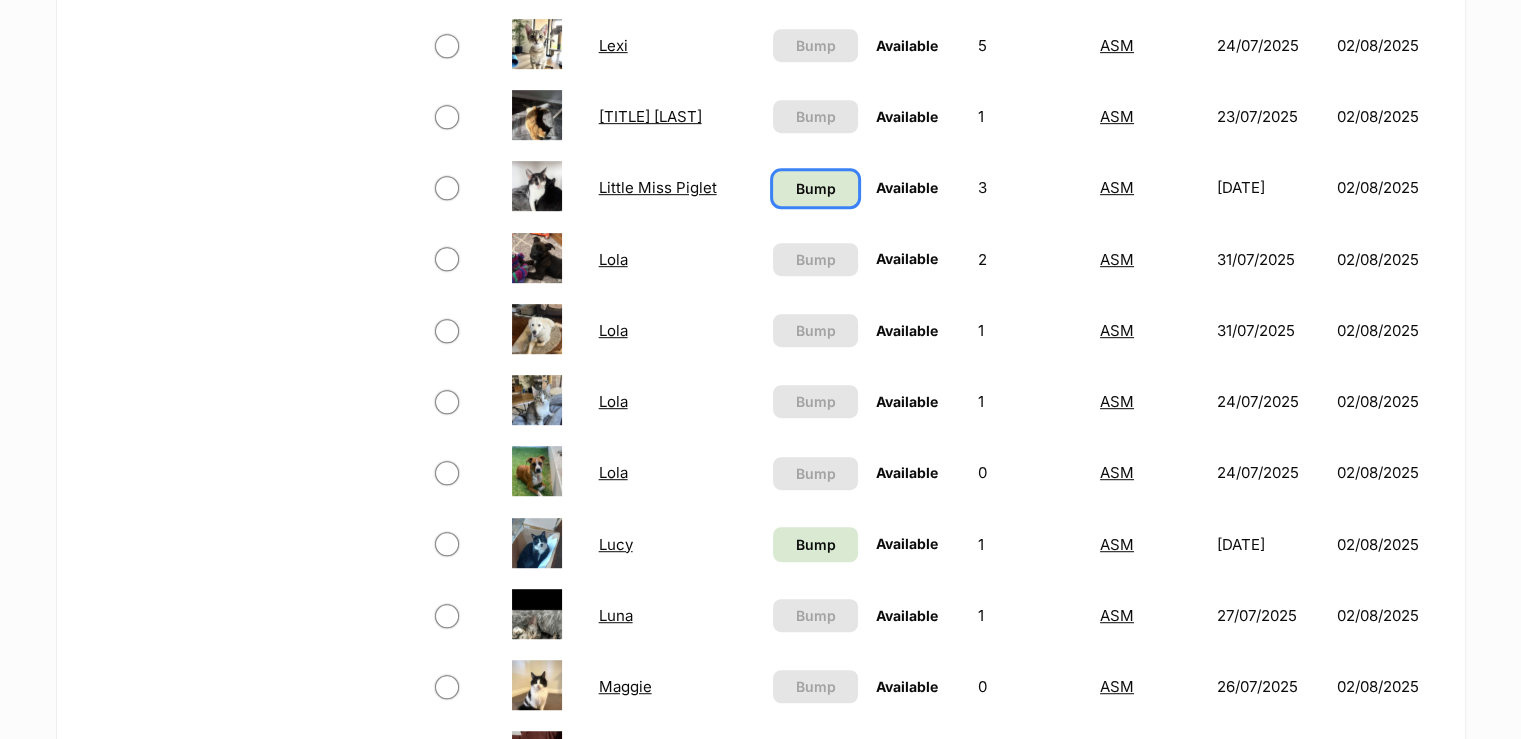 scroll, scrollTop: 1100, scrollLeft: 0, axis: vertical 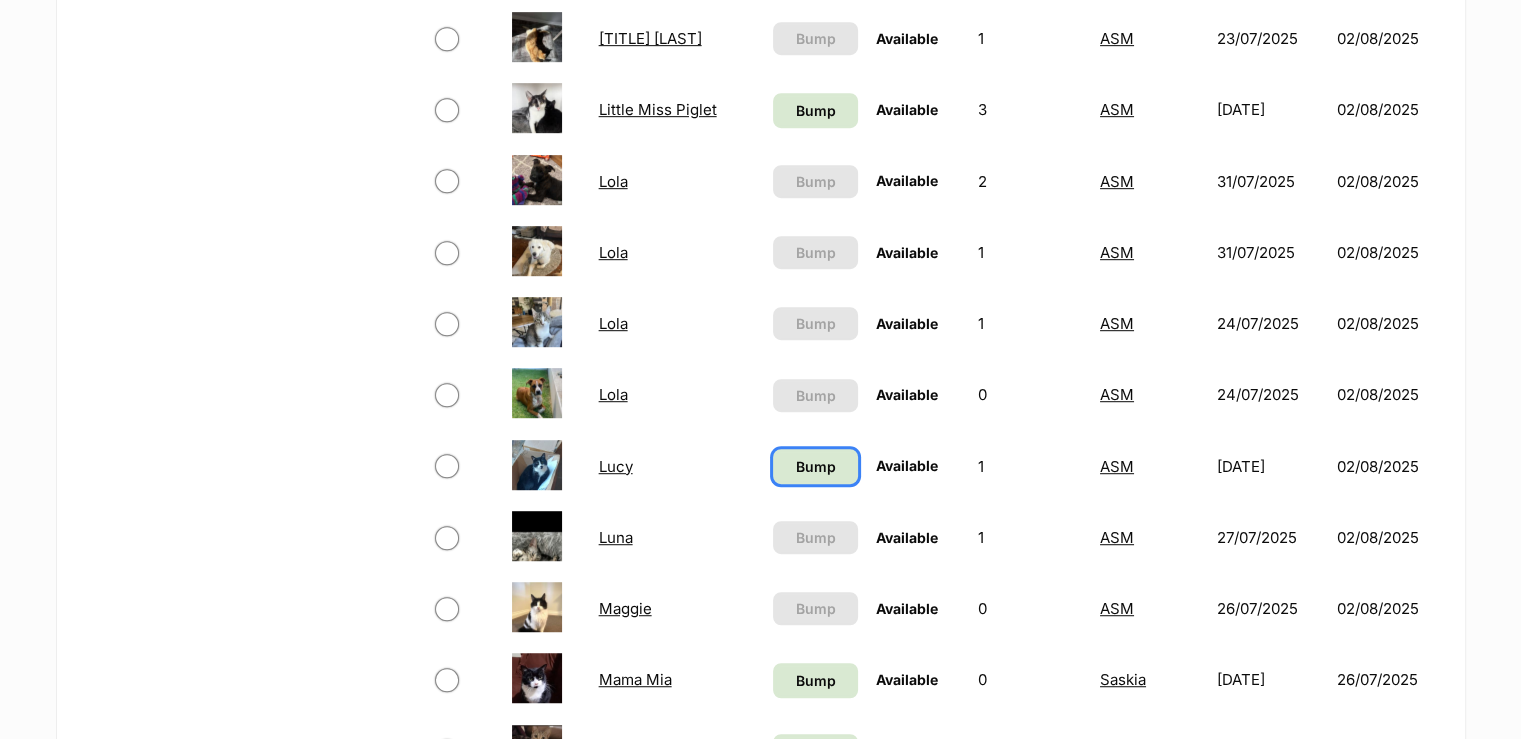 click on "Bump" at bounding box center [815, 466] 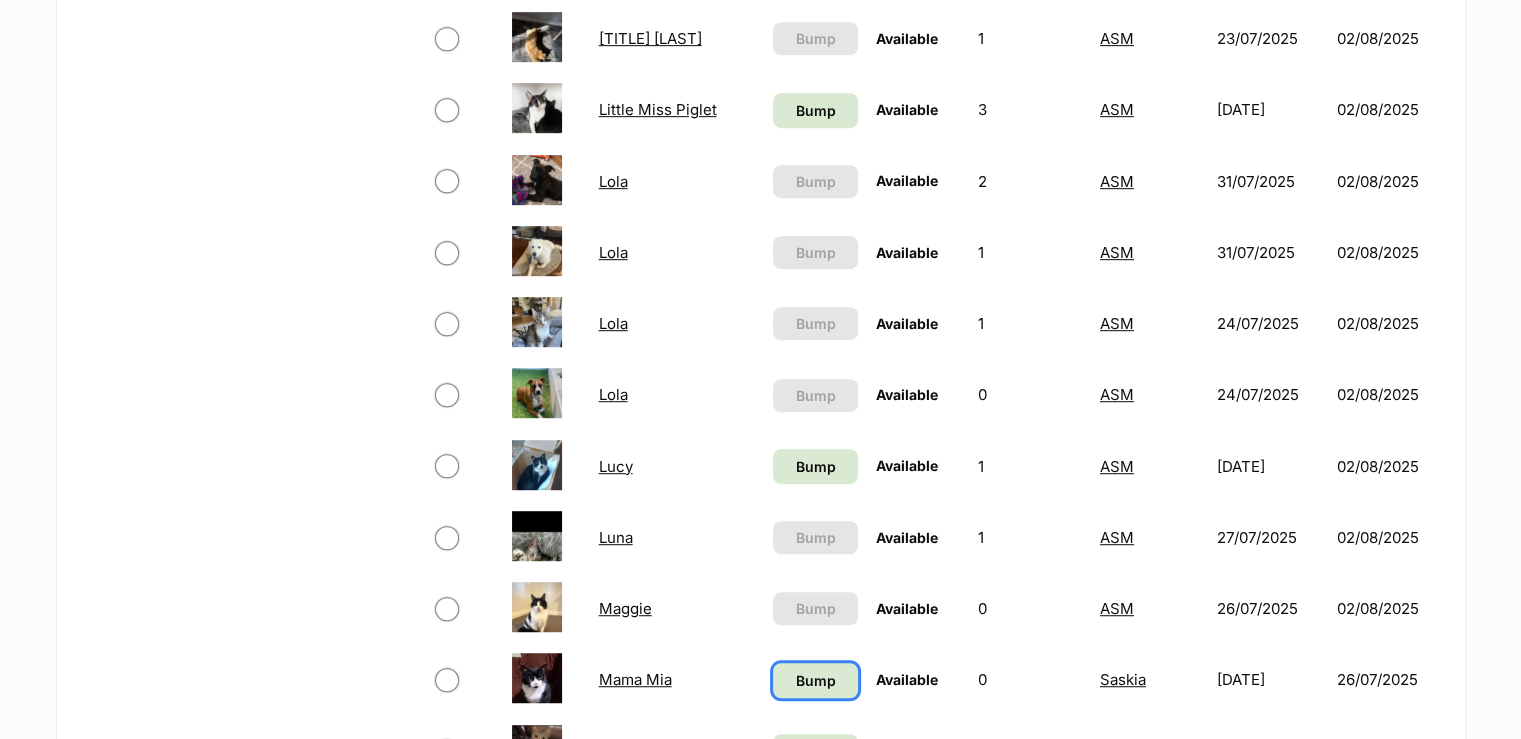 drag, startPoint x: 827, startPoint y: 671, endPoint x: 924, endPoint y: 697, distance: 100.4241 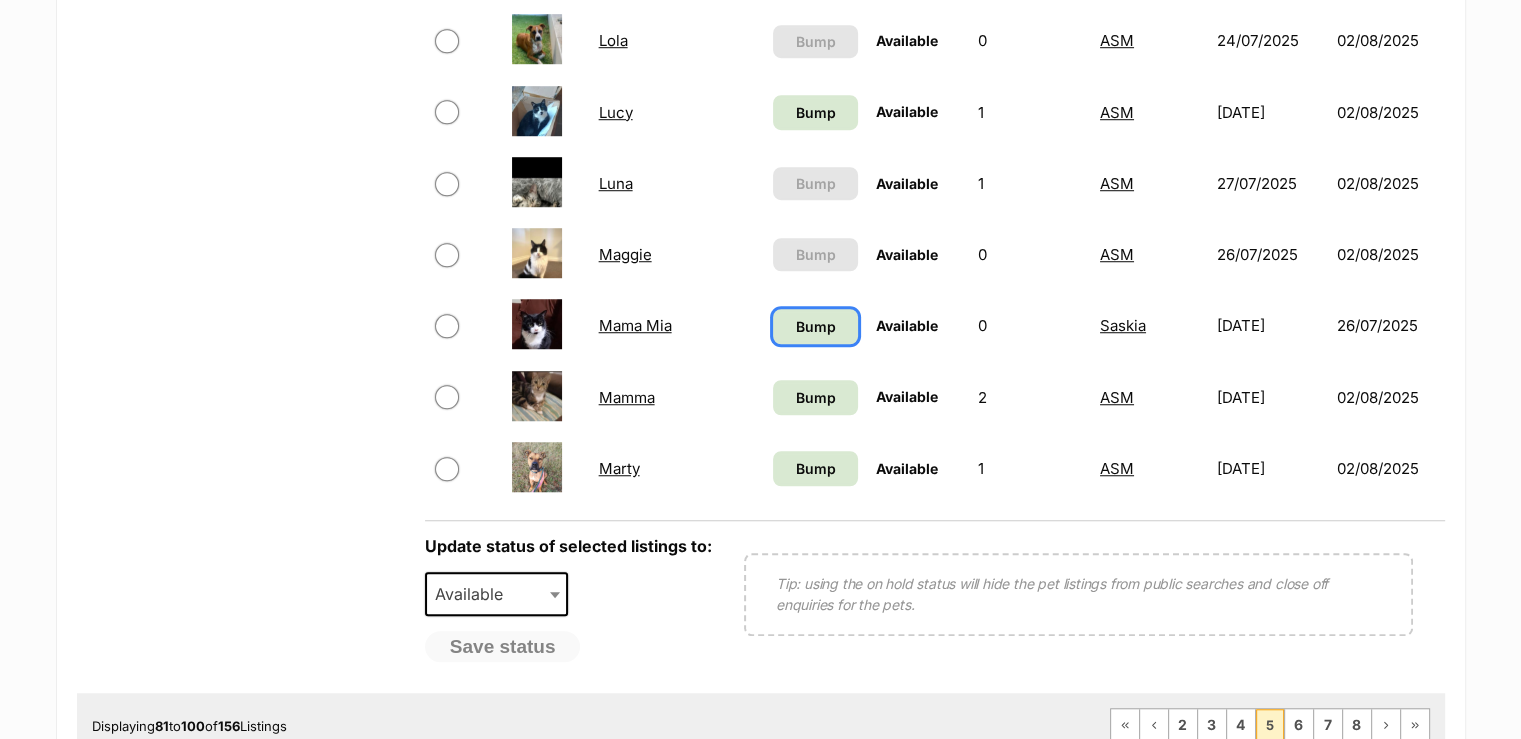 scroll, scrollTop: 1500, scrollLeft: 0, axis: vertical 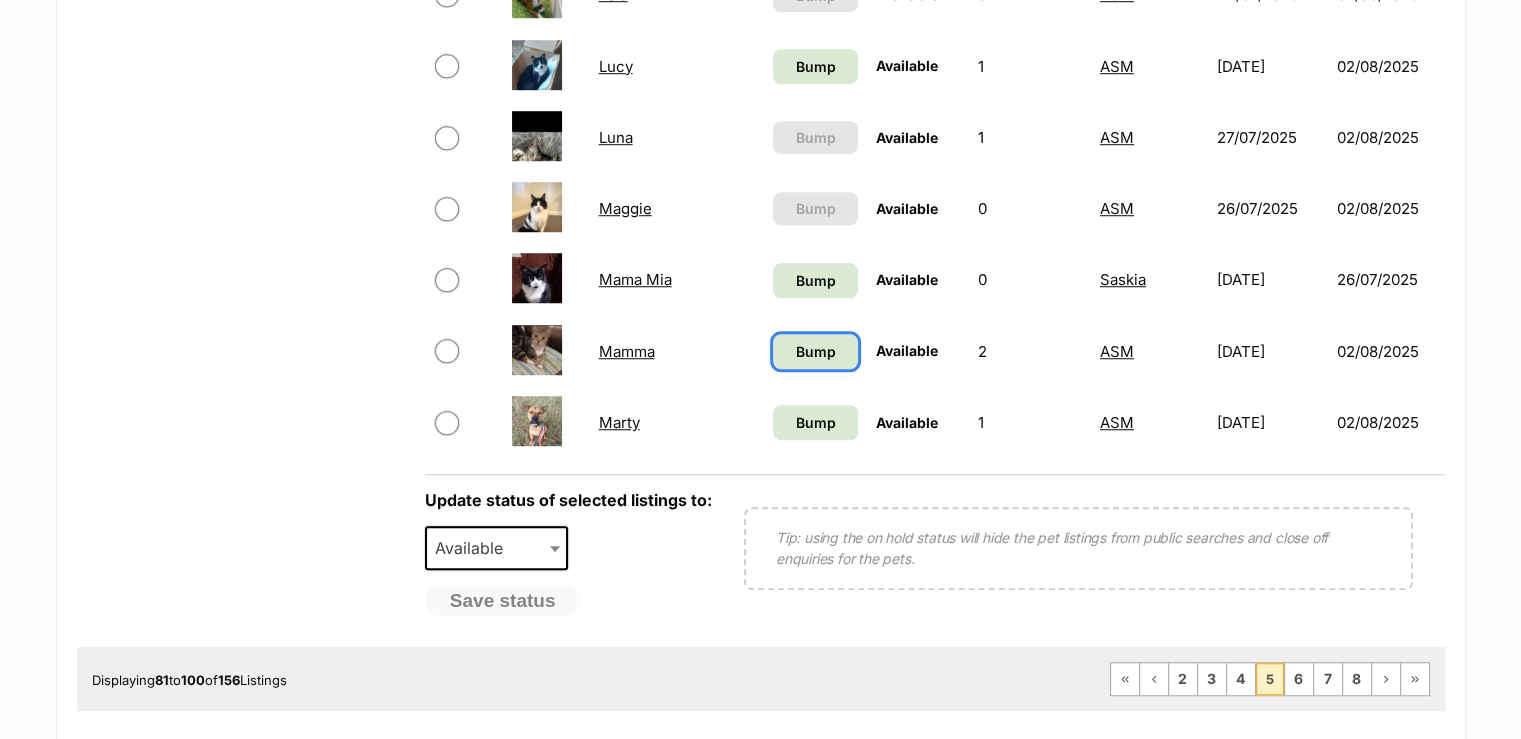 click on "Bump" at bounding box center (815, 351) 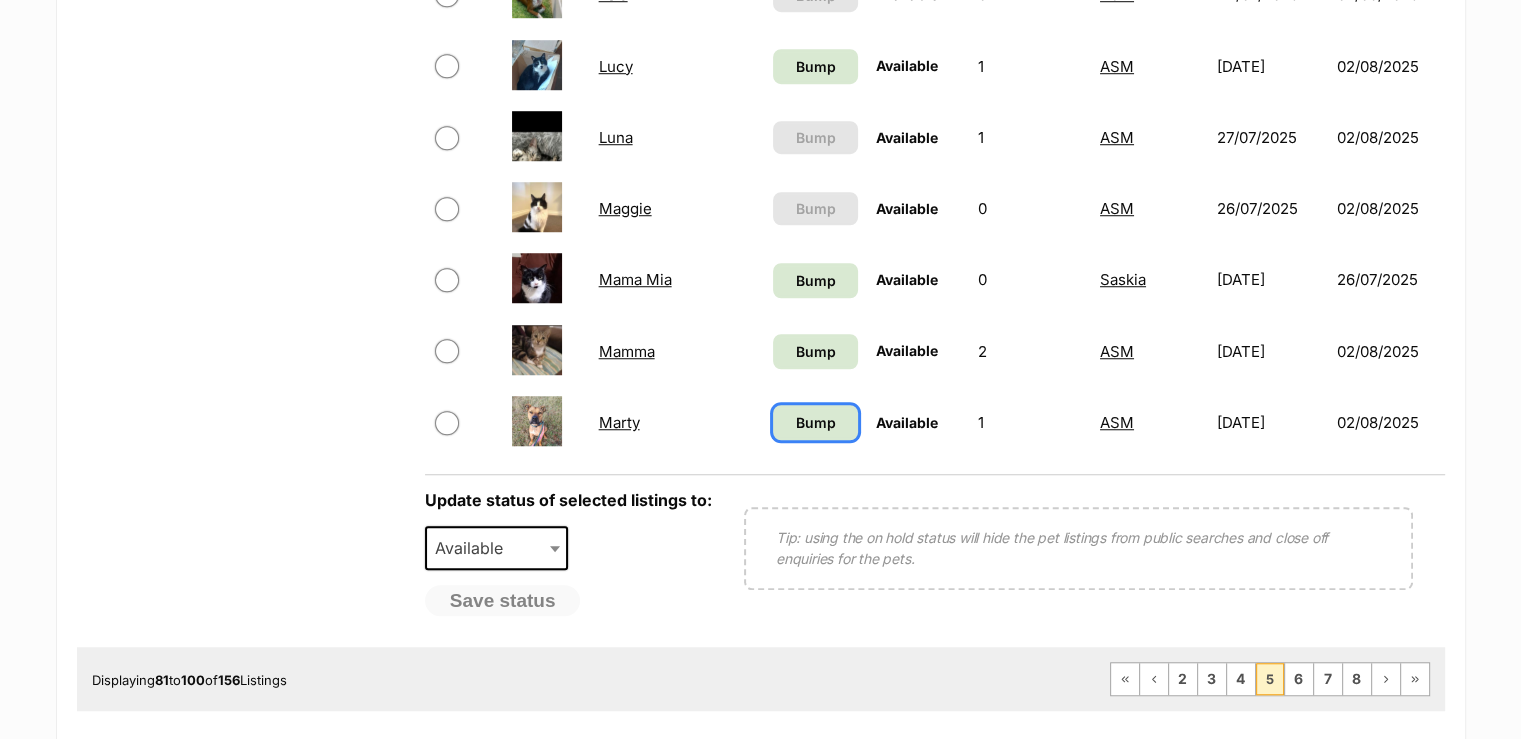 click on "Bump" at bounding box center (815, 422) 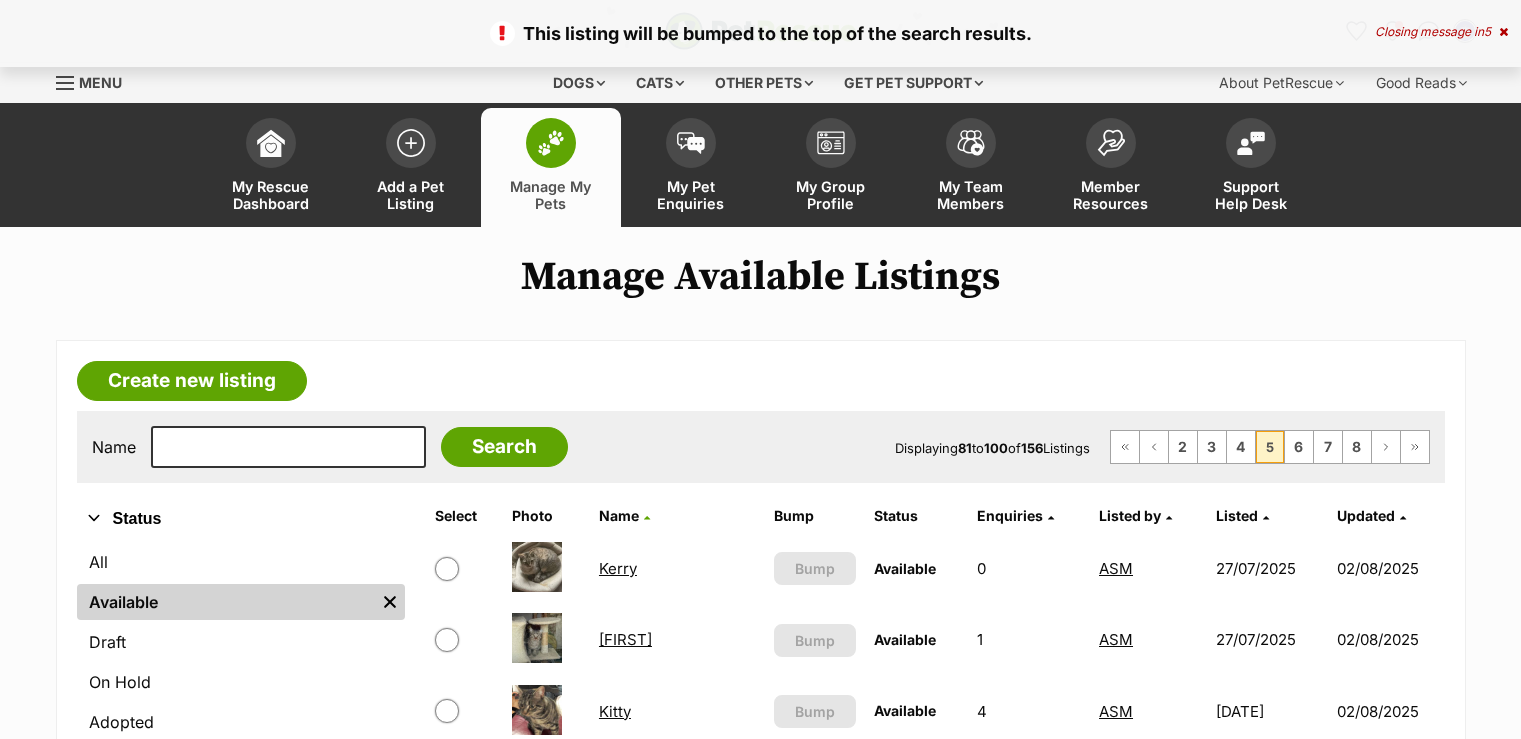 scroll, scrollTop: 0, scrollLeft: 0, axis: both 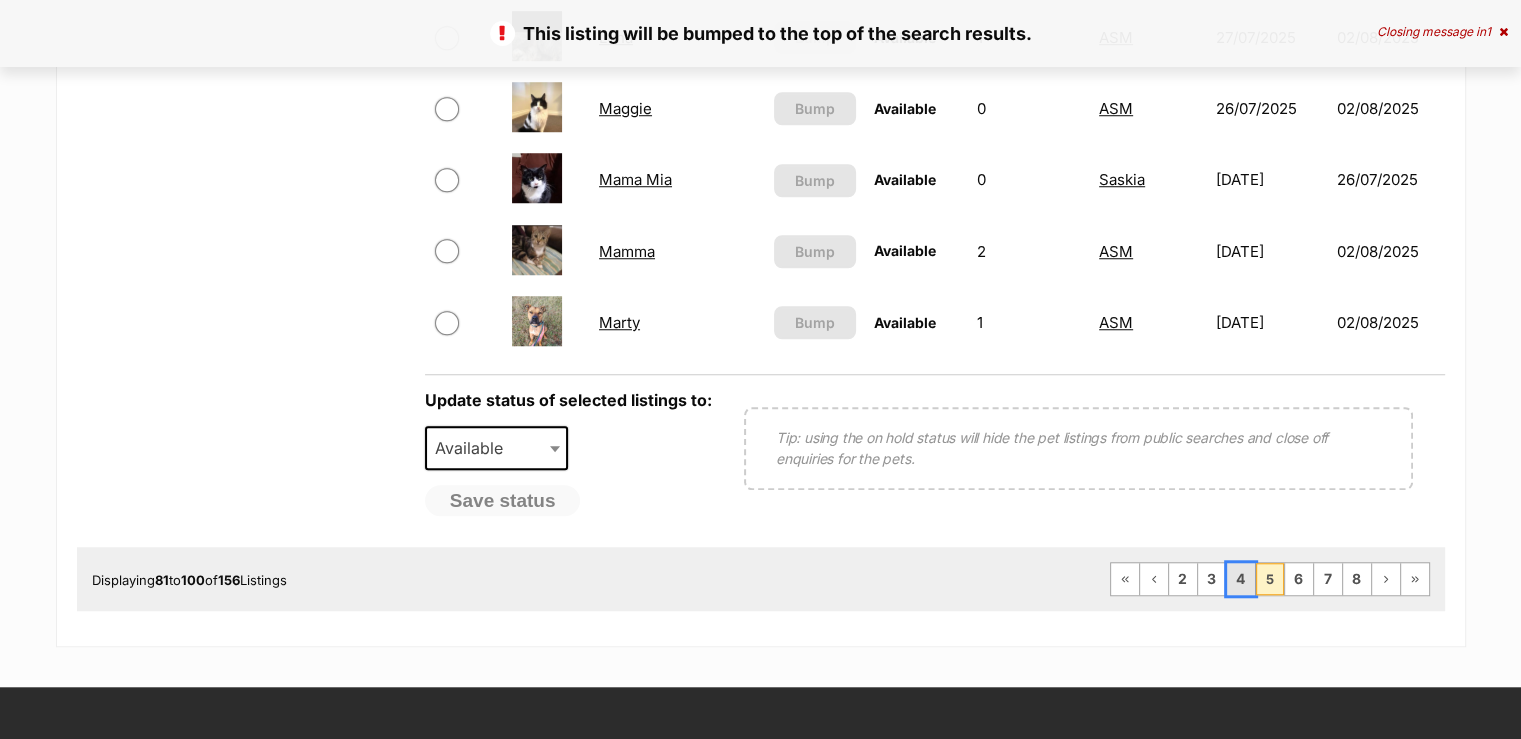 click on "4" at bounding box center [1241, 579] 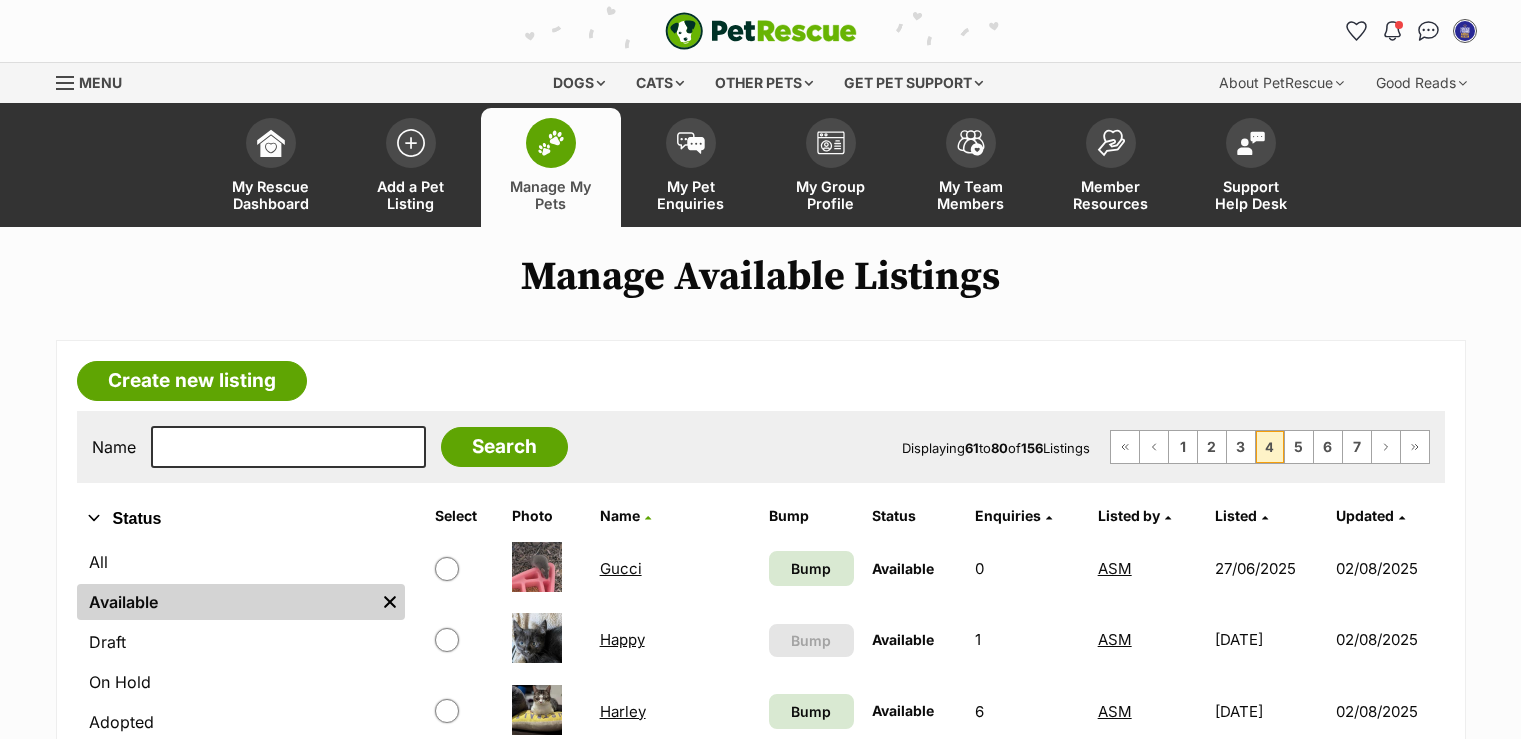 scroll, scrollTop: 0, scrollLeft: 0, axis: both 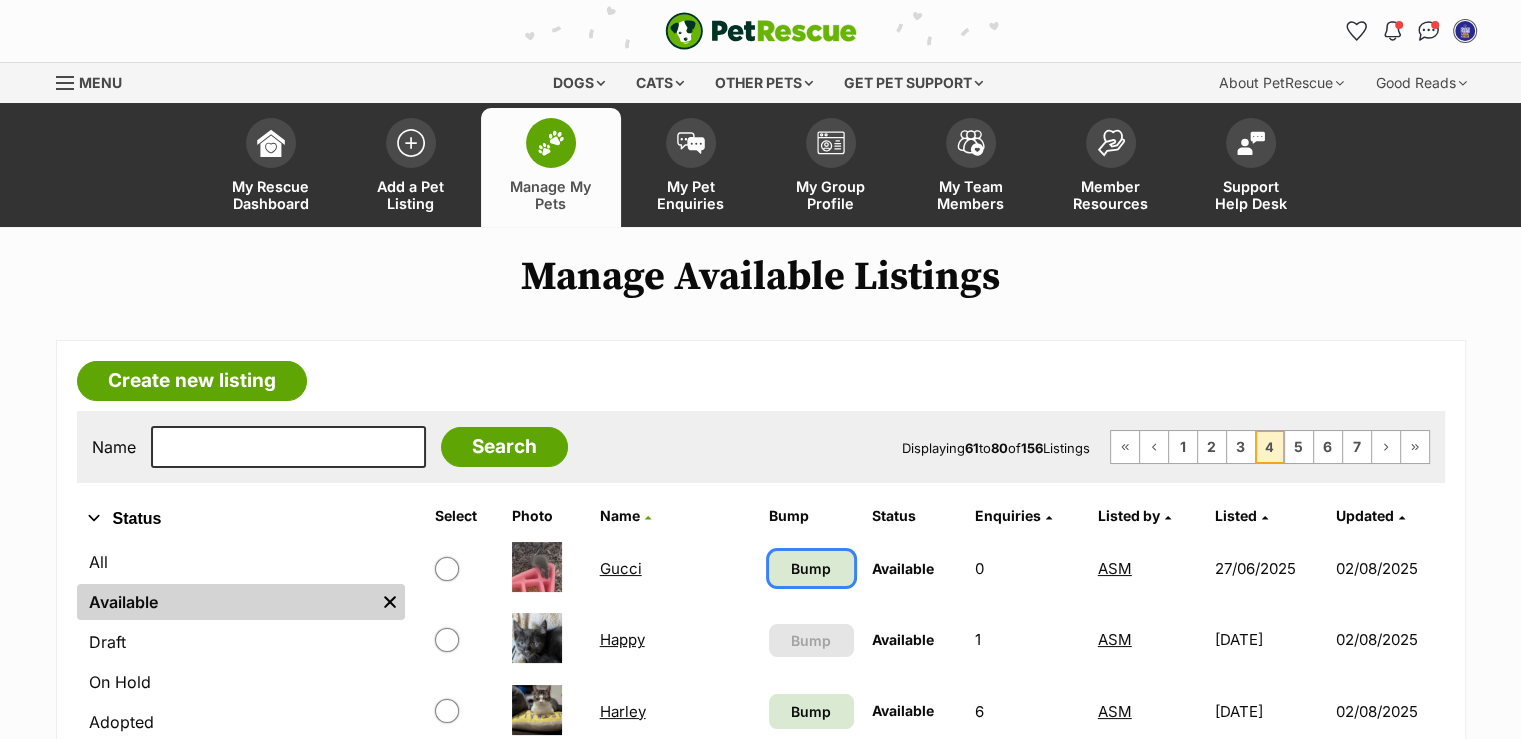 click on "Bump" at bounding box center (811, 568) 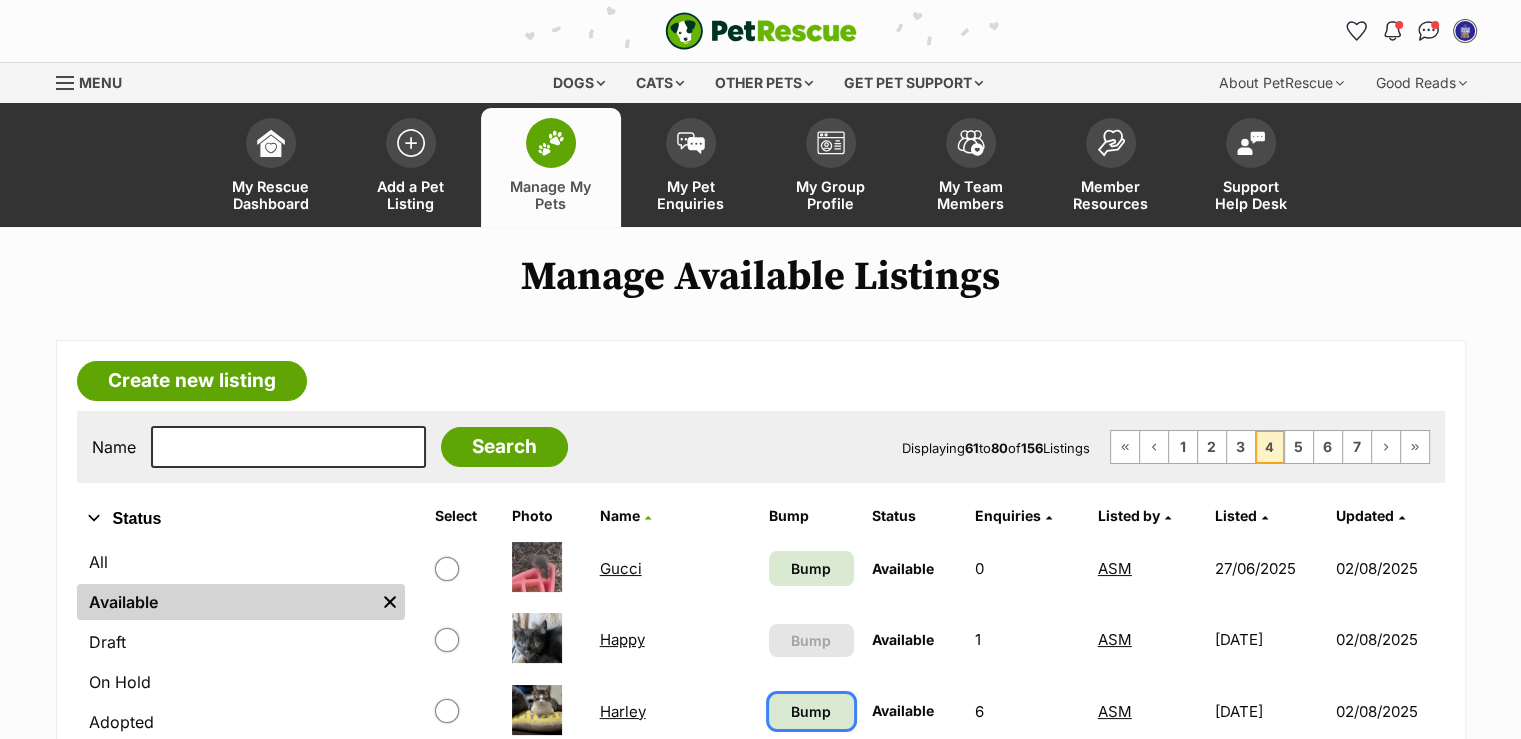 click on "Bump" at bounding box center [811, 711] 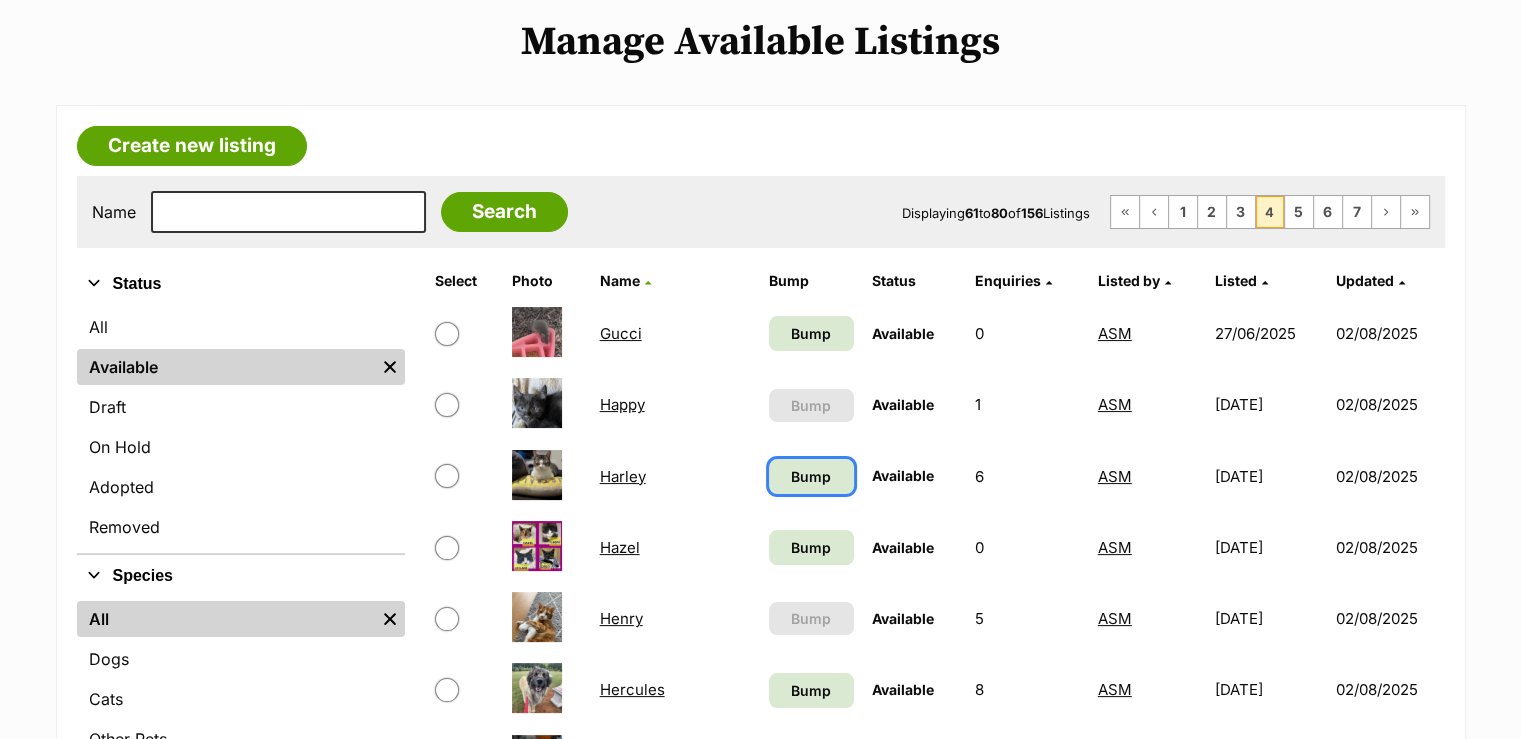 scroll, scrollTop: 300, scrollLeft: 0, axis: vertical 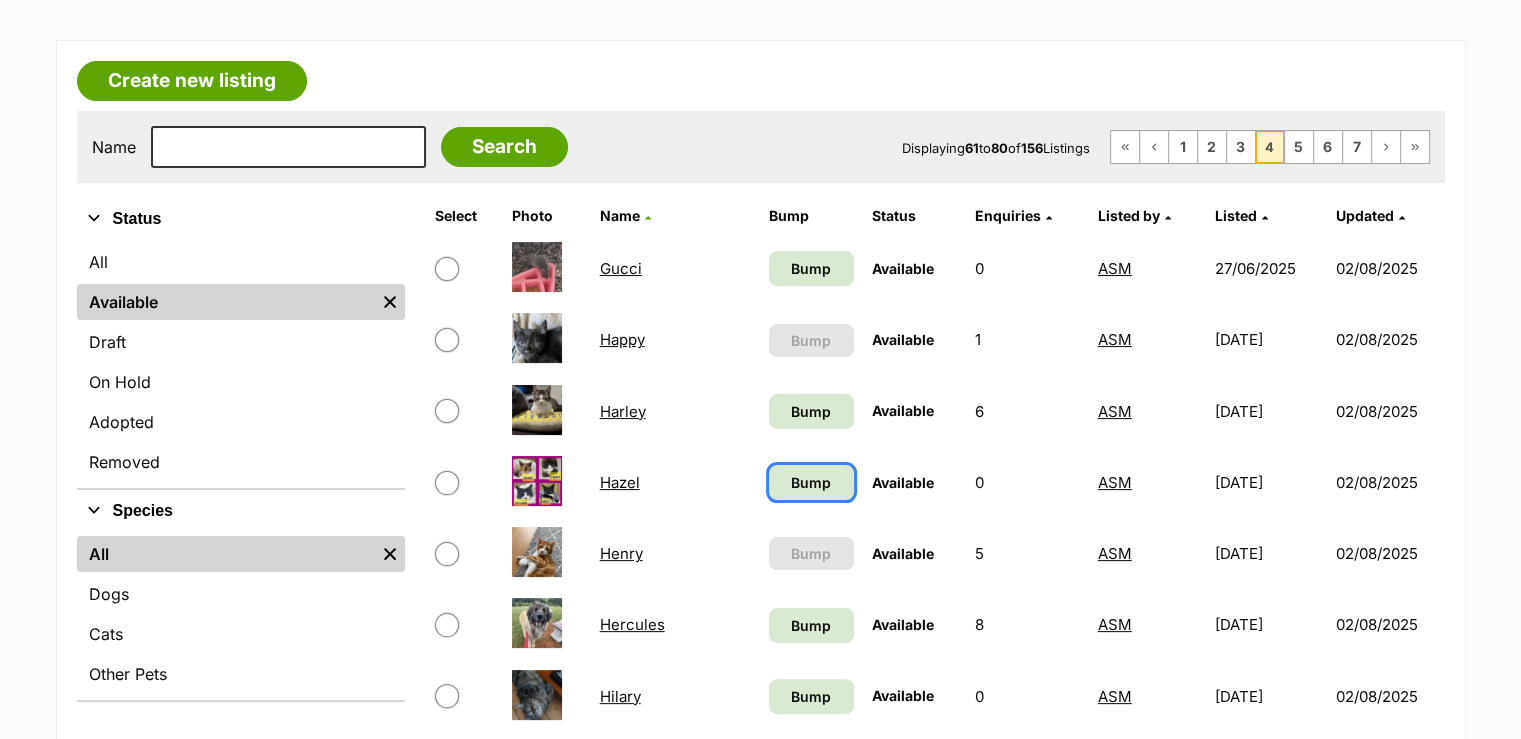 click on "Bump" at bounding box center [811, 482] 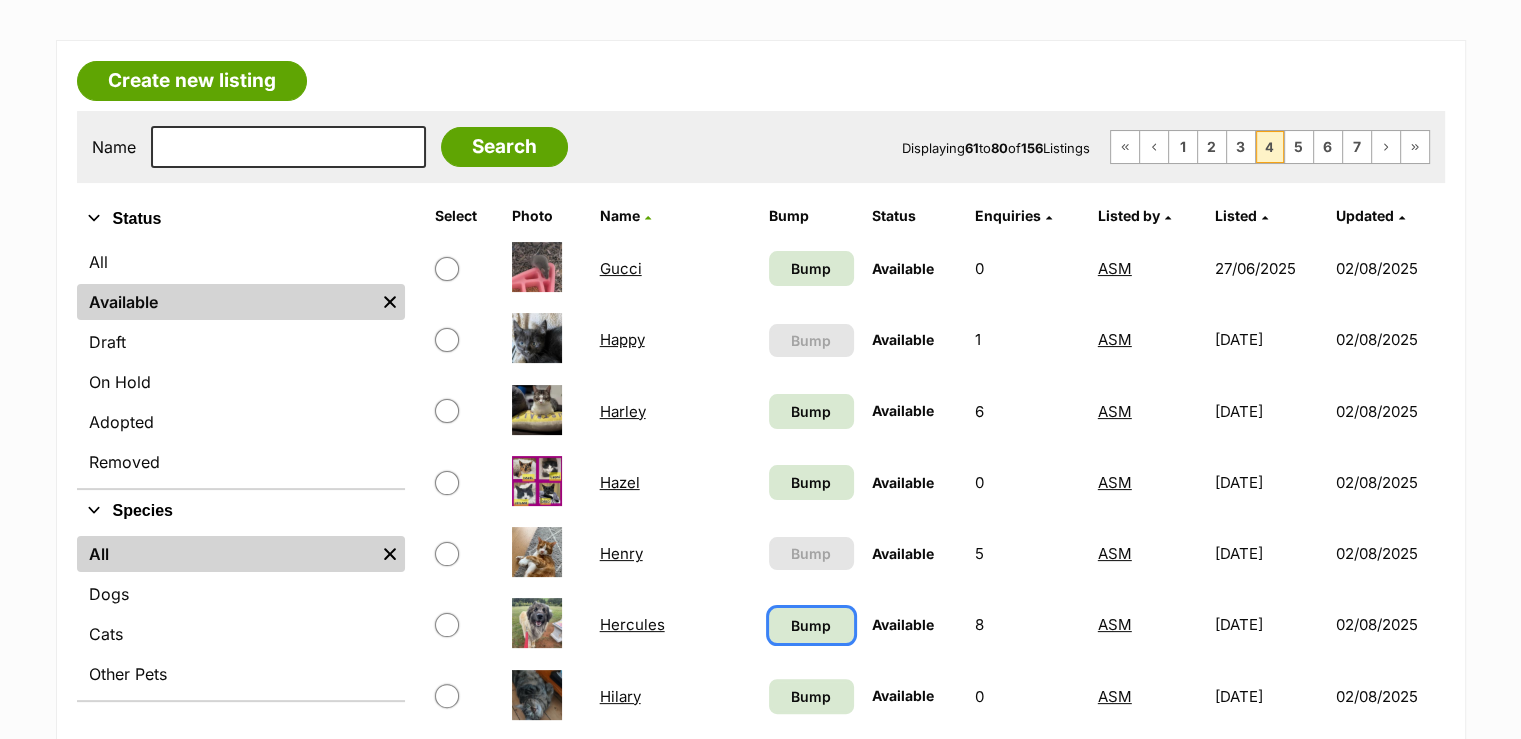 click on "Bump" at bounding box center (811, 625) 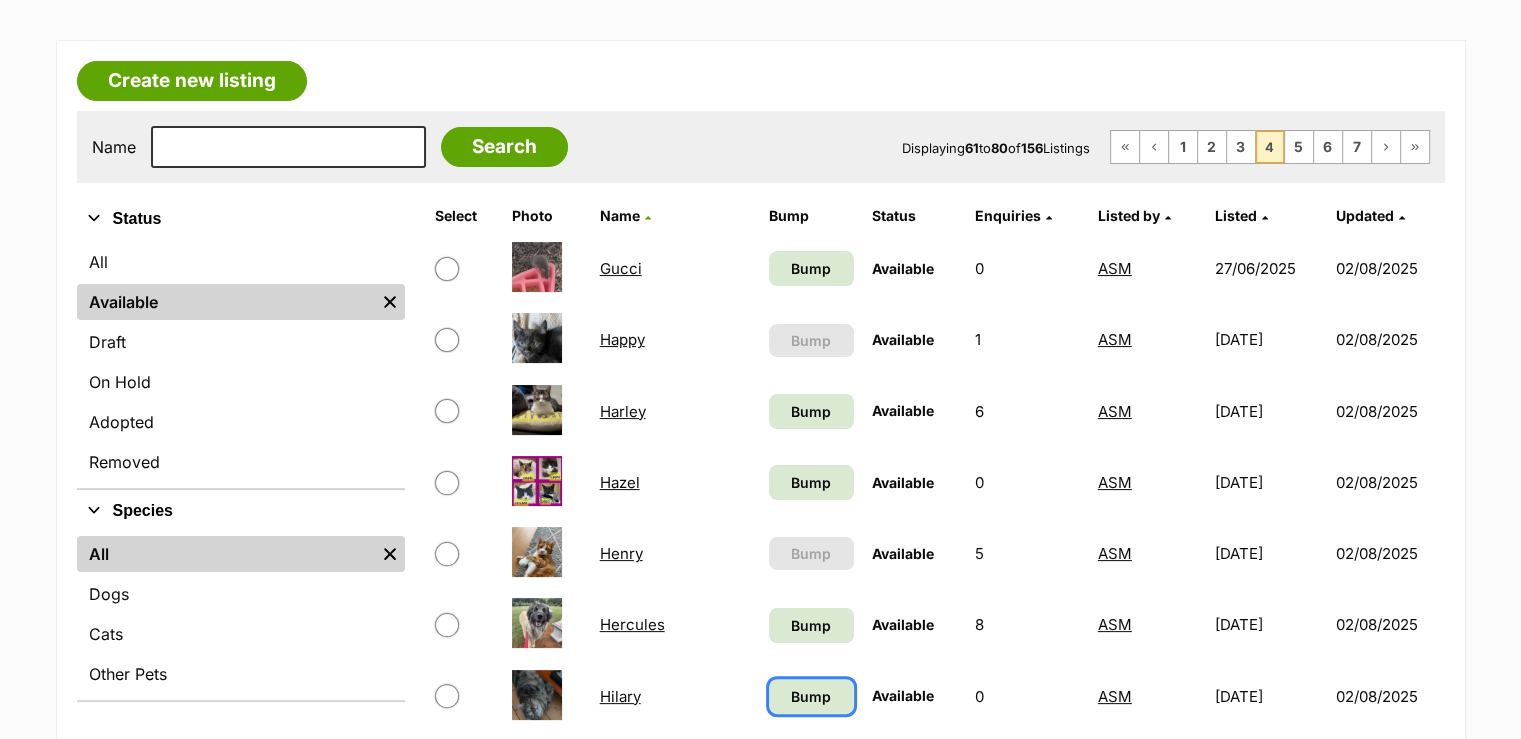 click on "Bump" at bounding box center [811, 696] 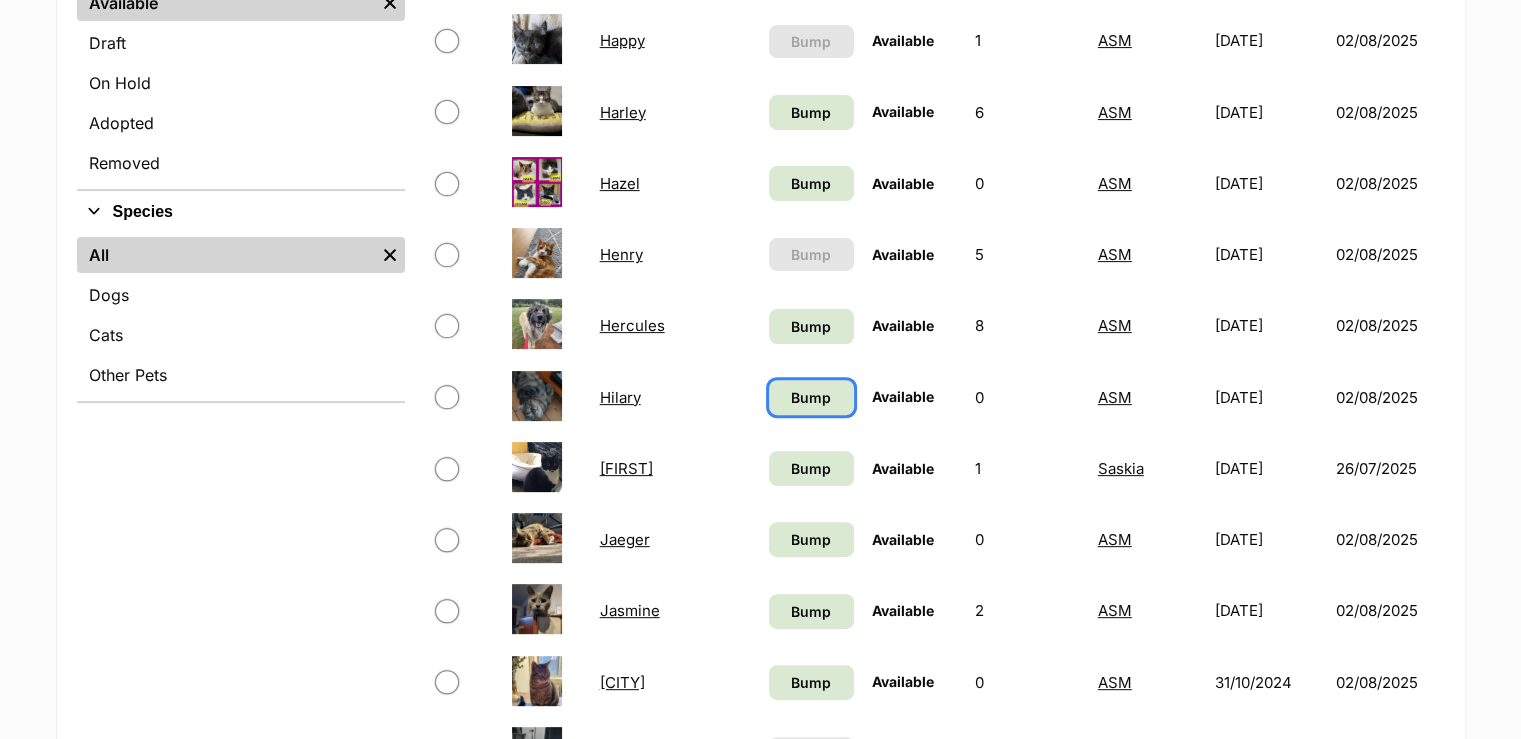scroll, scrollTop: 600, scrollLeft: 0, axis: vertical 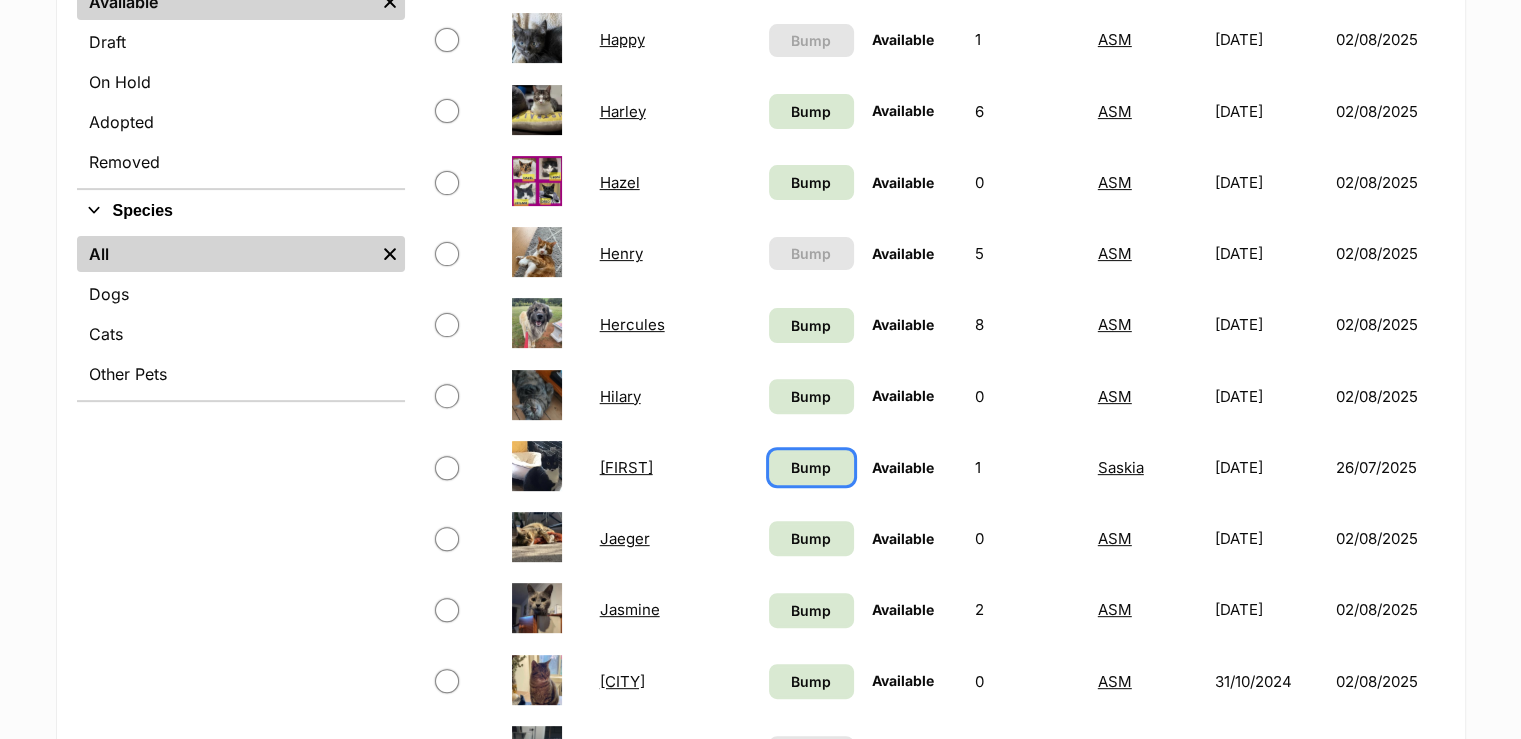 click on "Bump" at bounding box center (811, 467) 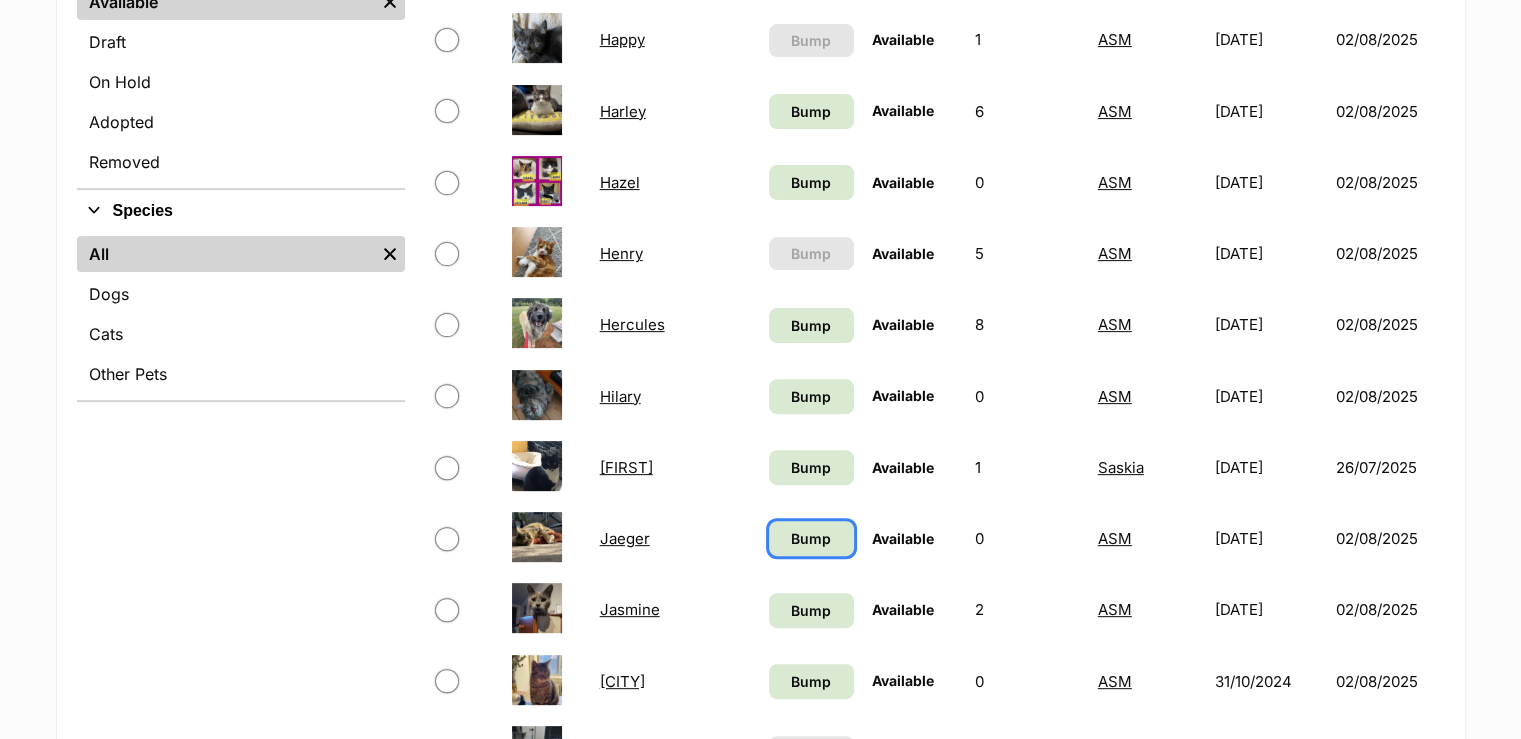click on "Bump" at bounding box center (811, 538) 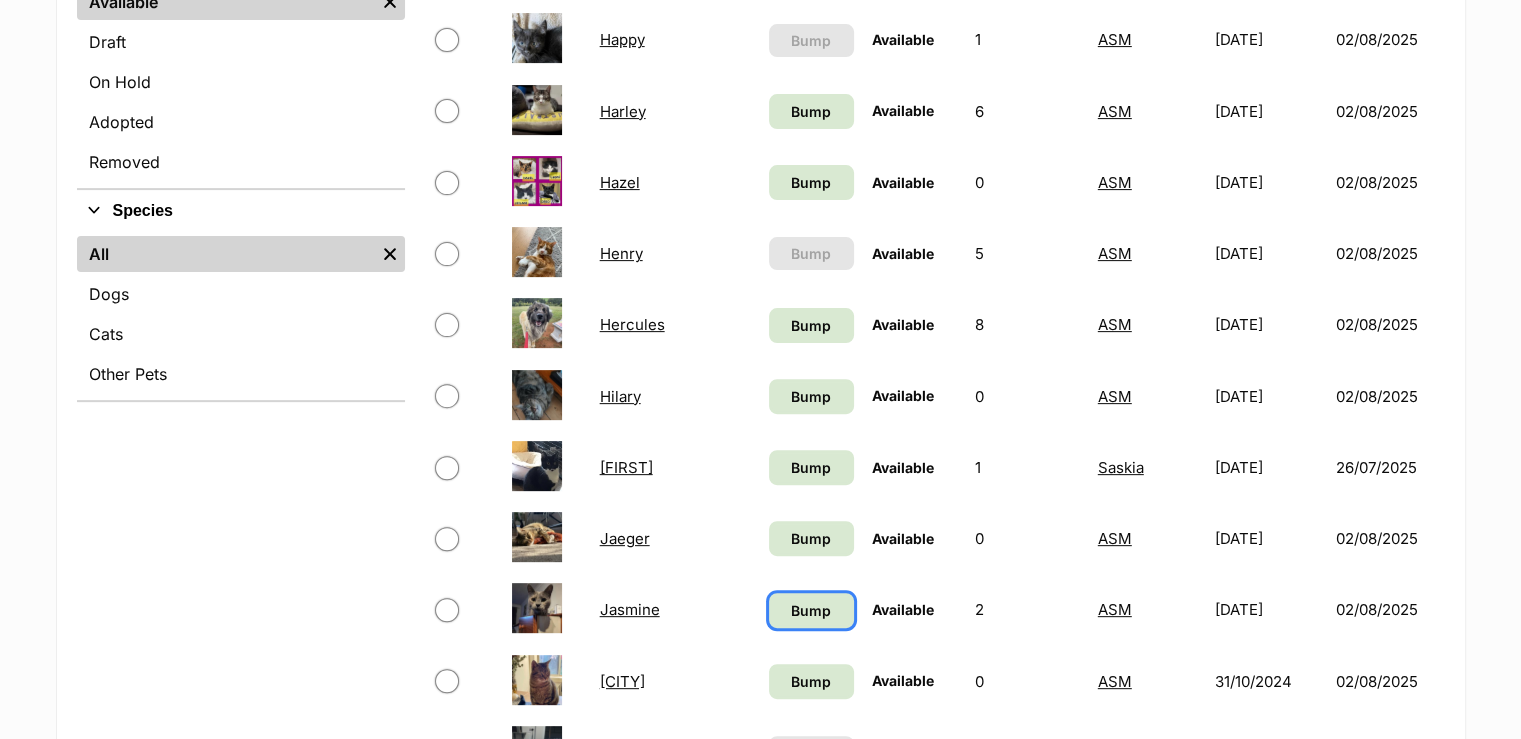 click on "Bump" at bounding box center [811, 610] 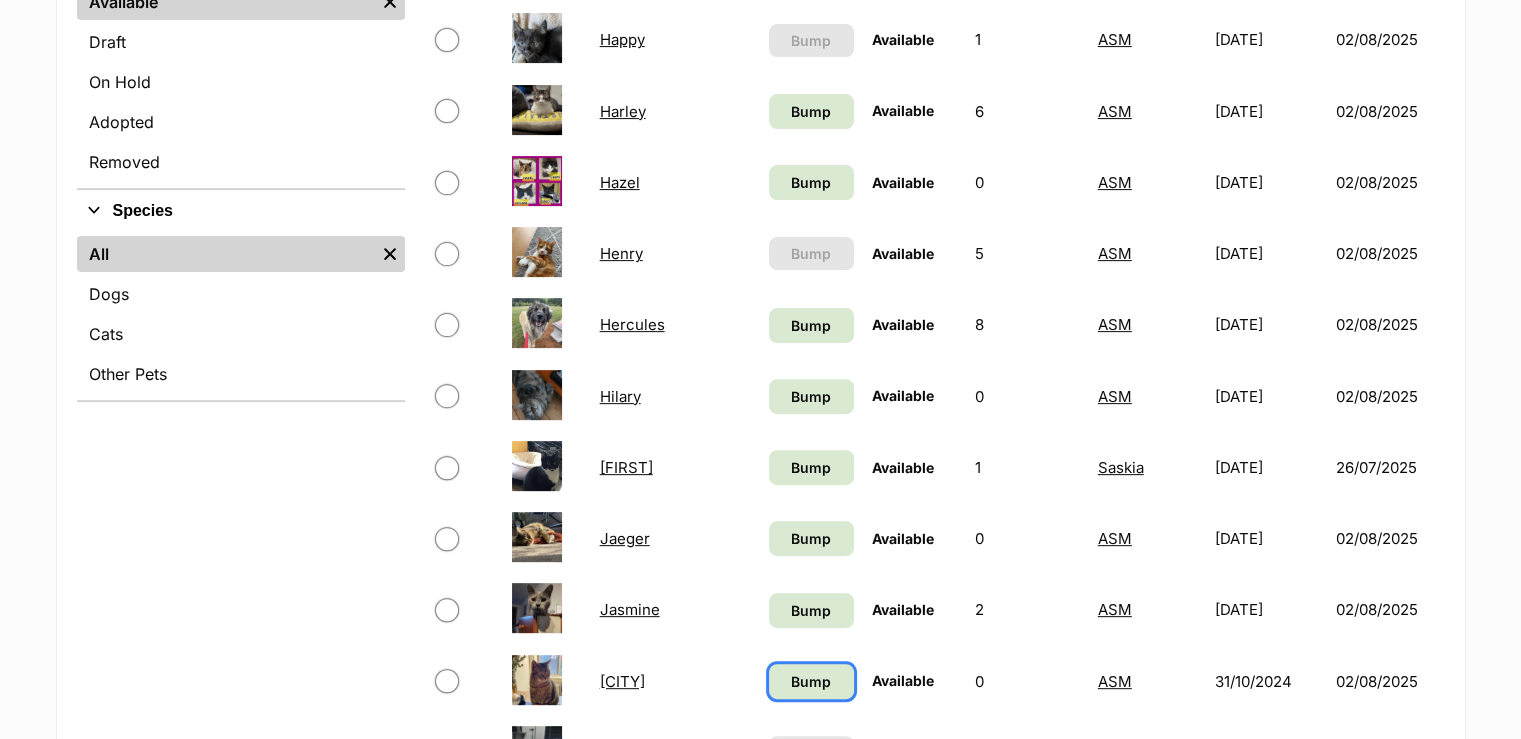 click on "Bump" at bounding box center (811, 681) 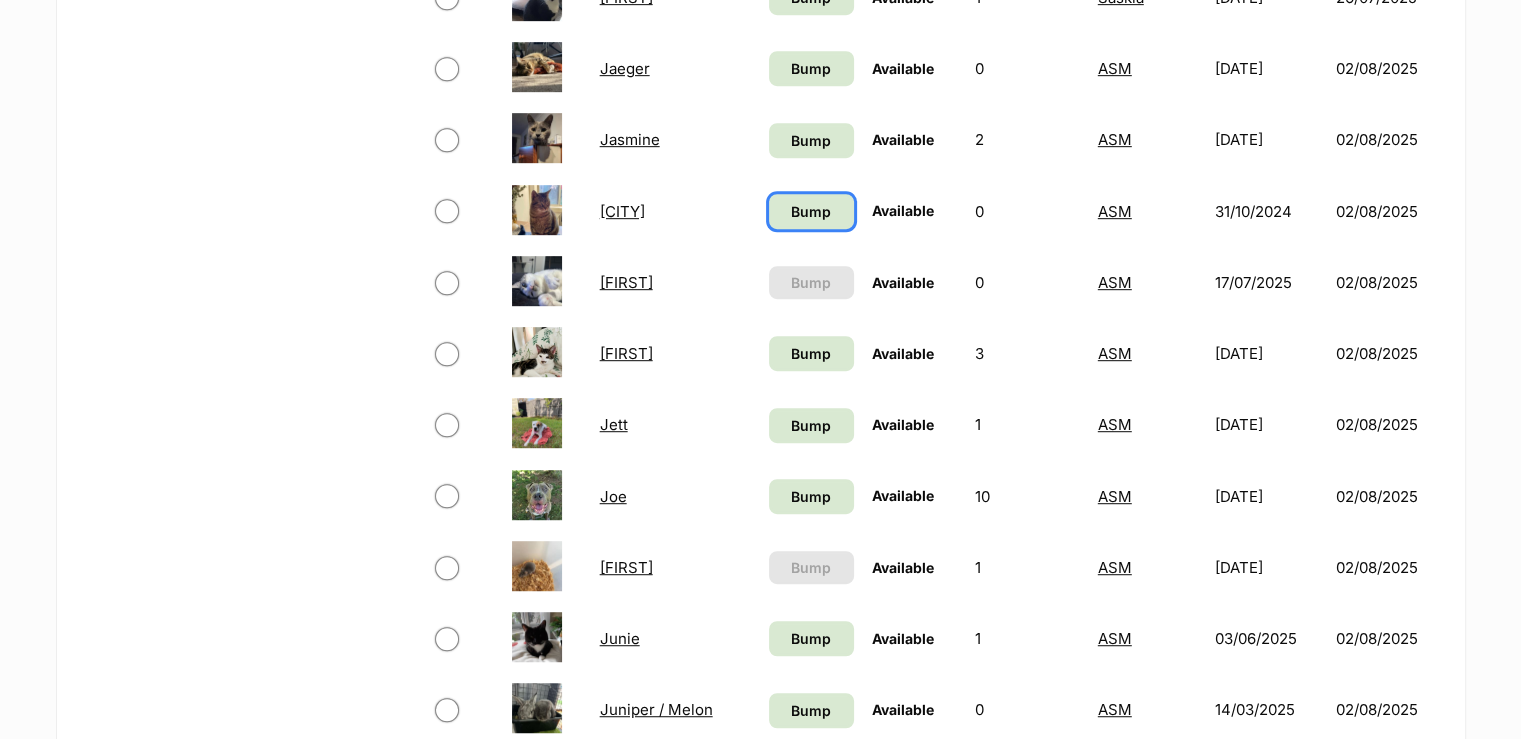 scroll, scrollTop: 1100, scrollLeft: 0, axis: vertical 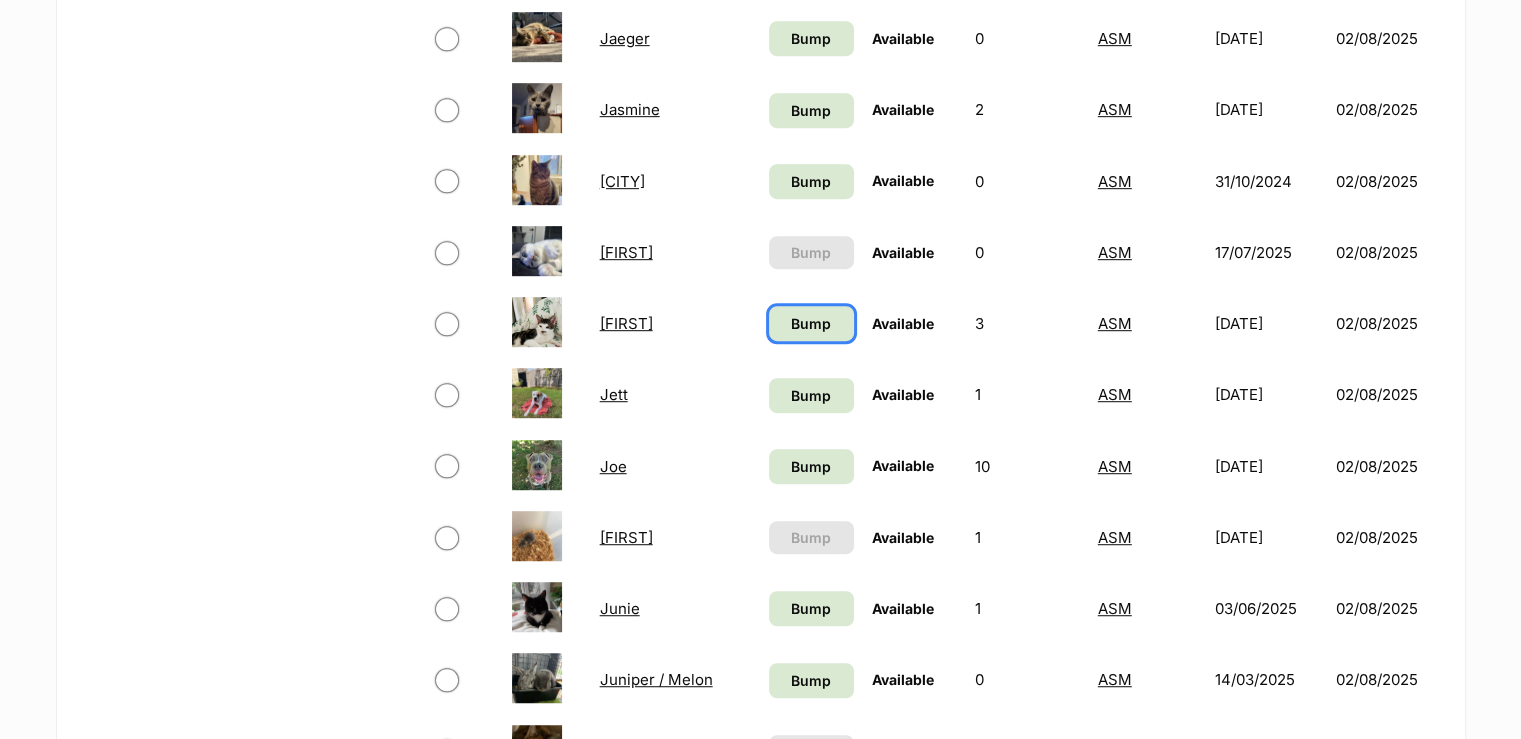 click on "Bump" at bounding box center [811, 323] 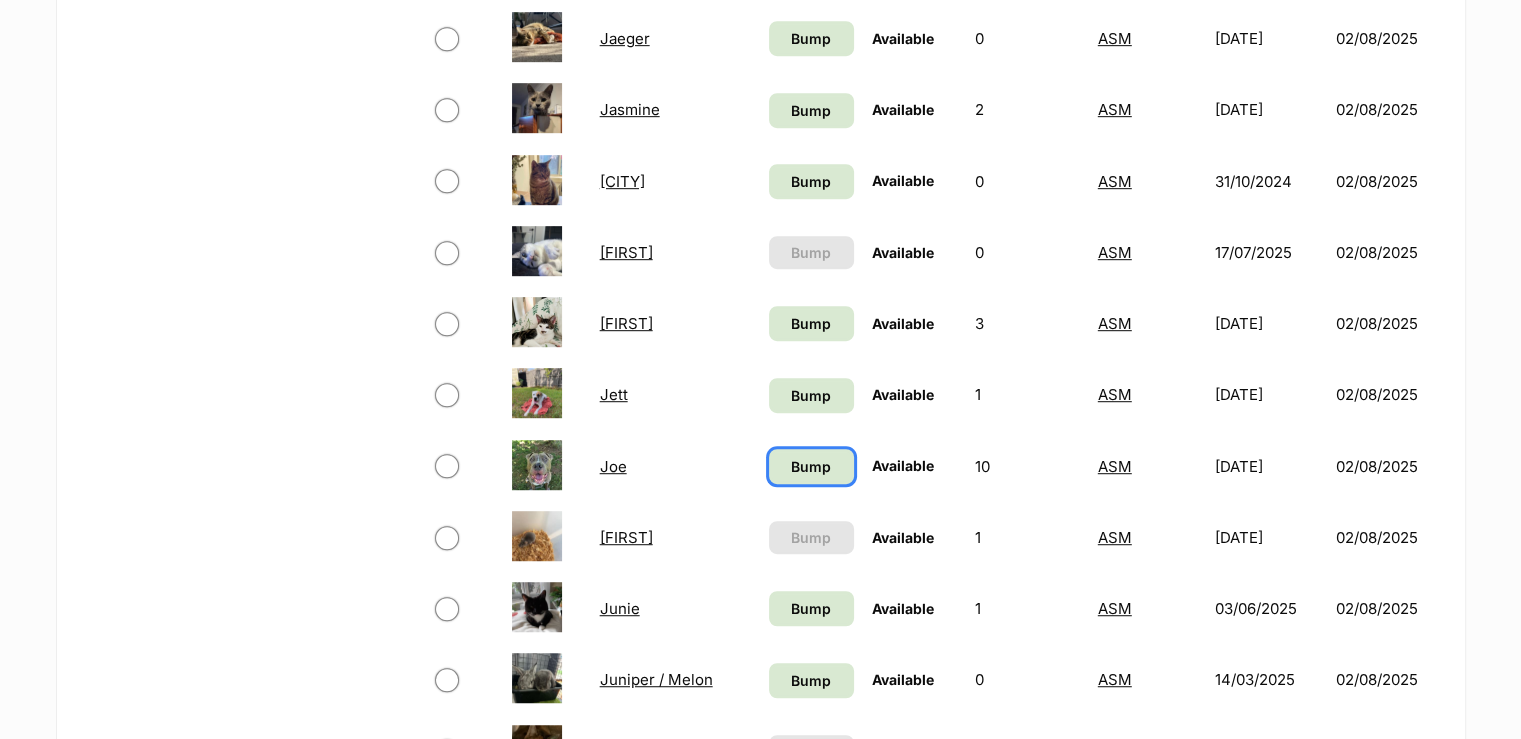 click on "Bump" at bounding box center [811, 466] 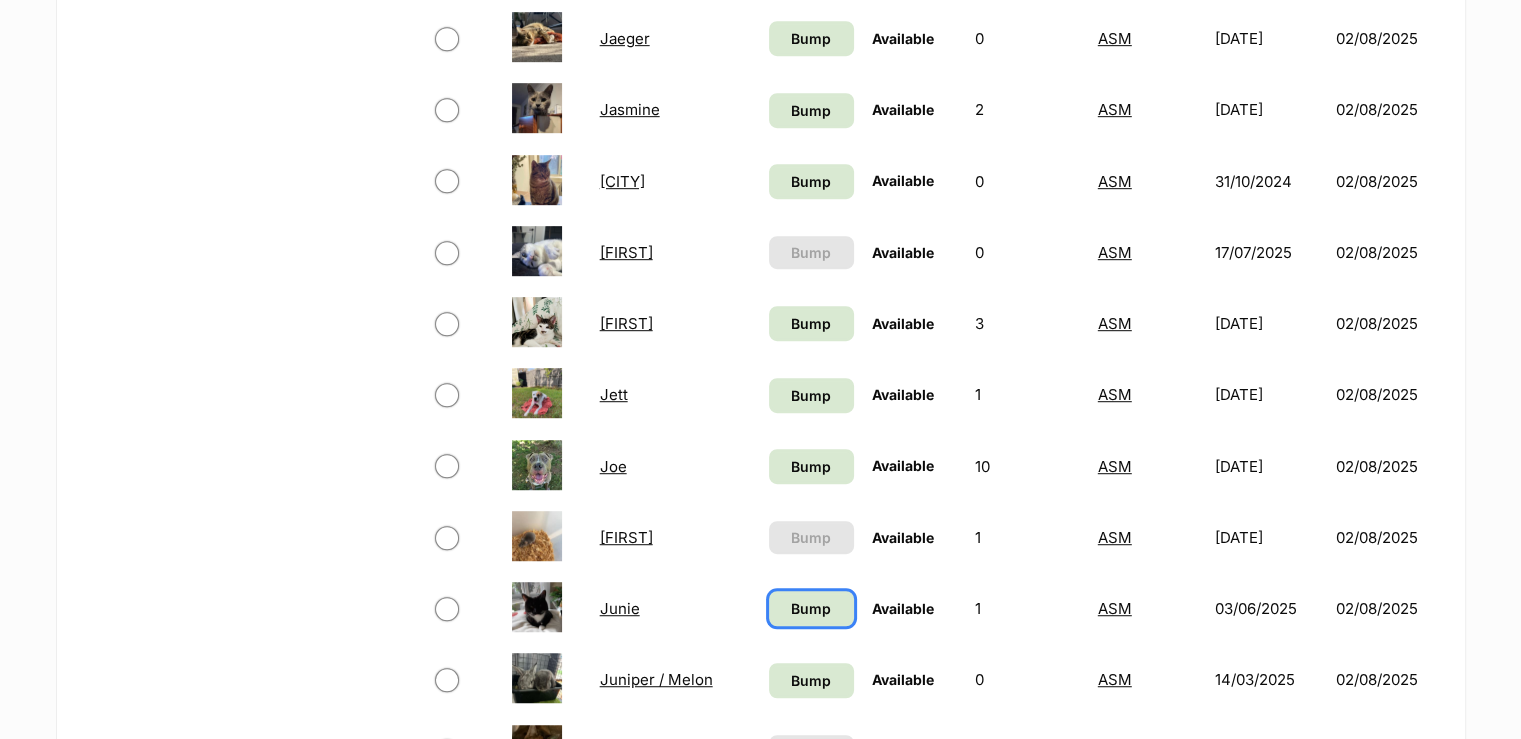 click on "Bump" at bounding box center (811, 608) 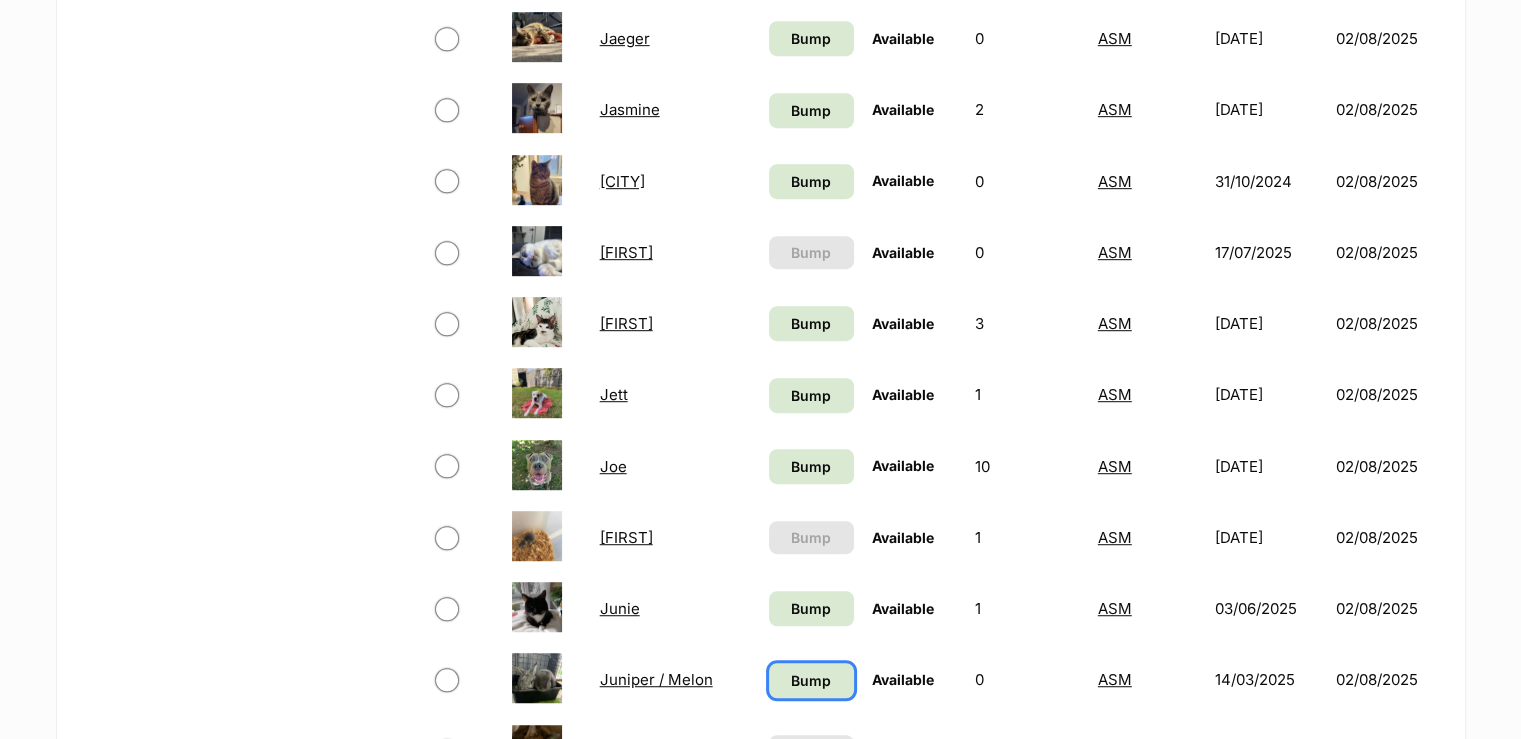 click on "Bump" at bounding box center [811, 680] 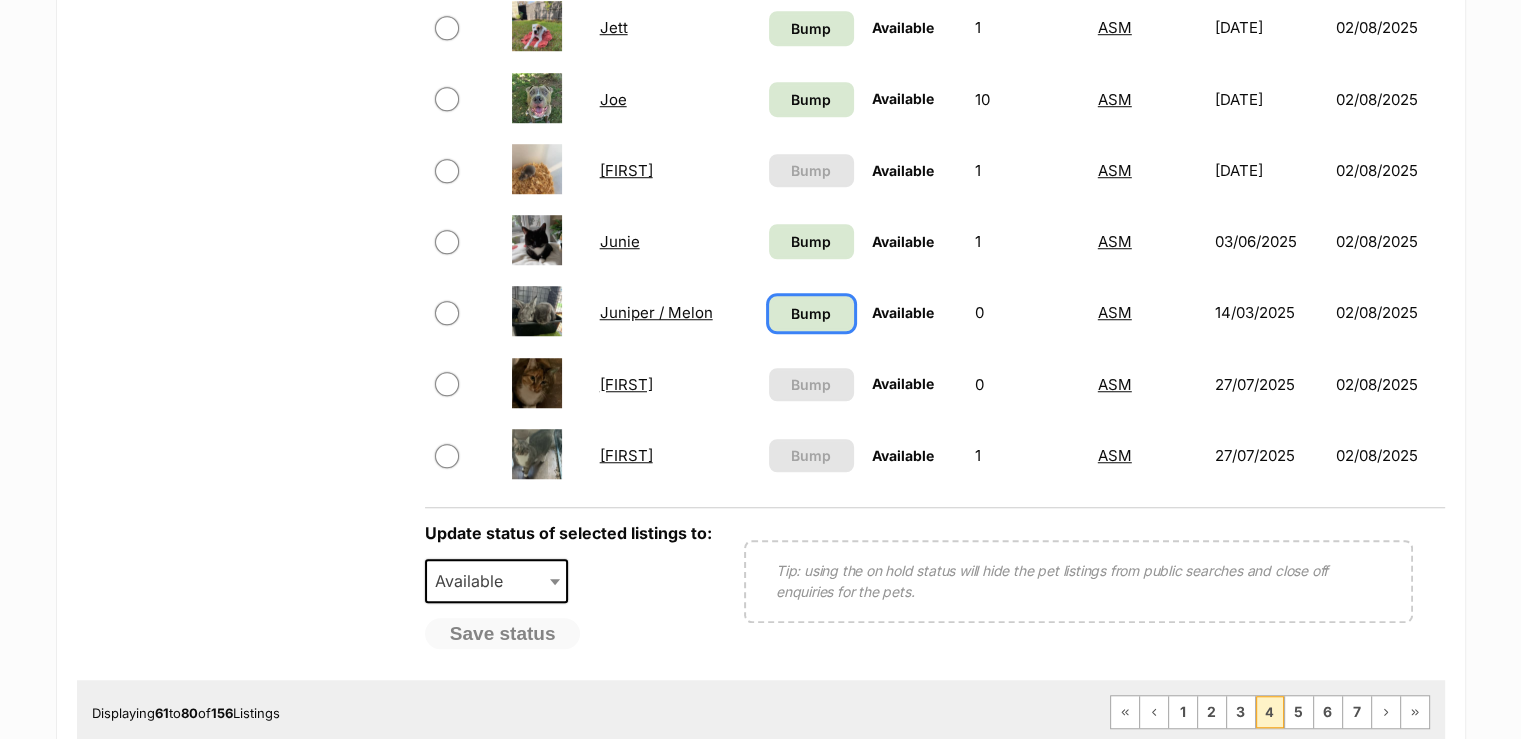 scroll, scrollTop: 1500, scrollLeft: 0, axis: vertical 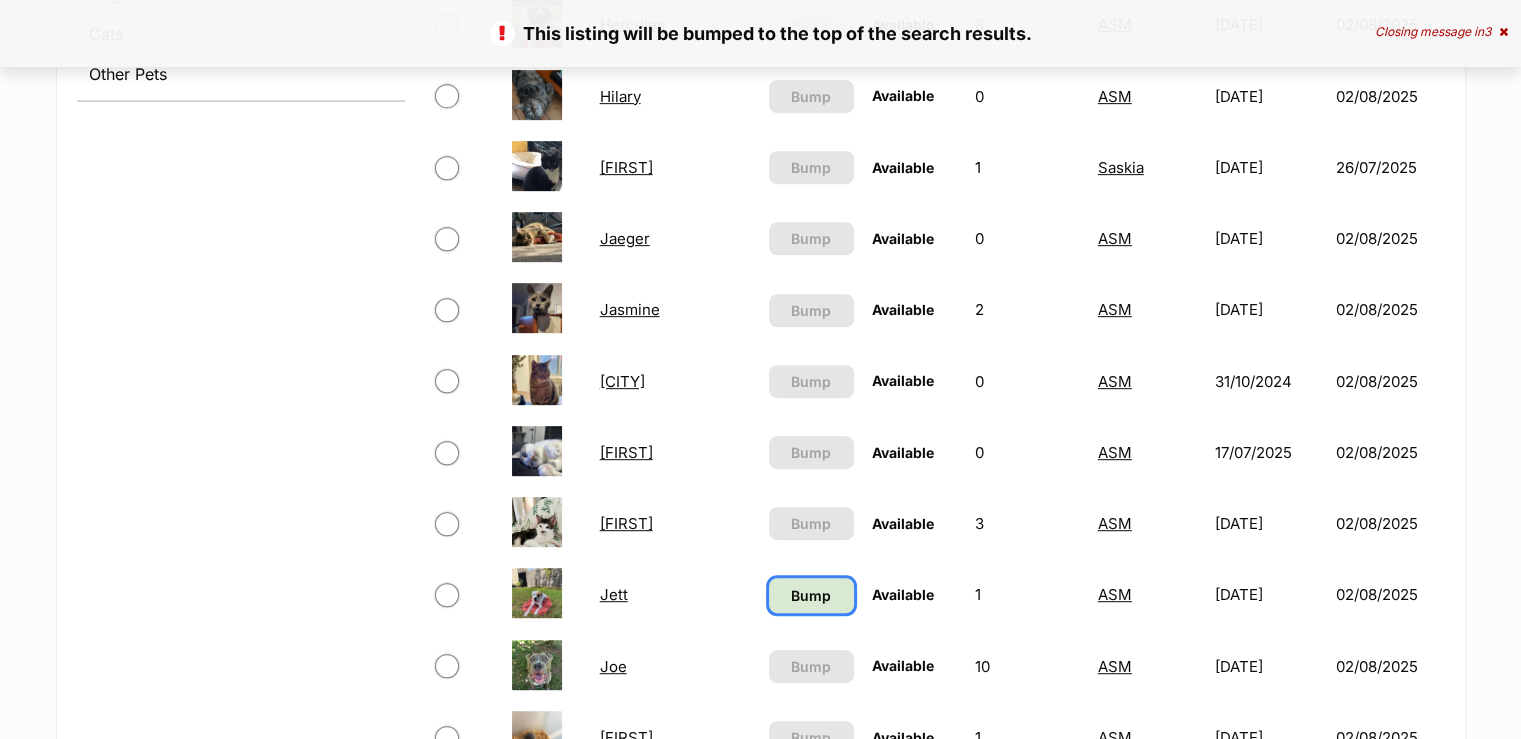 click on "Bump" at bounding box center [811, 595] 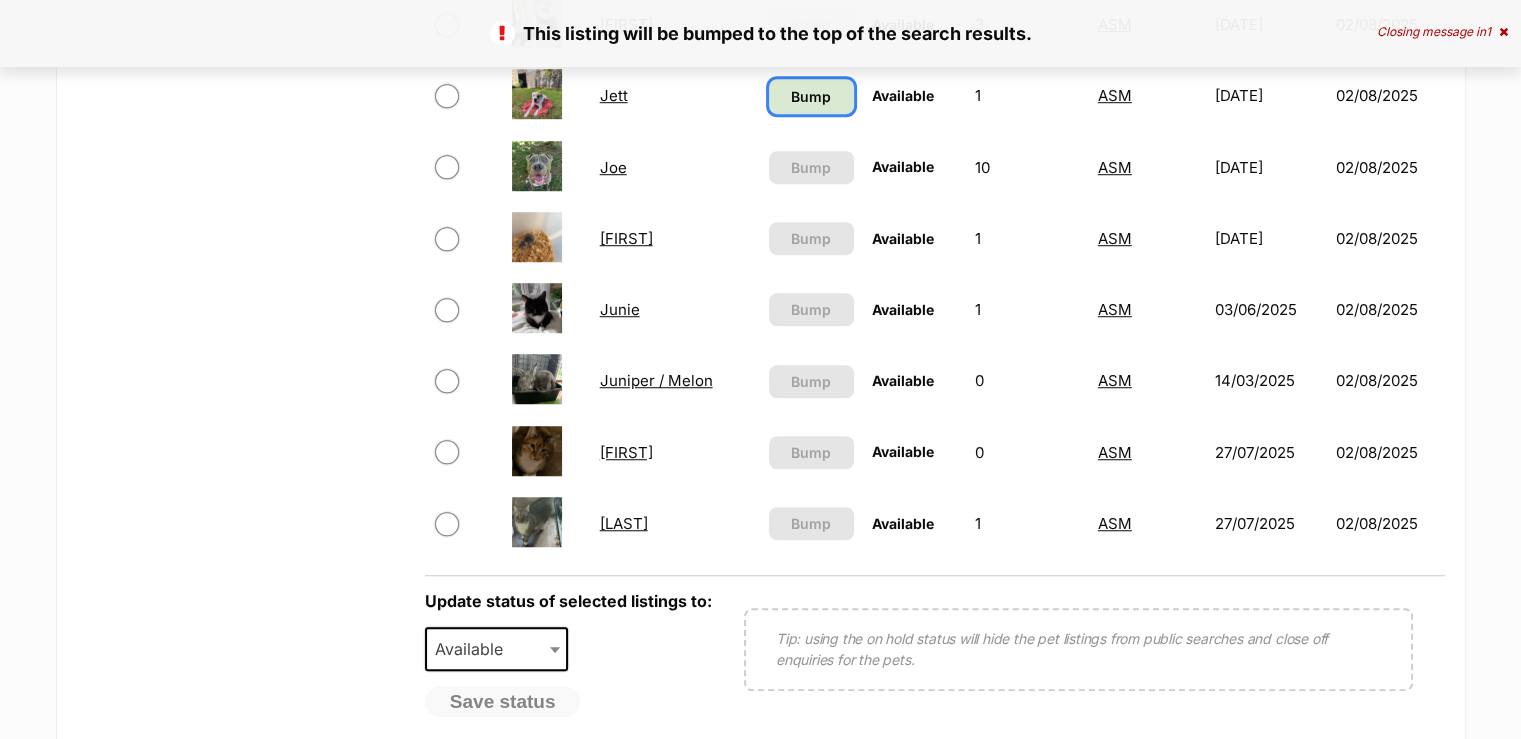 scroll, scrollTop: 1400, scrollLeft: 0, axis: vertical 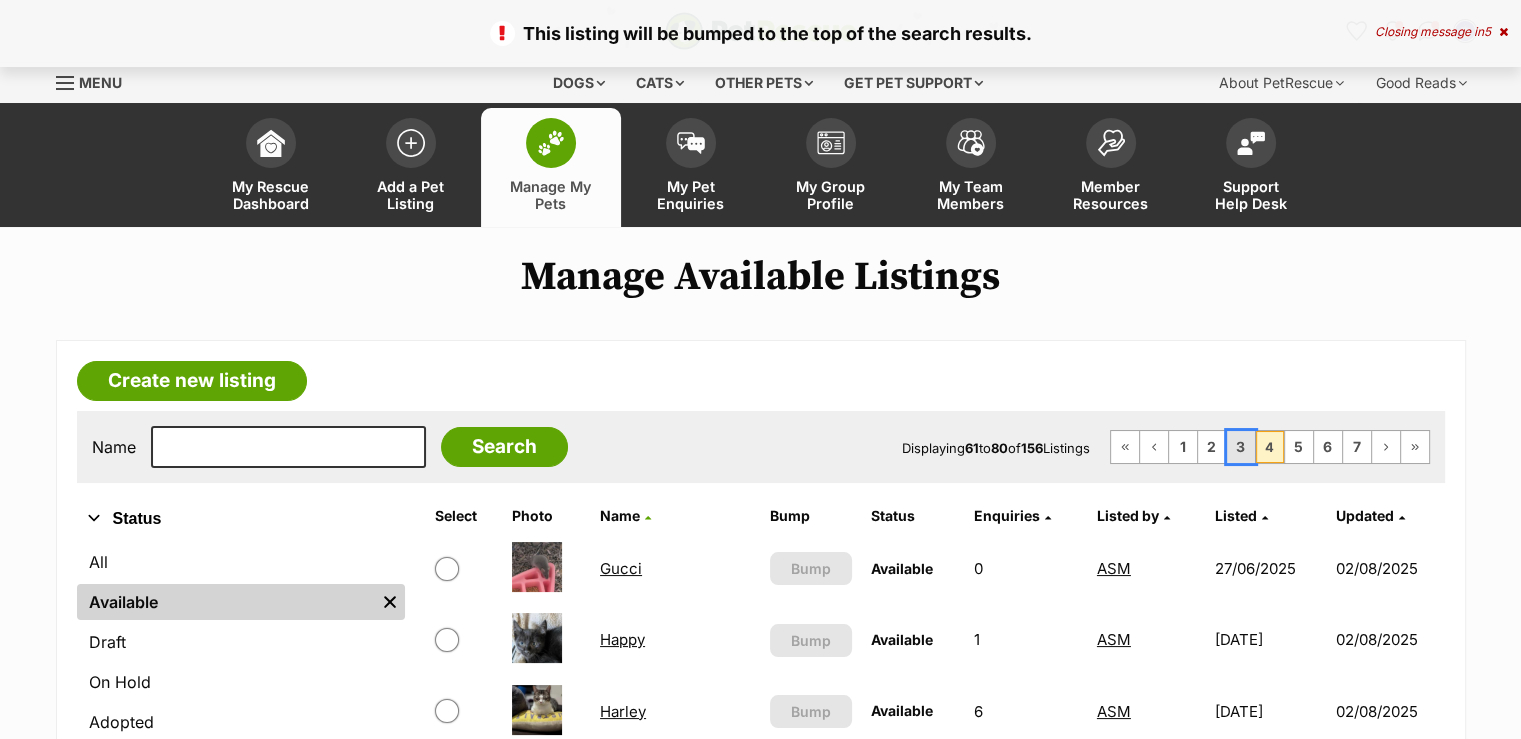 click on "3" at bounding box center [1241, 447] 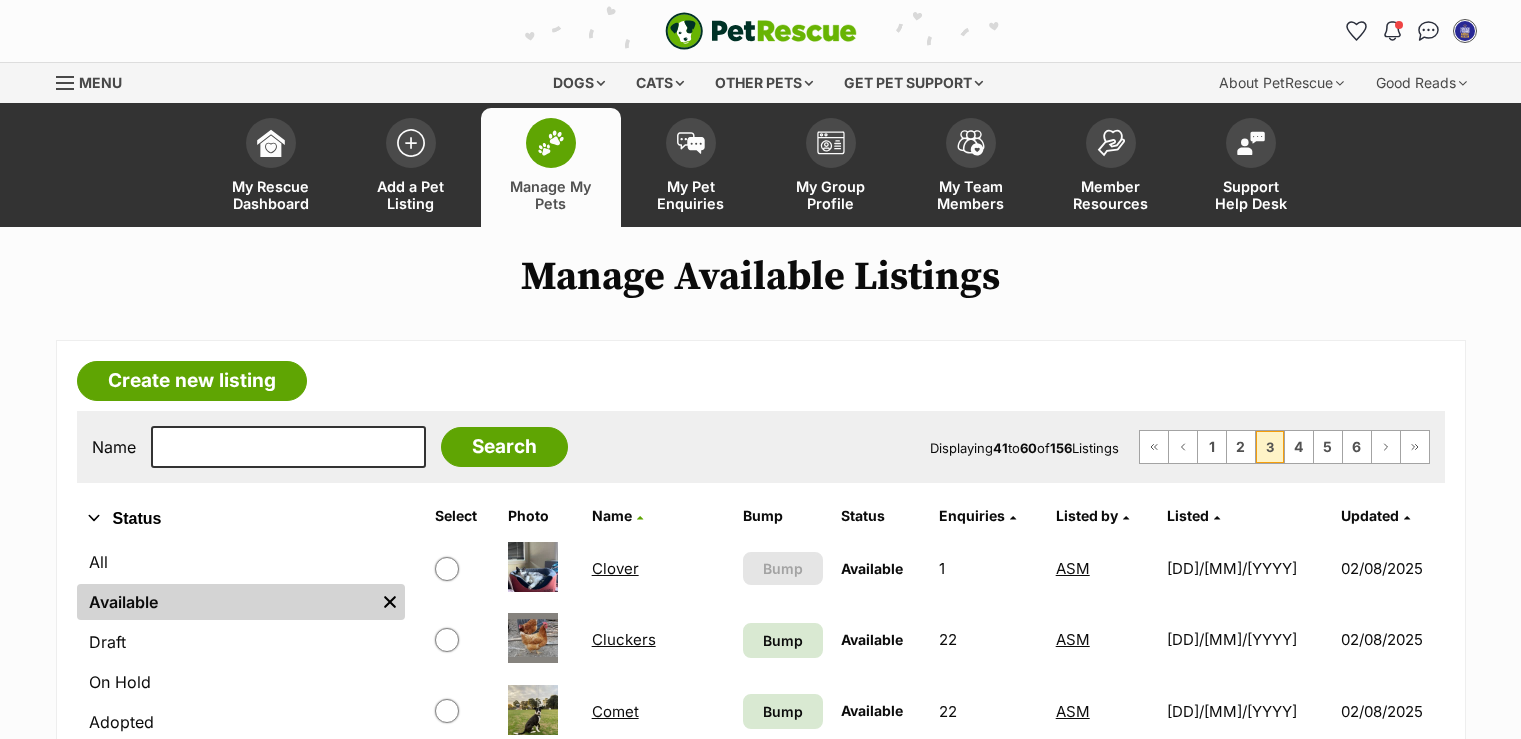 scroll, scrollTop: 0, scrollLeft: 0, axis: both 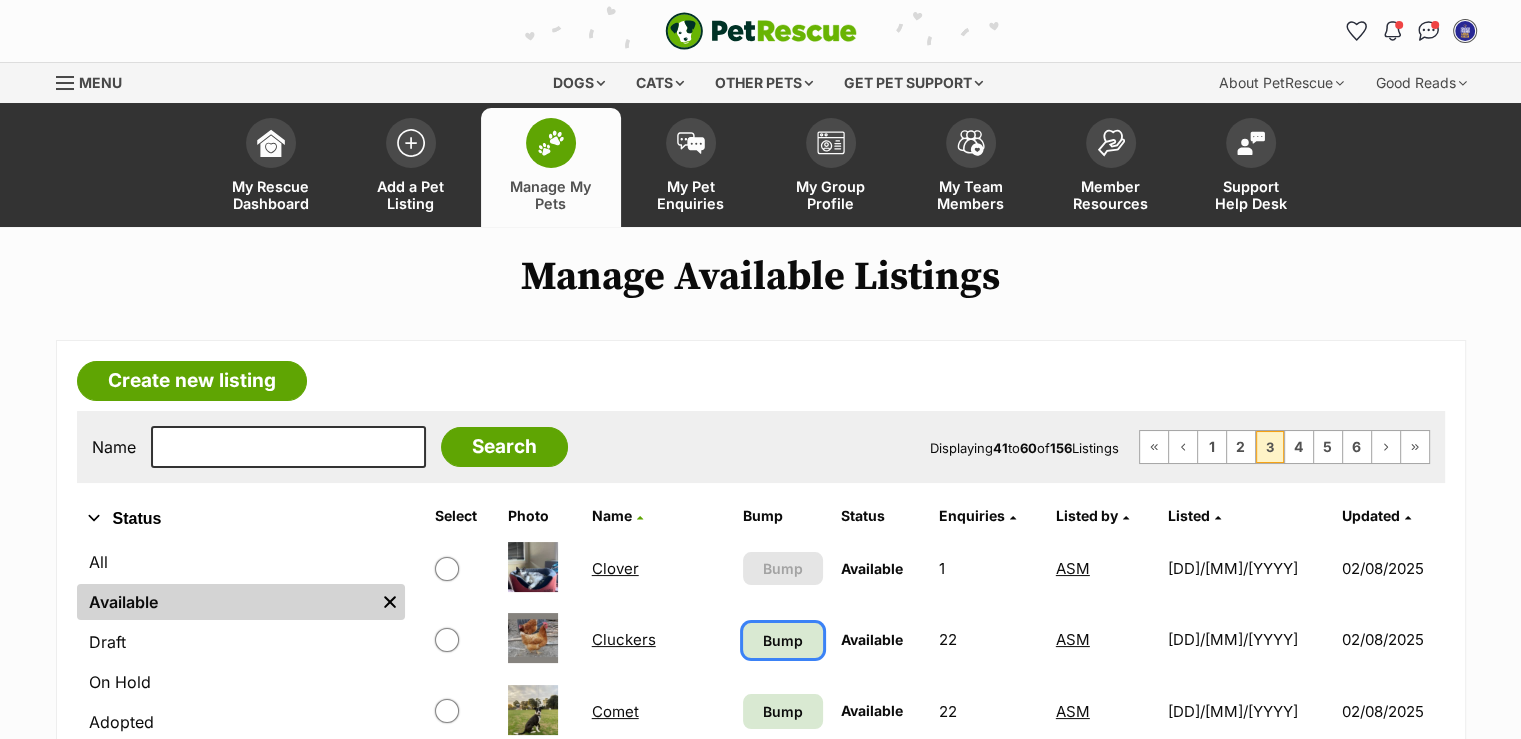 click on "Bump" at bounding box center (783, 640) 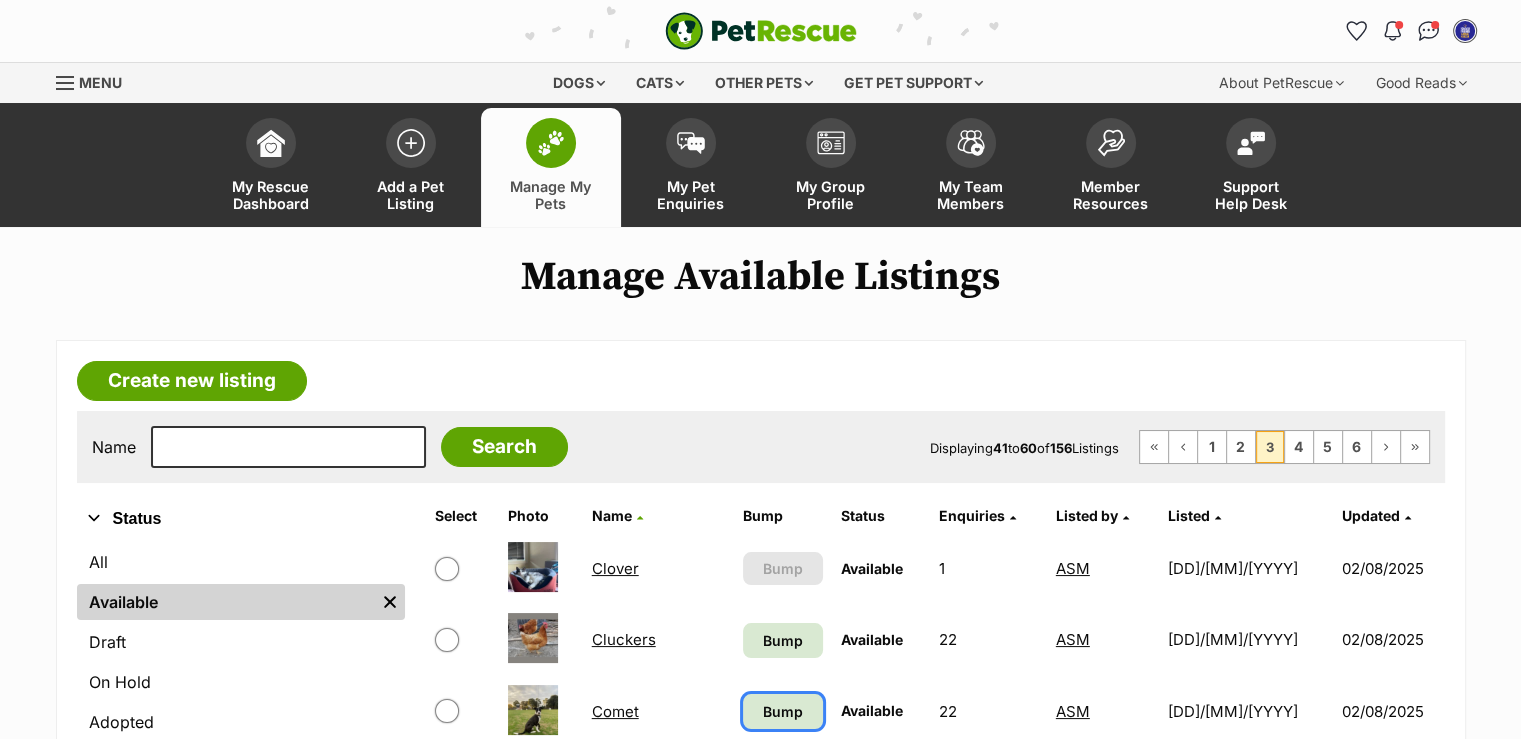 click on "Bump" at bounding box center (783, 711) 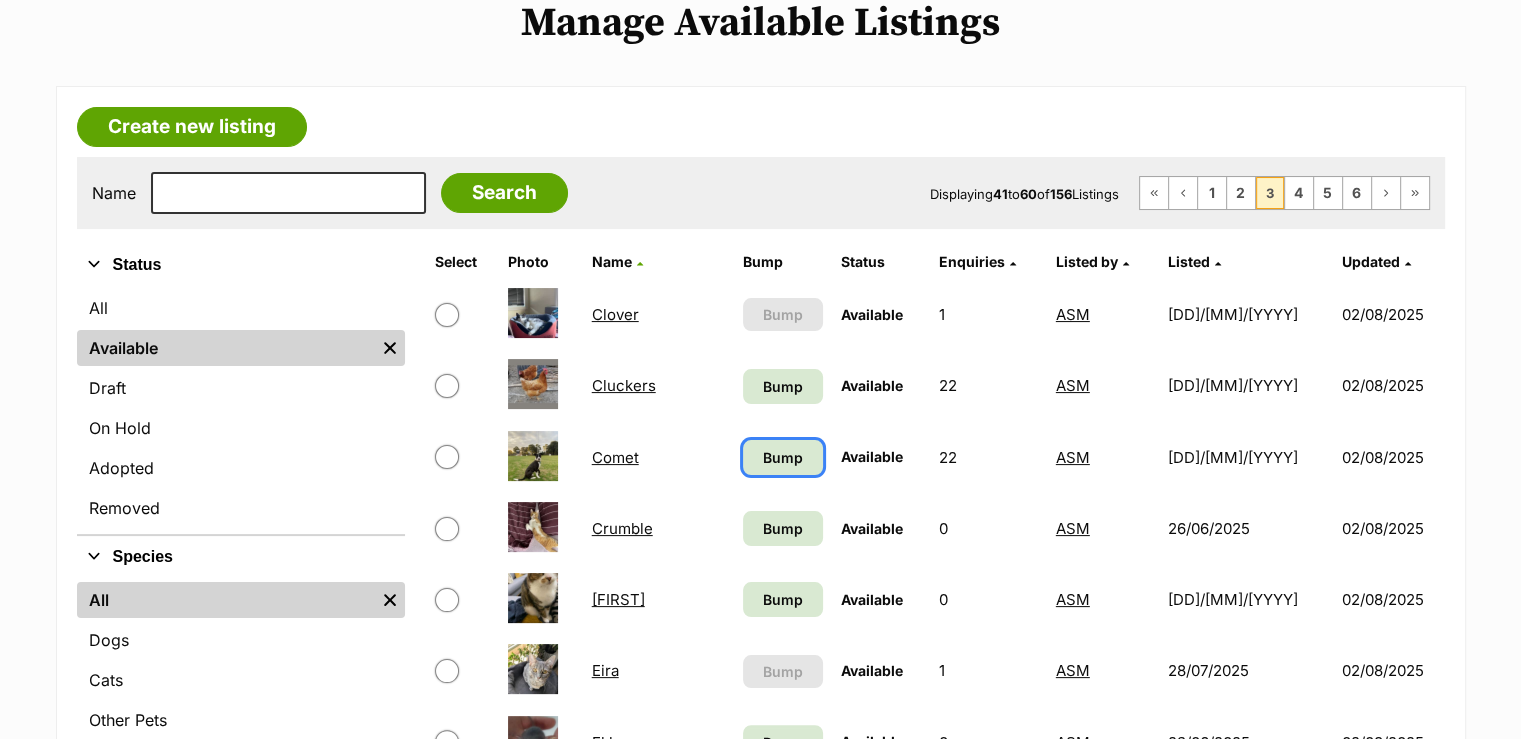 scroll, scrollTop: 300, scrollLeft: 0, axis: vertical 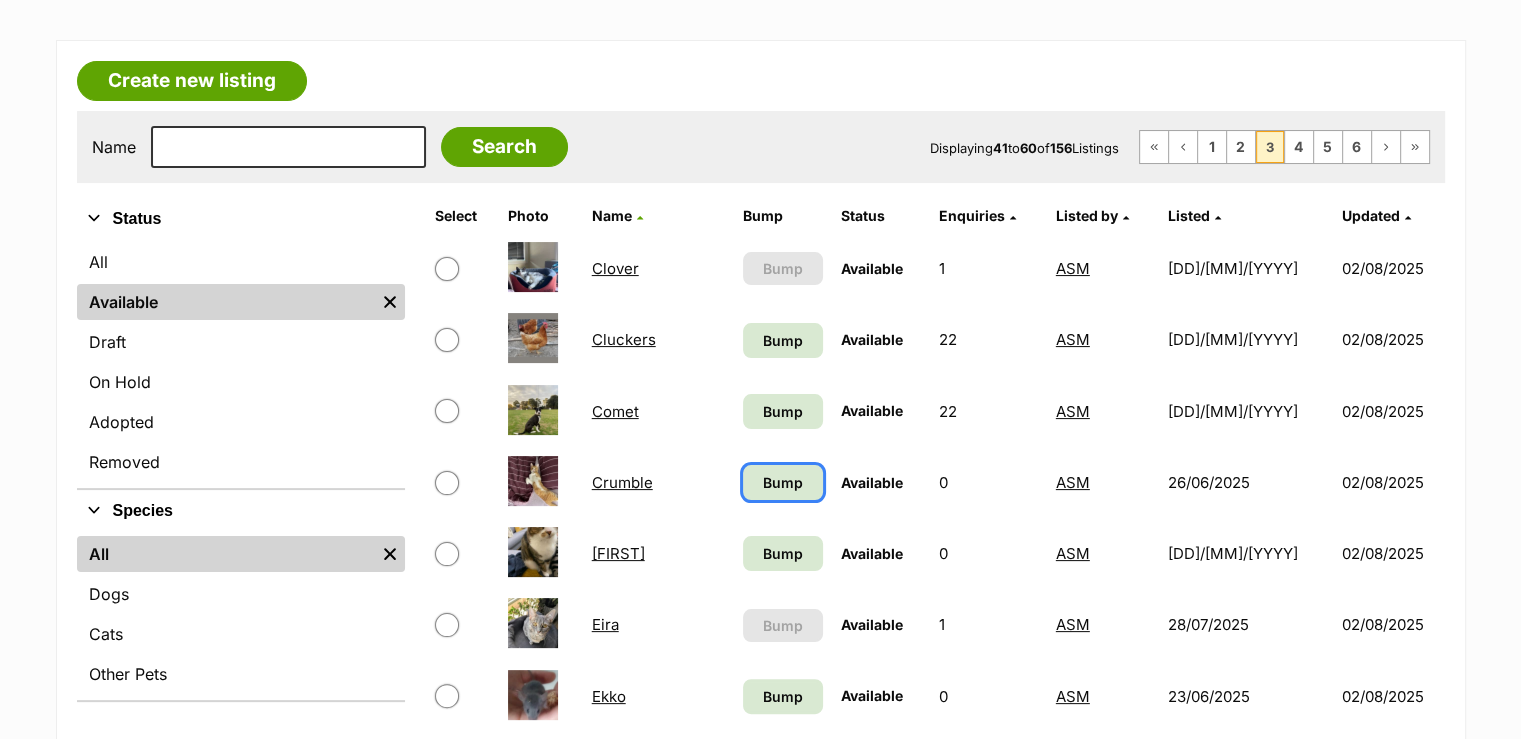 click on "Bump" at bounding box center (783, 482) 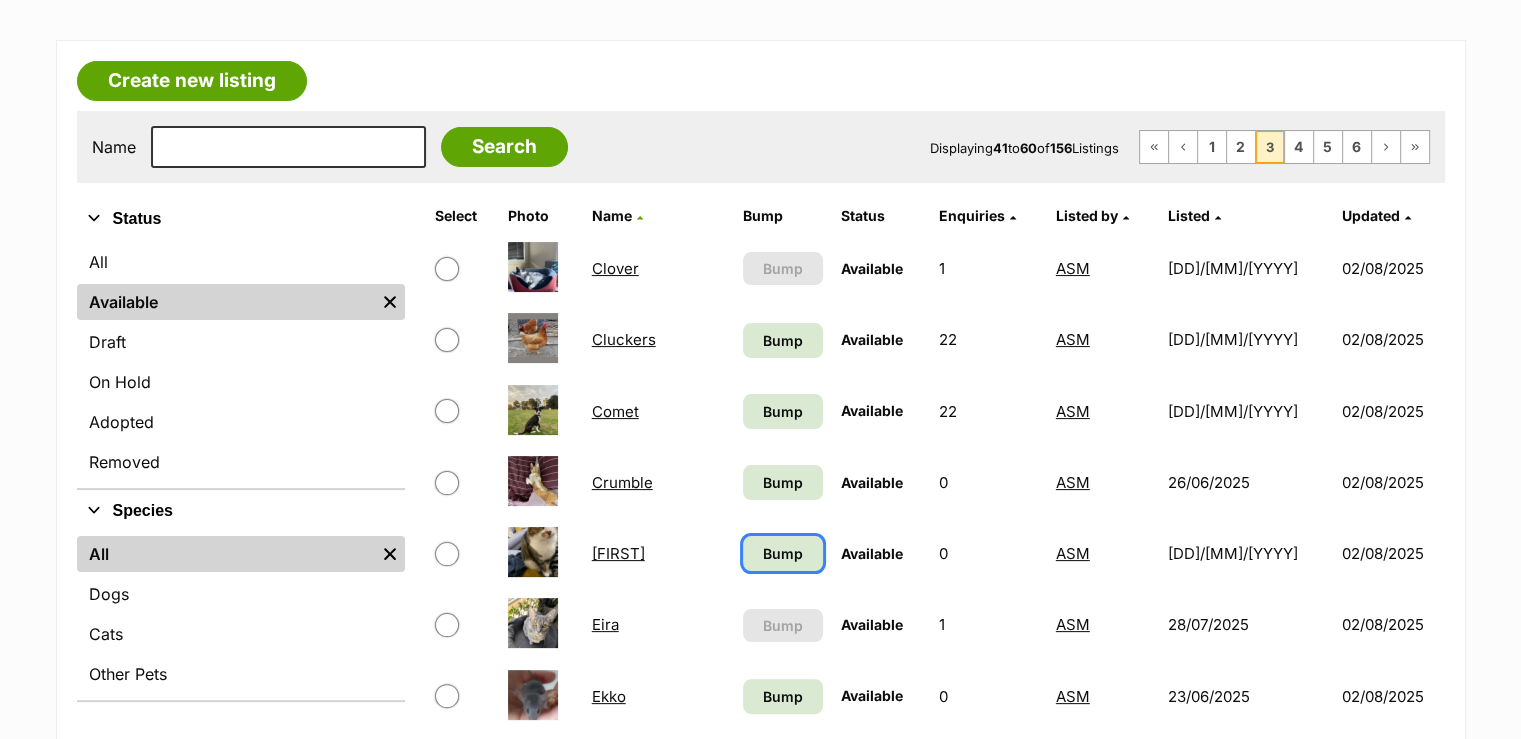 click on "Bump" at bounding box center [783, 553] 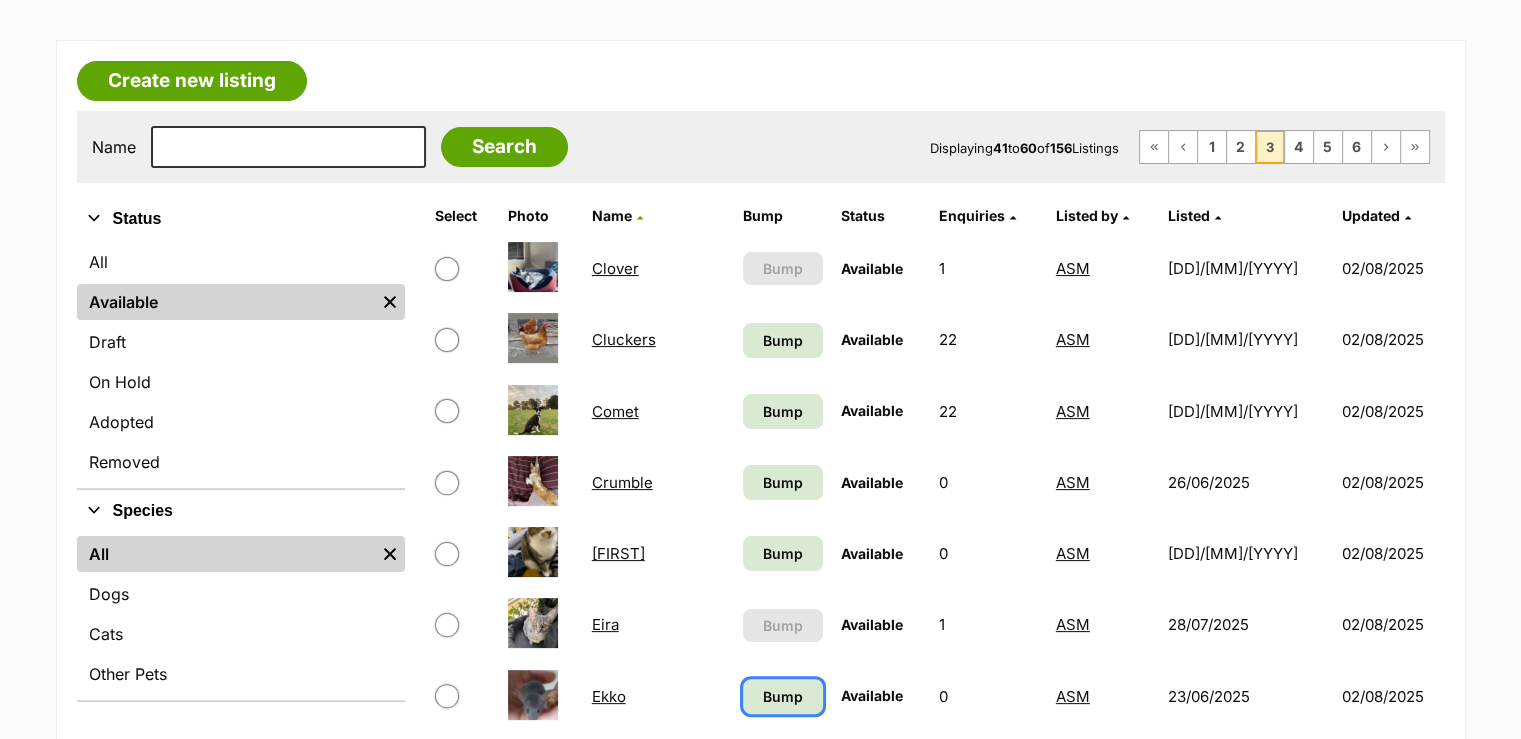 click on "Bump" at bounding box center (783, 696) 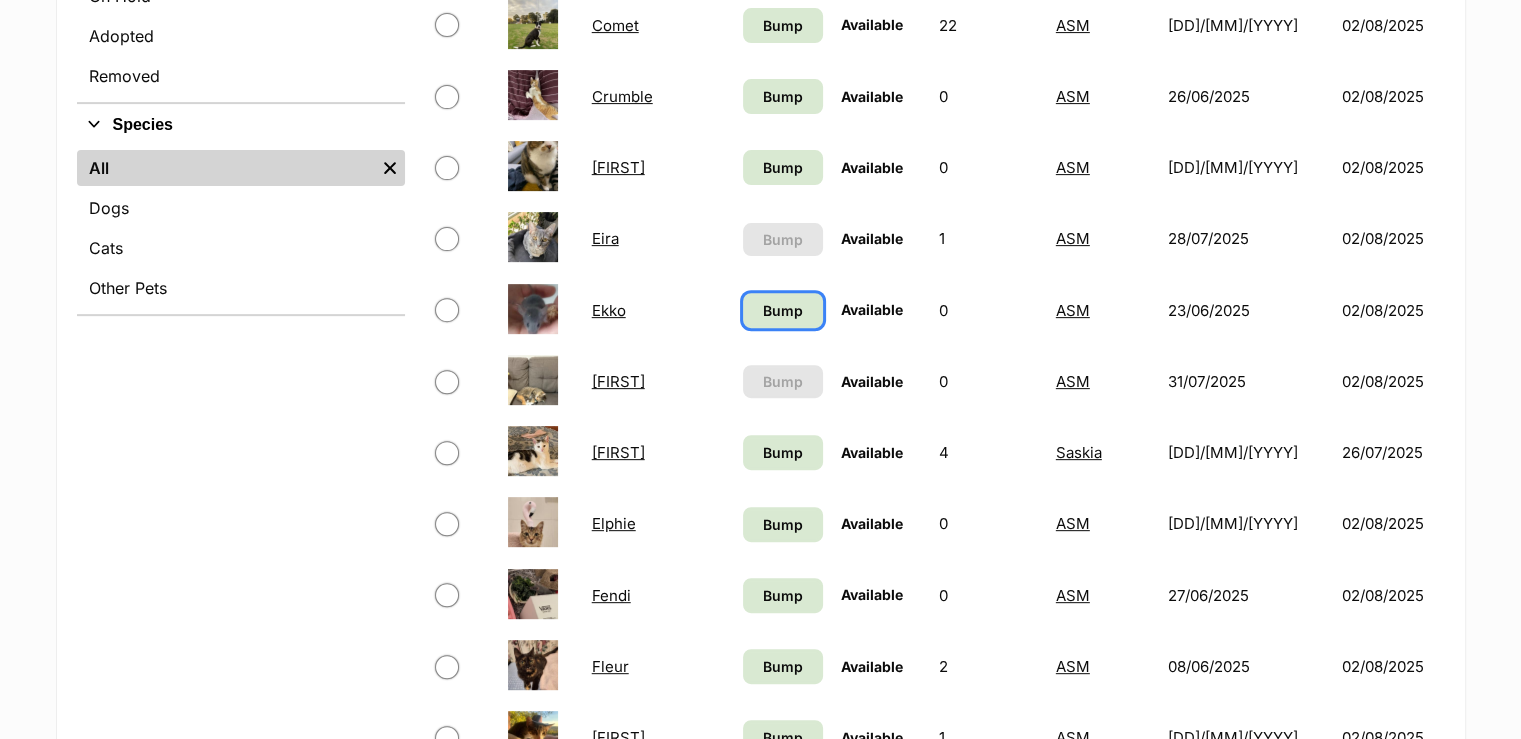 scroll, scrollTop: 700, scrollLeft: 0, axis: vertical 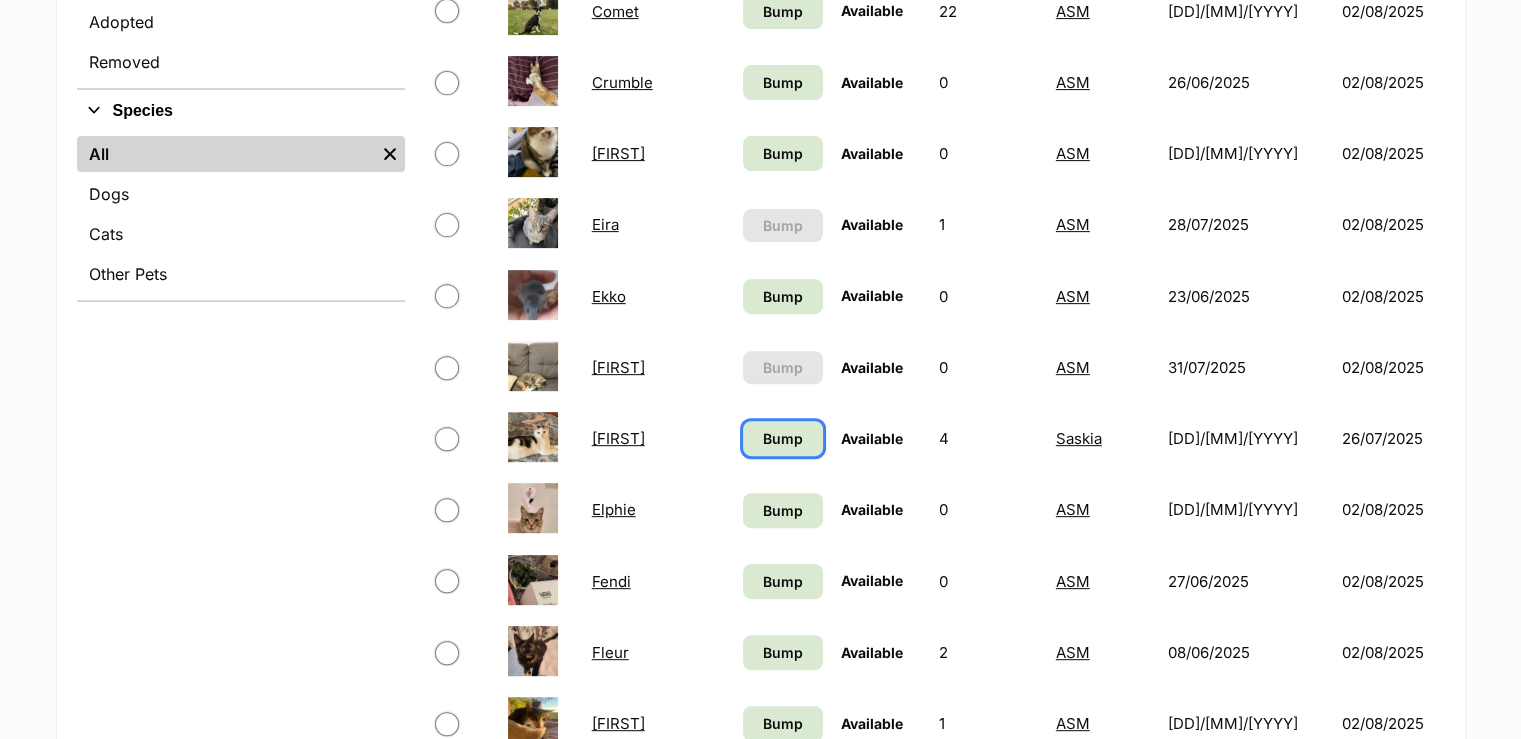 click on "Bump" at bounding box center [783, 438] 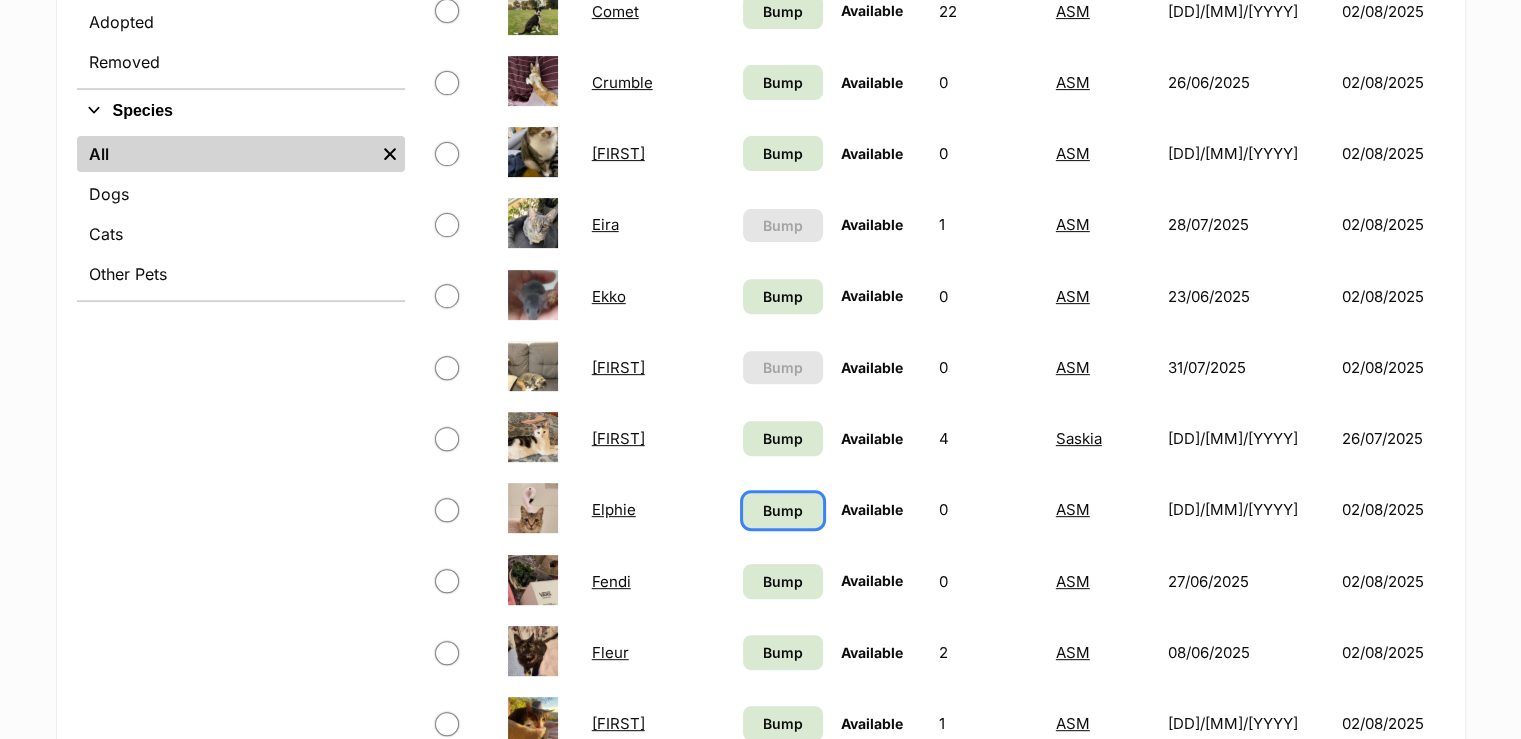 click on "Bump" at bounding box center [783, 510] 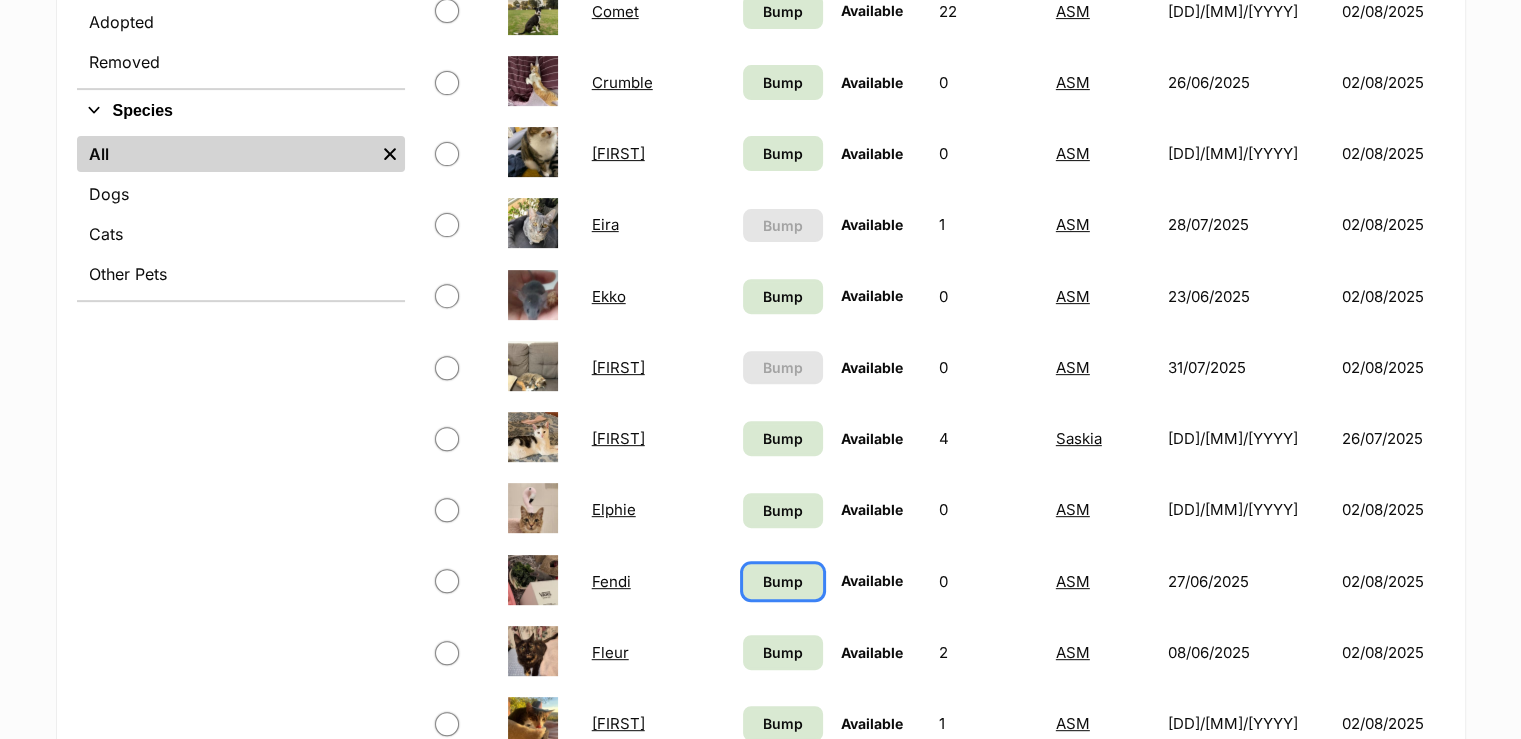 click on "Bump" at bounding box center (783, 581) 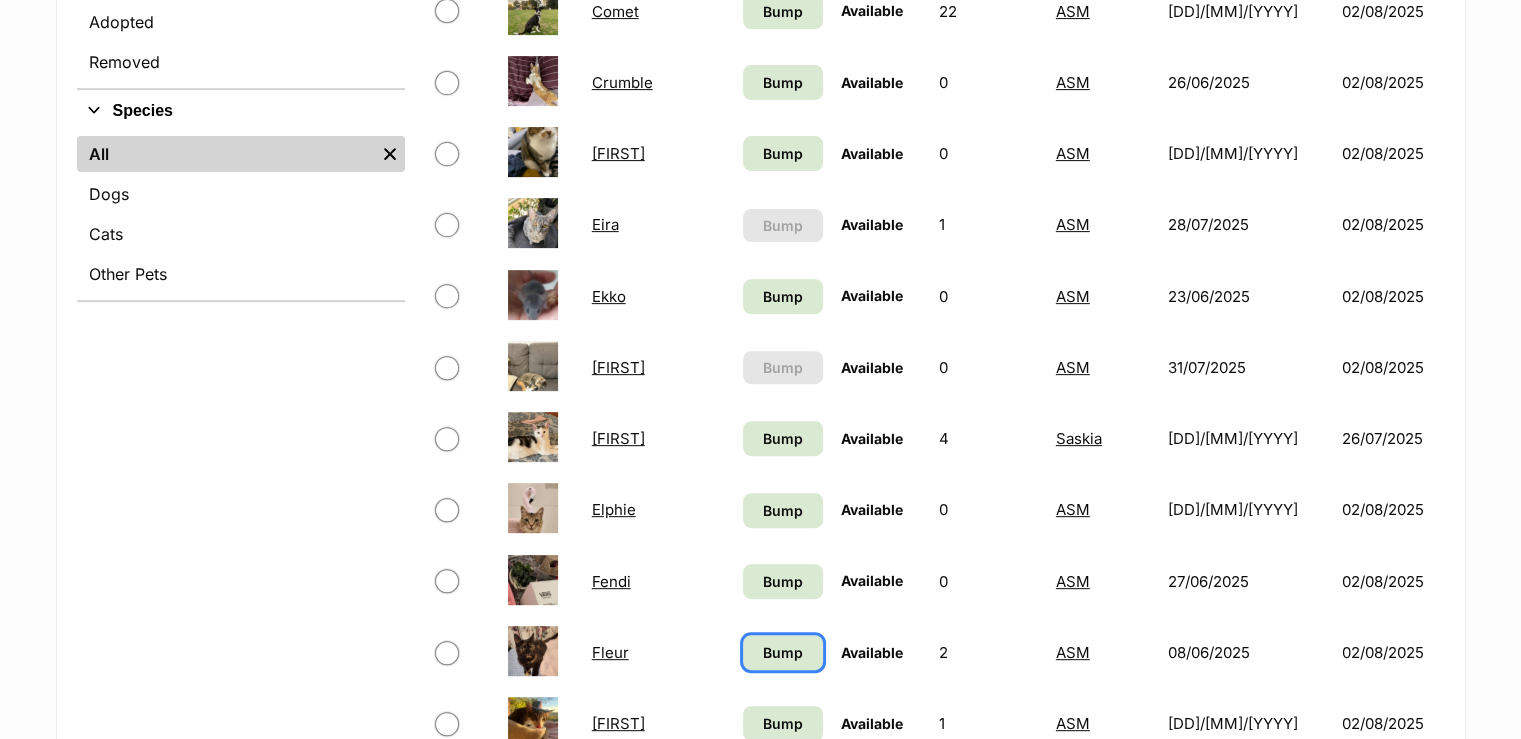 click on "Bump" at bounding box center (783, 652) 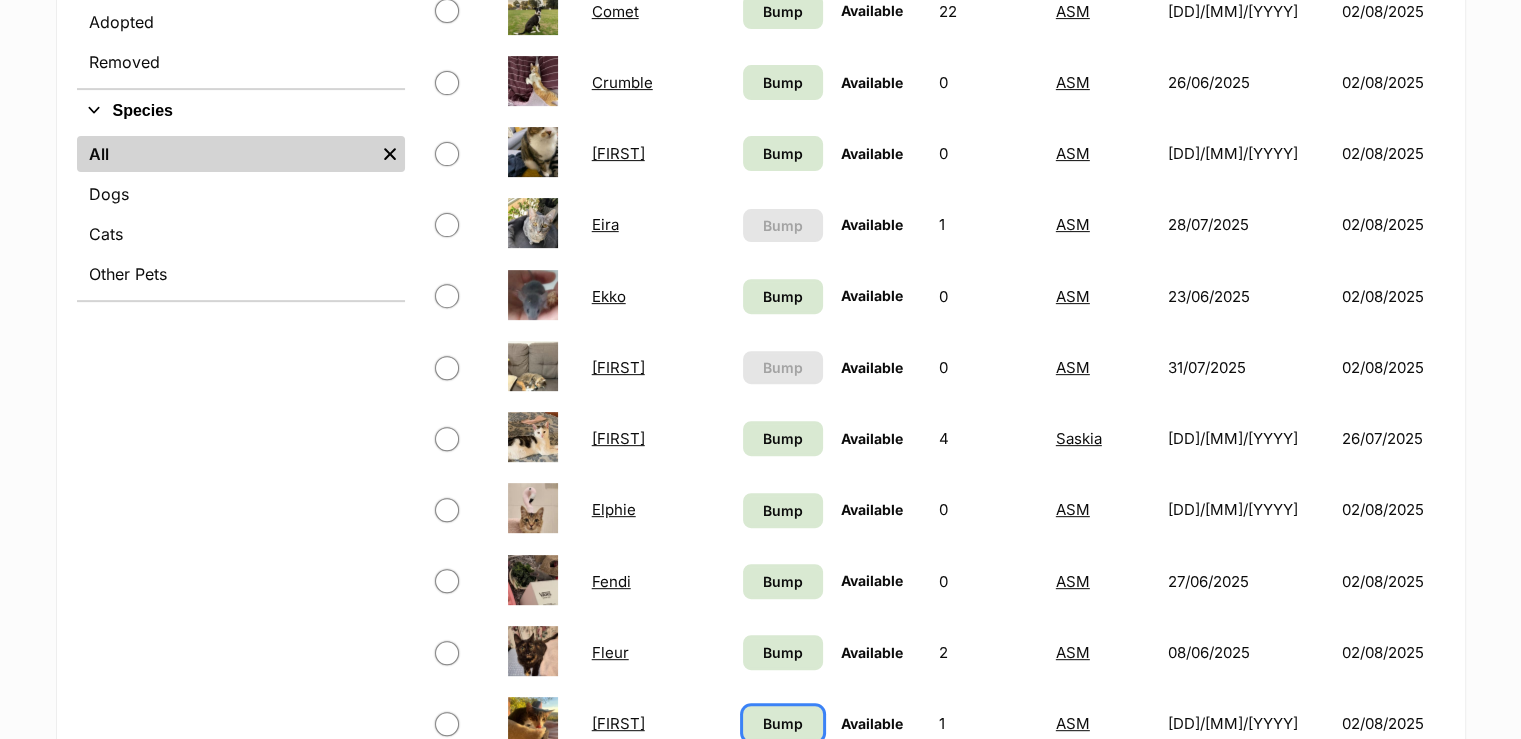drag, startPoint x: 833, startPoint y: 719, endPoint x: 843, endPoint y: 717, distance: 10.198039 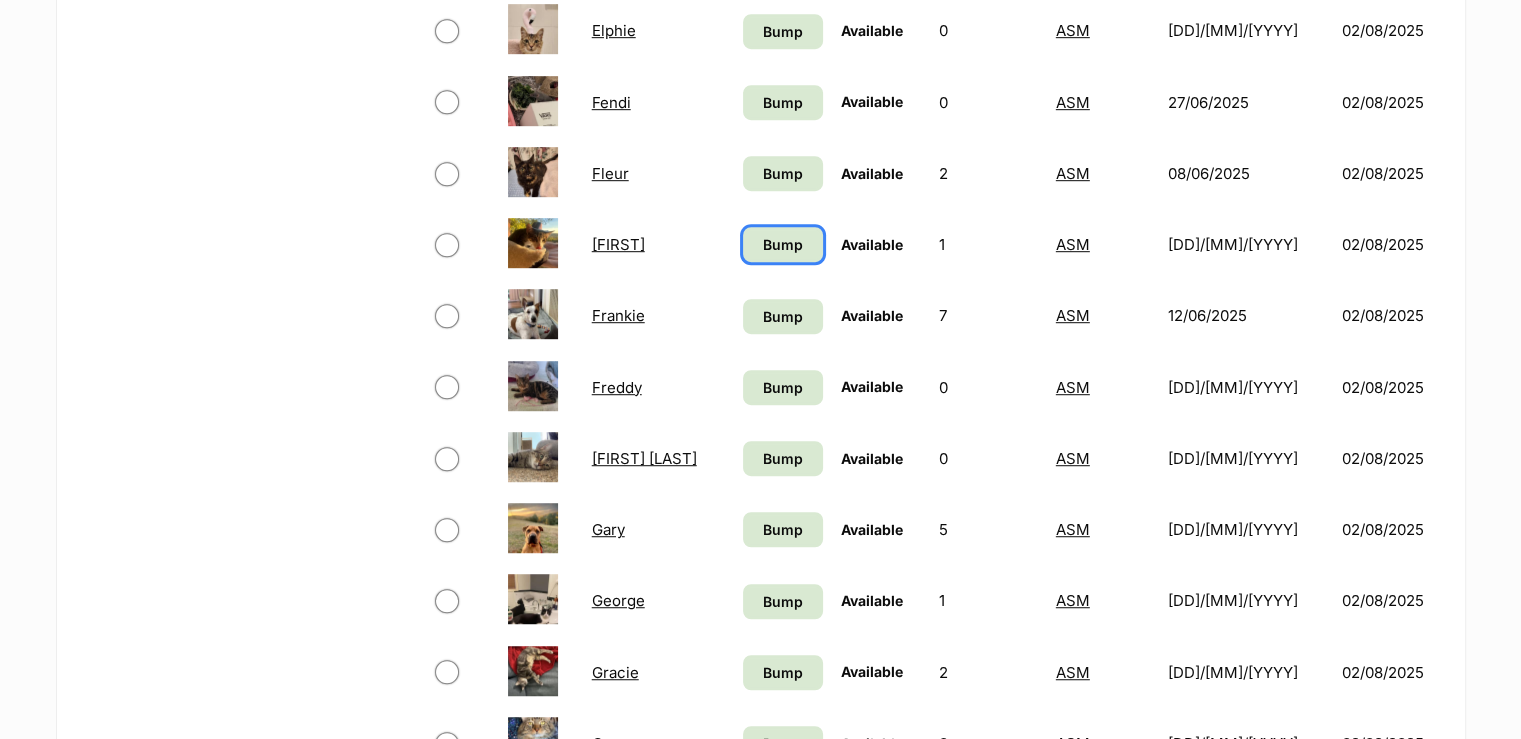 scroll, scrollTop: 1200, scrollLeft: 0, axis: vertical 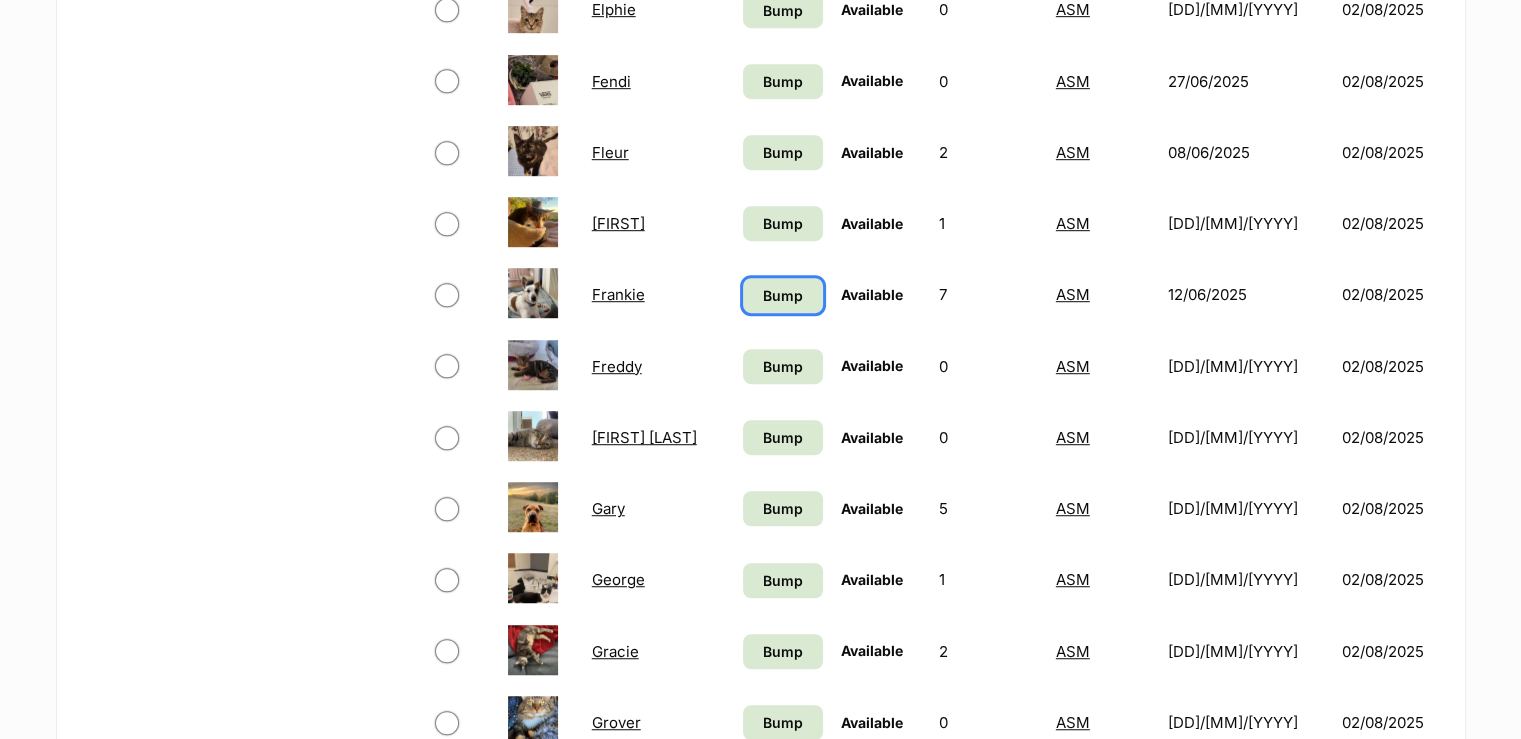 click on "Bump" at bounding box center [783, 295] 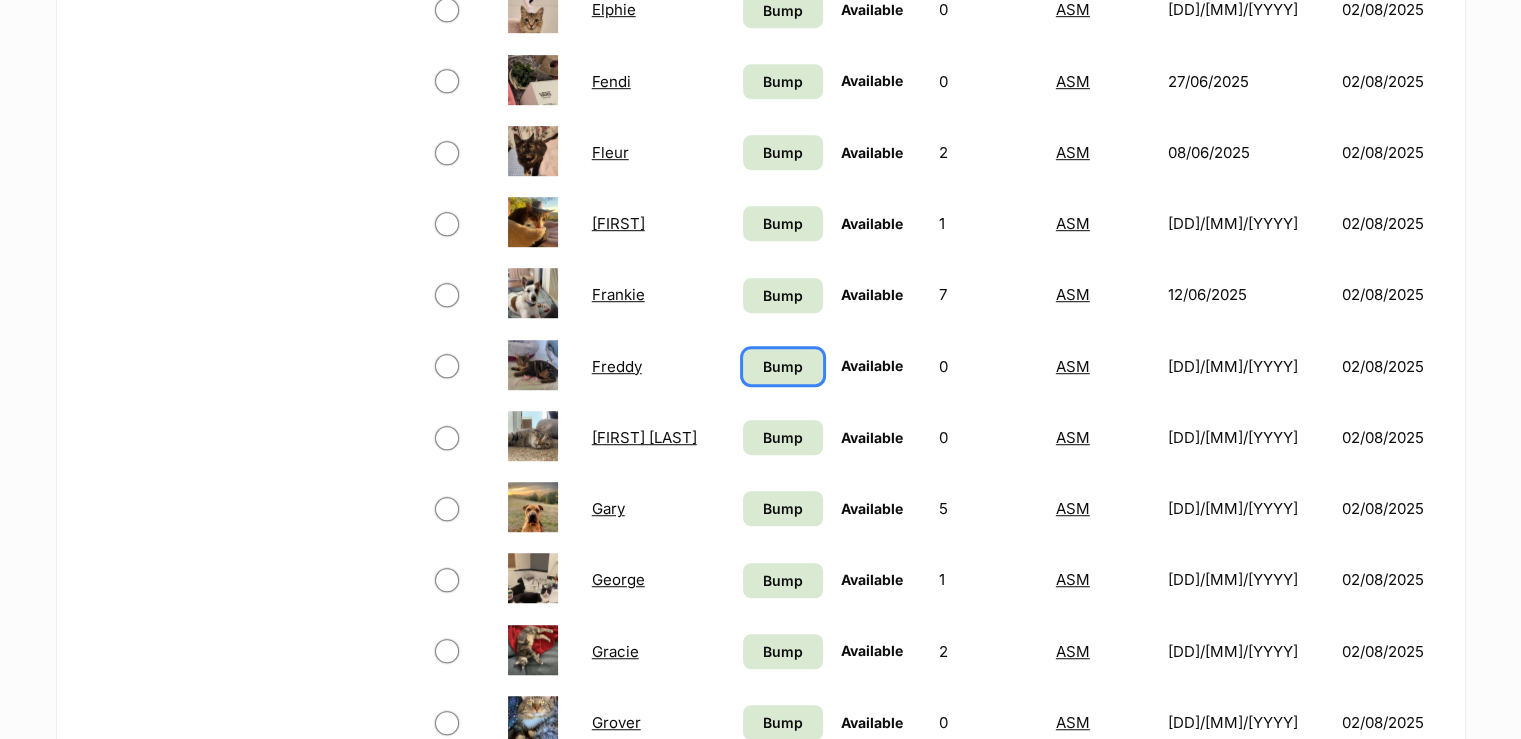 click on "Bump" at bounding box center [783, 366] 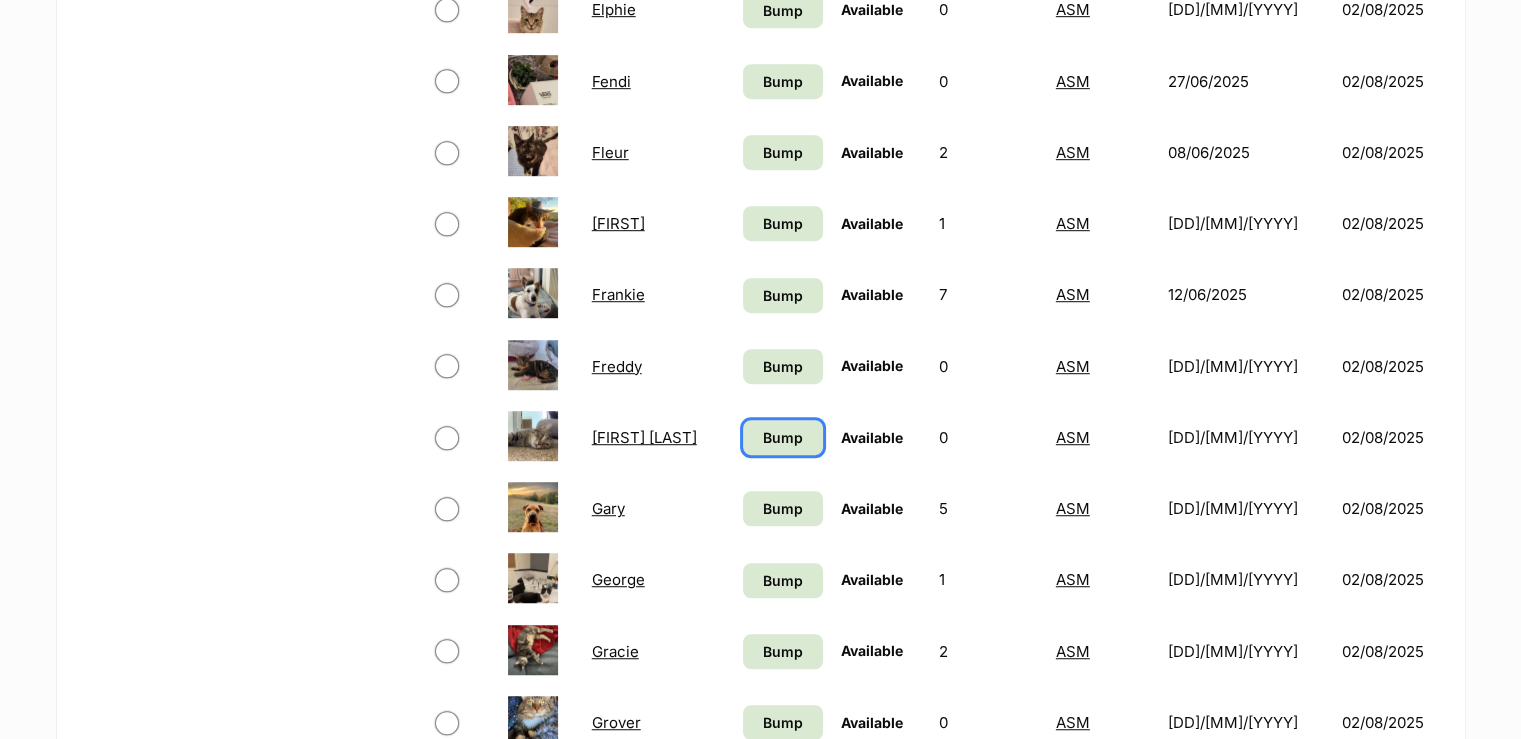 click on "Bump" at bounding box center [783, 437] 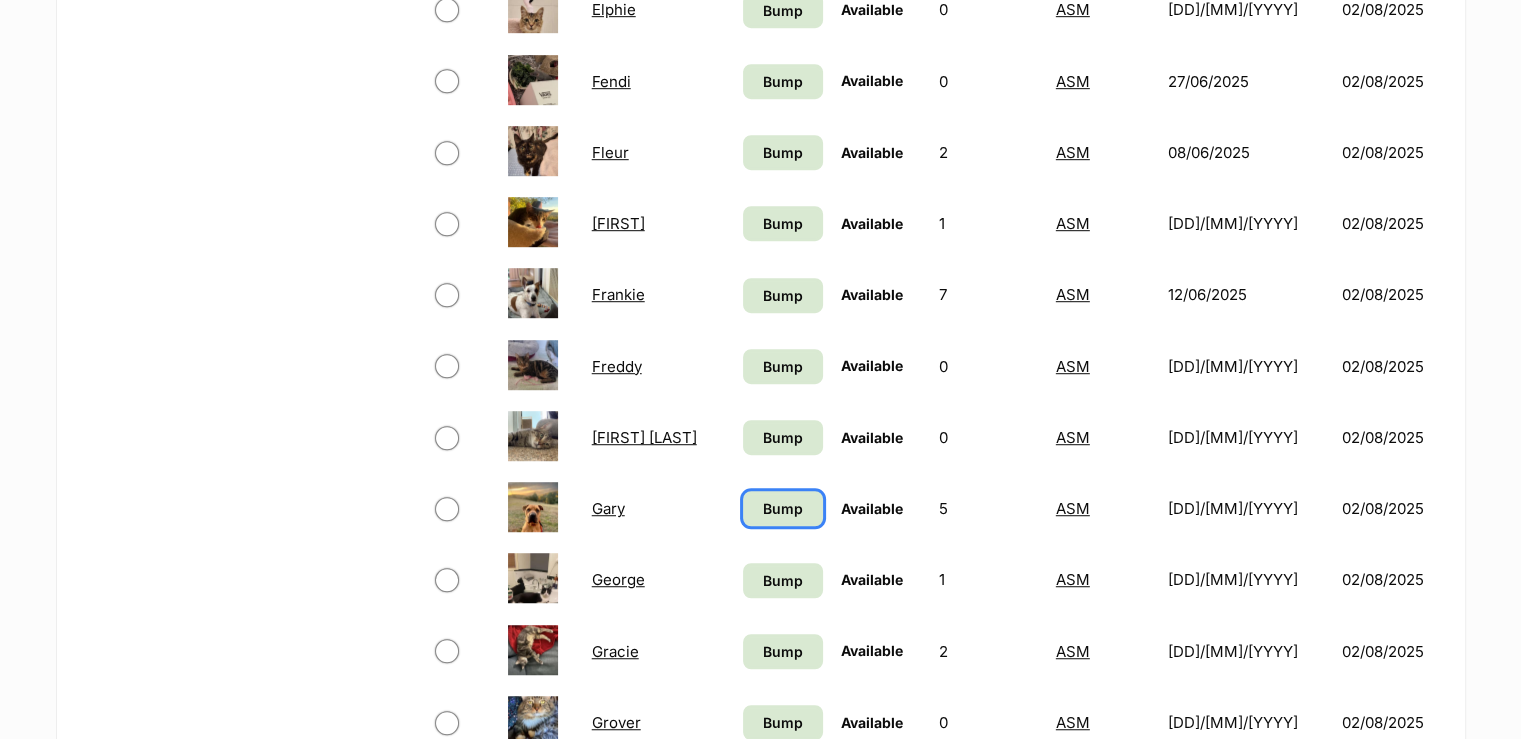 click on "Bump" at bounding box center [783, 508] 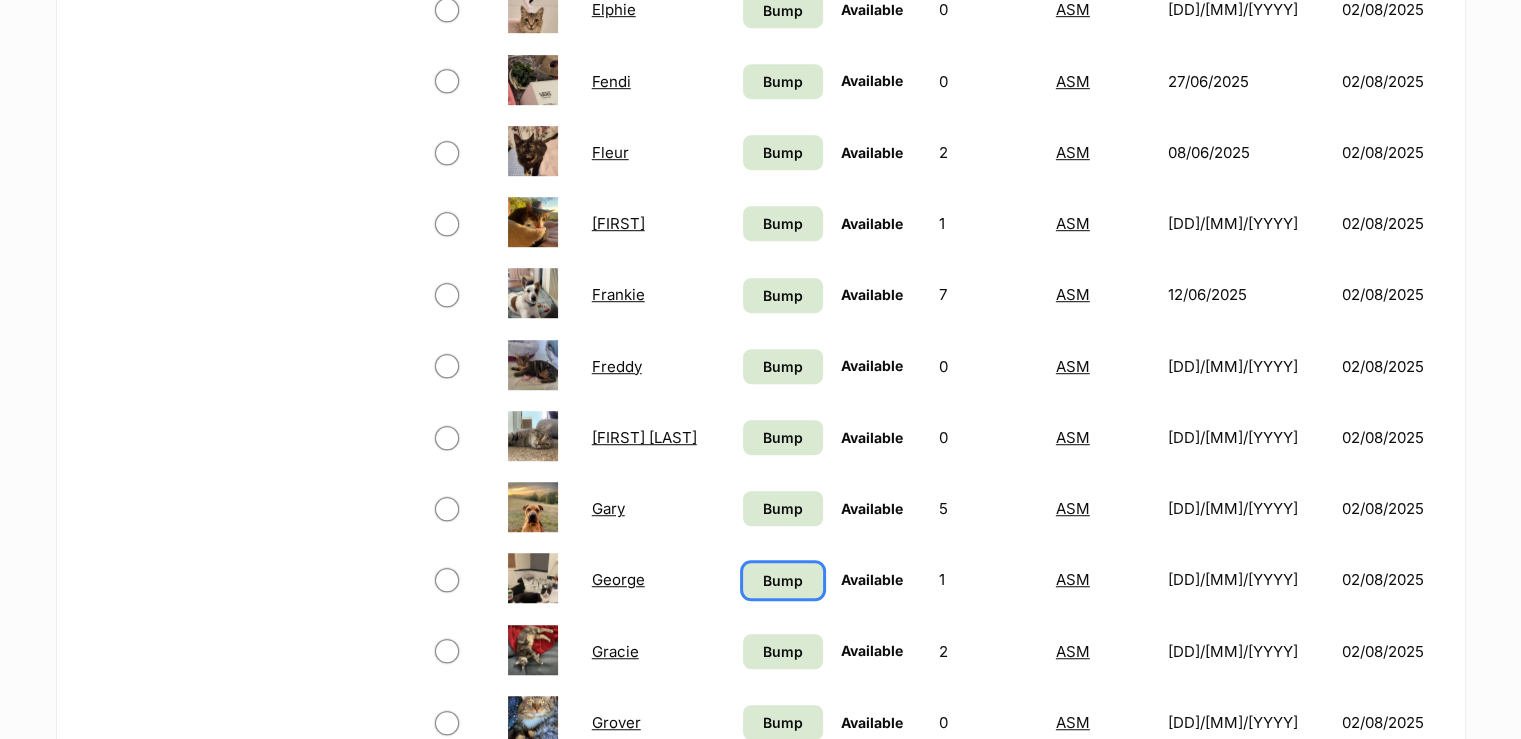 click on "Bump" at bounding box center (783, 580) 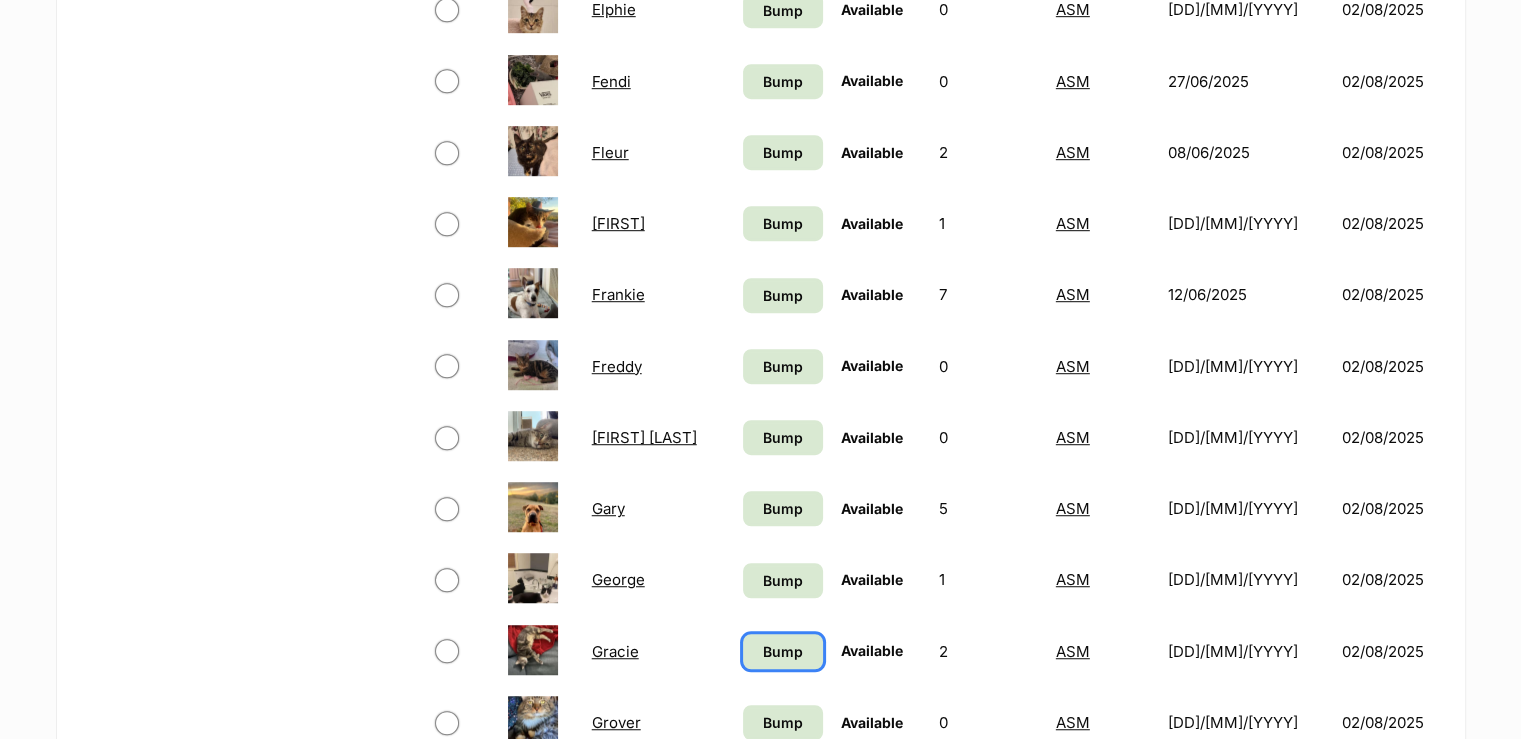 click on "Bump" at bounding box center [783, 651] 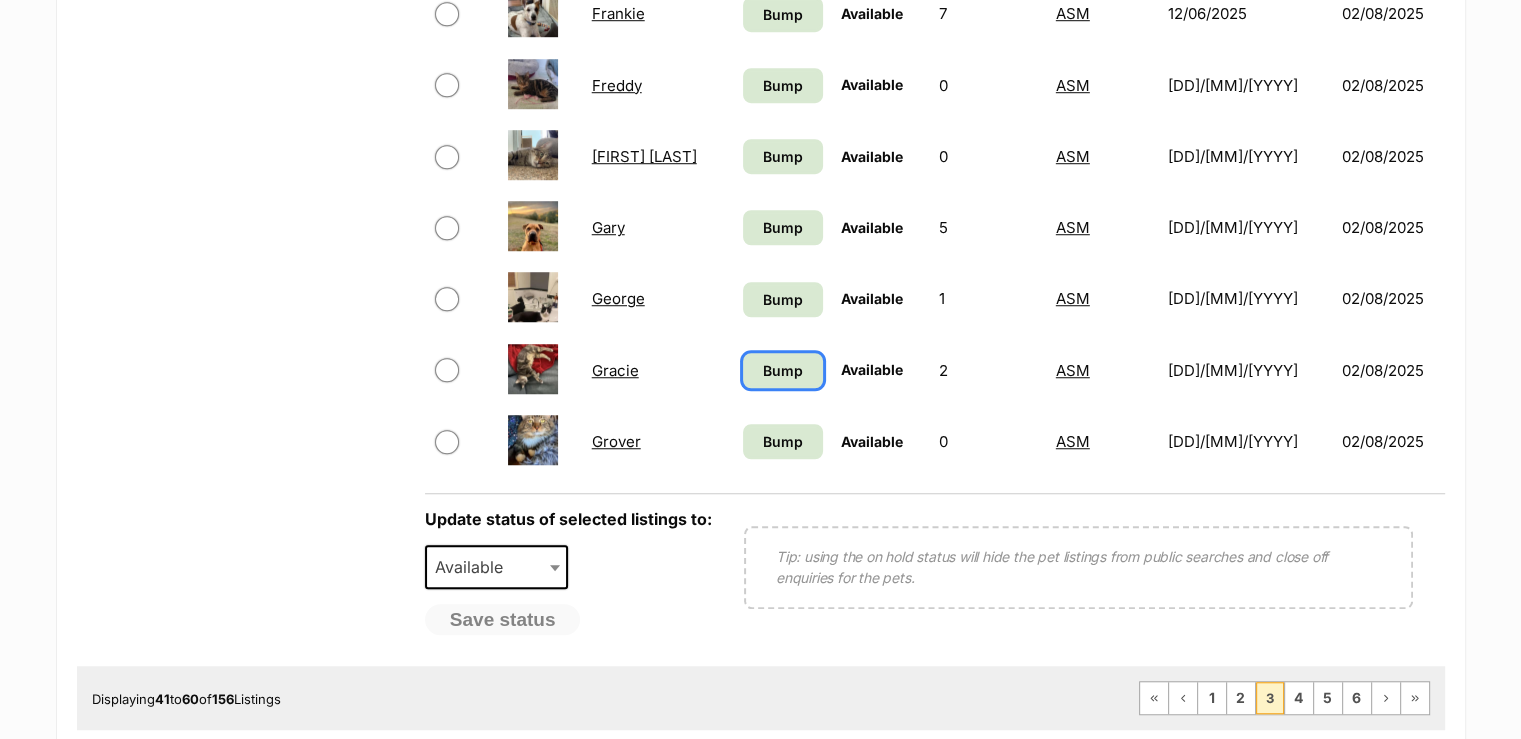 scroll, scrollTop: 1500, scrollLeft: 0, axis: vertical 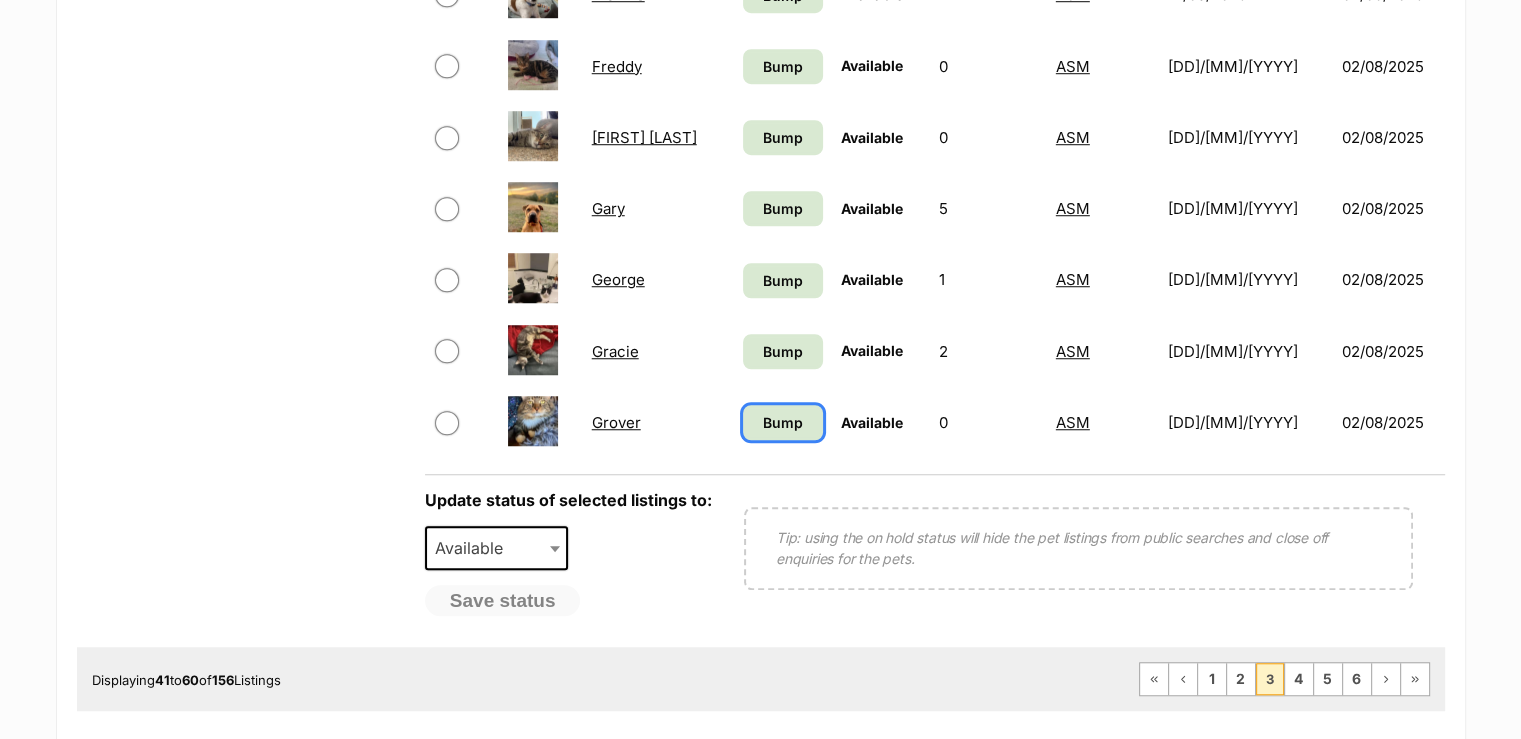 click on "Bump" at bounding box center (783, 422) 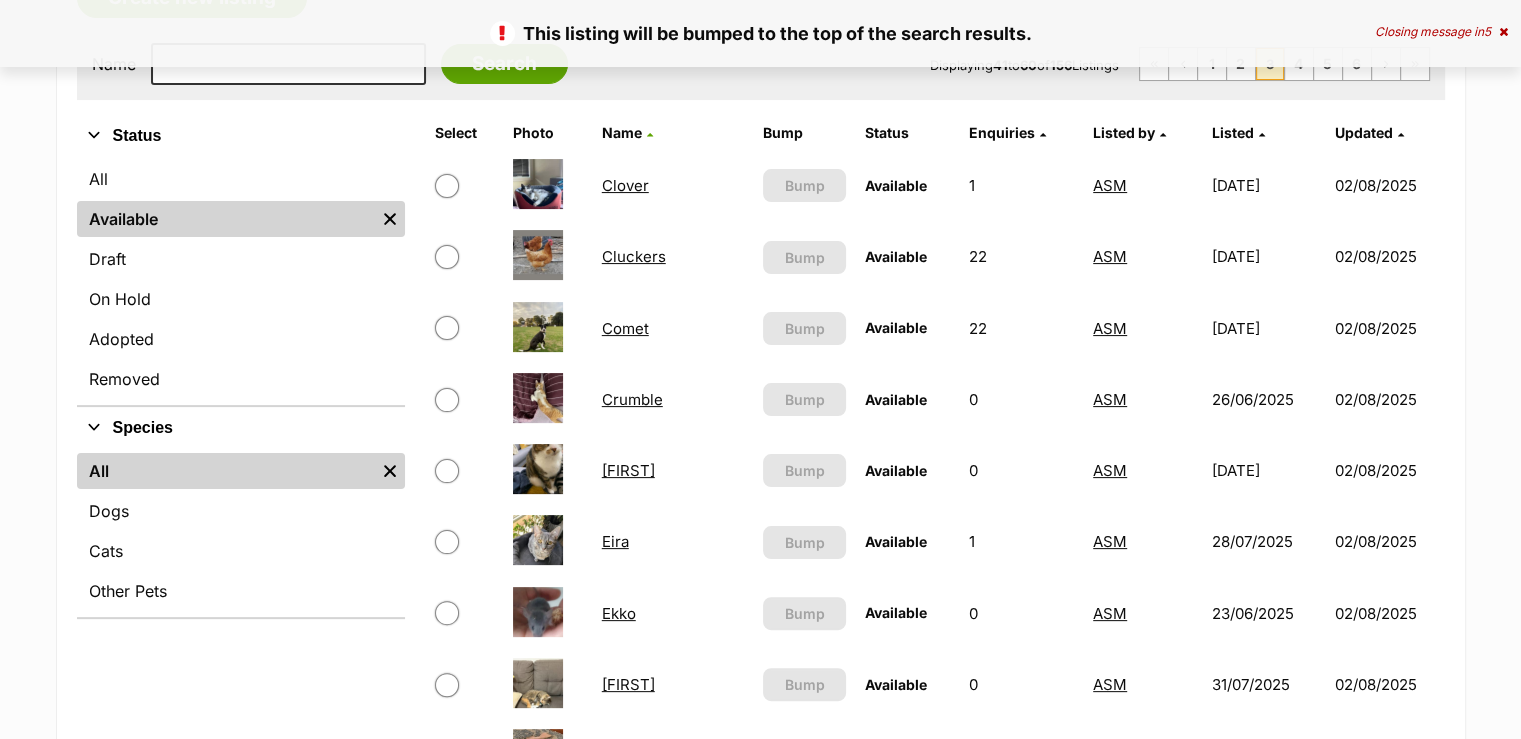 scroll, scrollTop: 0, scrollLeft: 0, axis: both 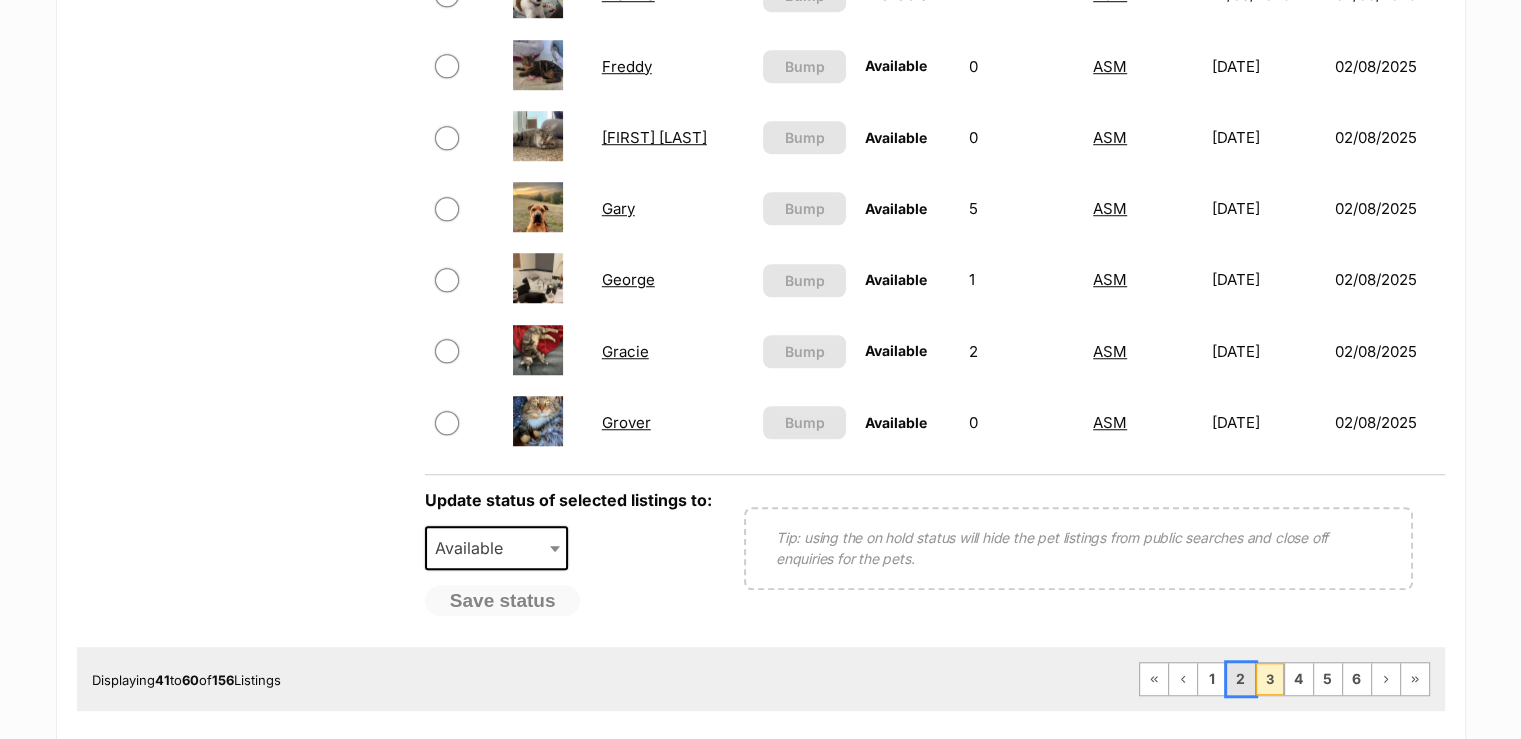 click on "2" at bounding box center [1241, 679] 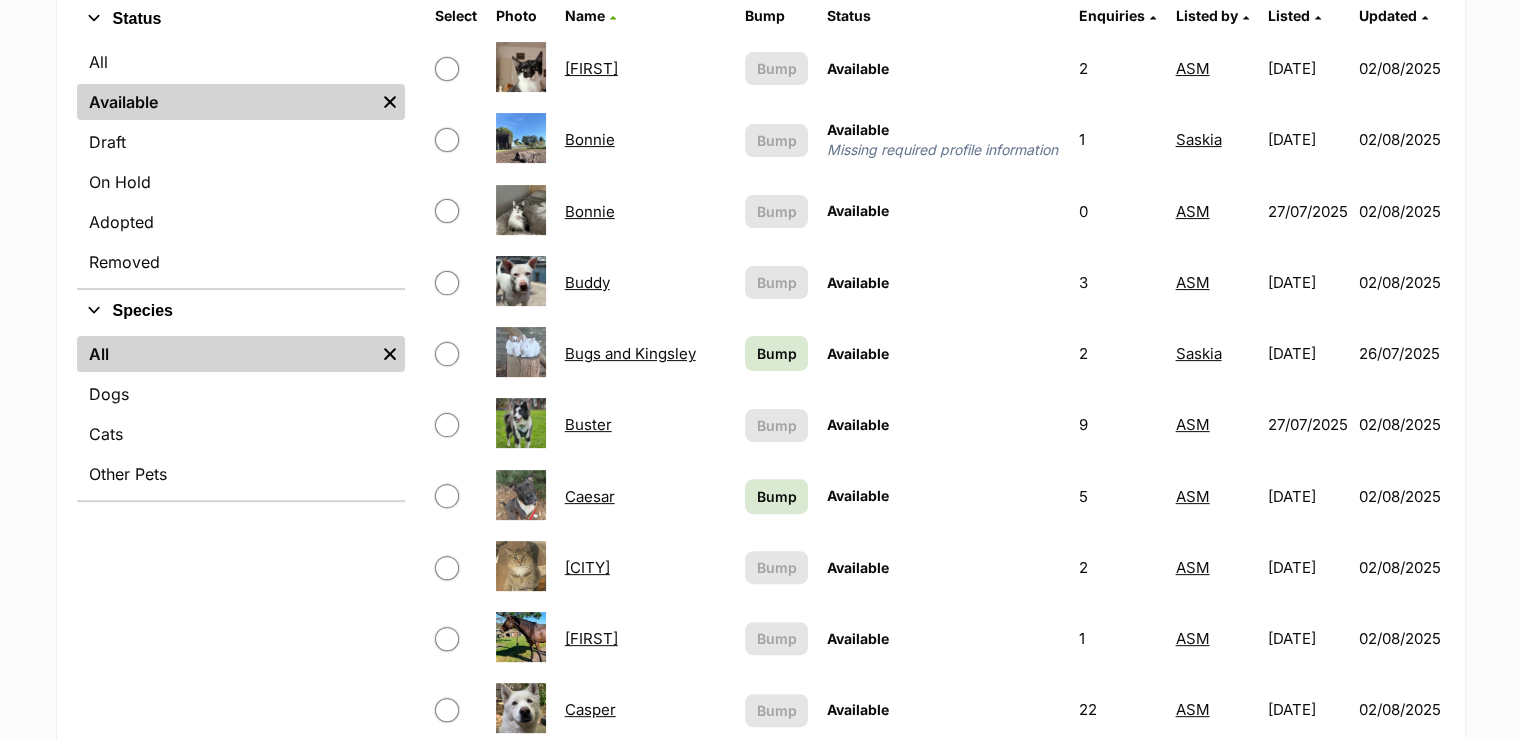 scroll, scrollTop: 500, scrollLeft: 0, axis: vertical 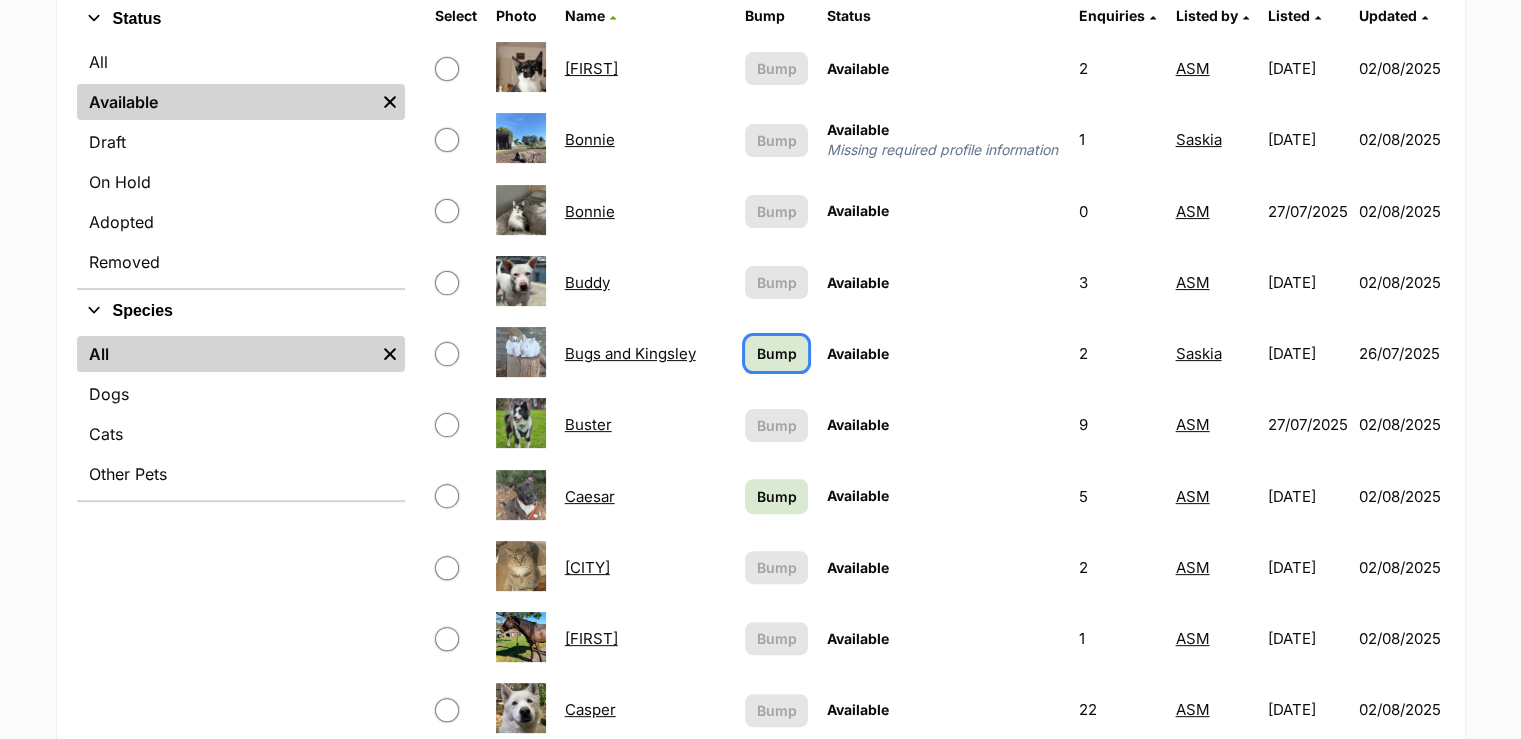 click on "Bump" at bounding box center [777, 353] 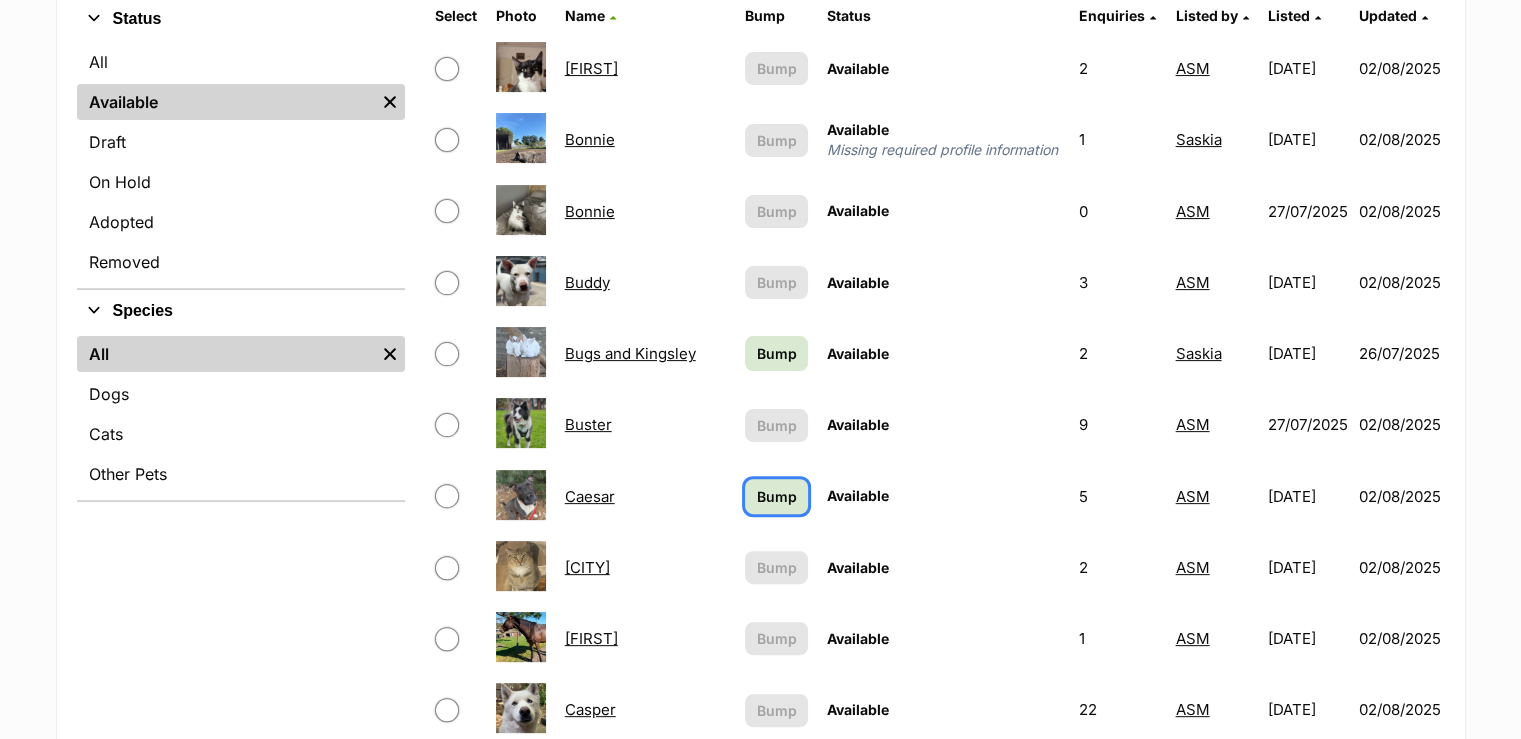 click on "Bump" at bounding box center (776, 496) 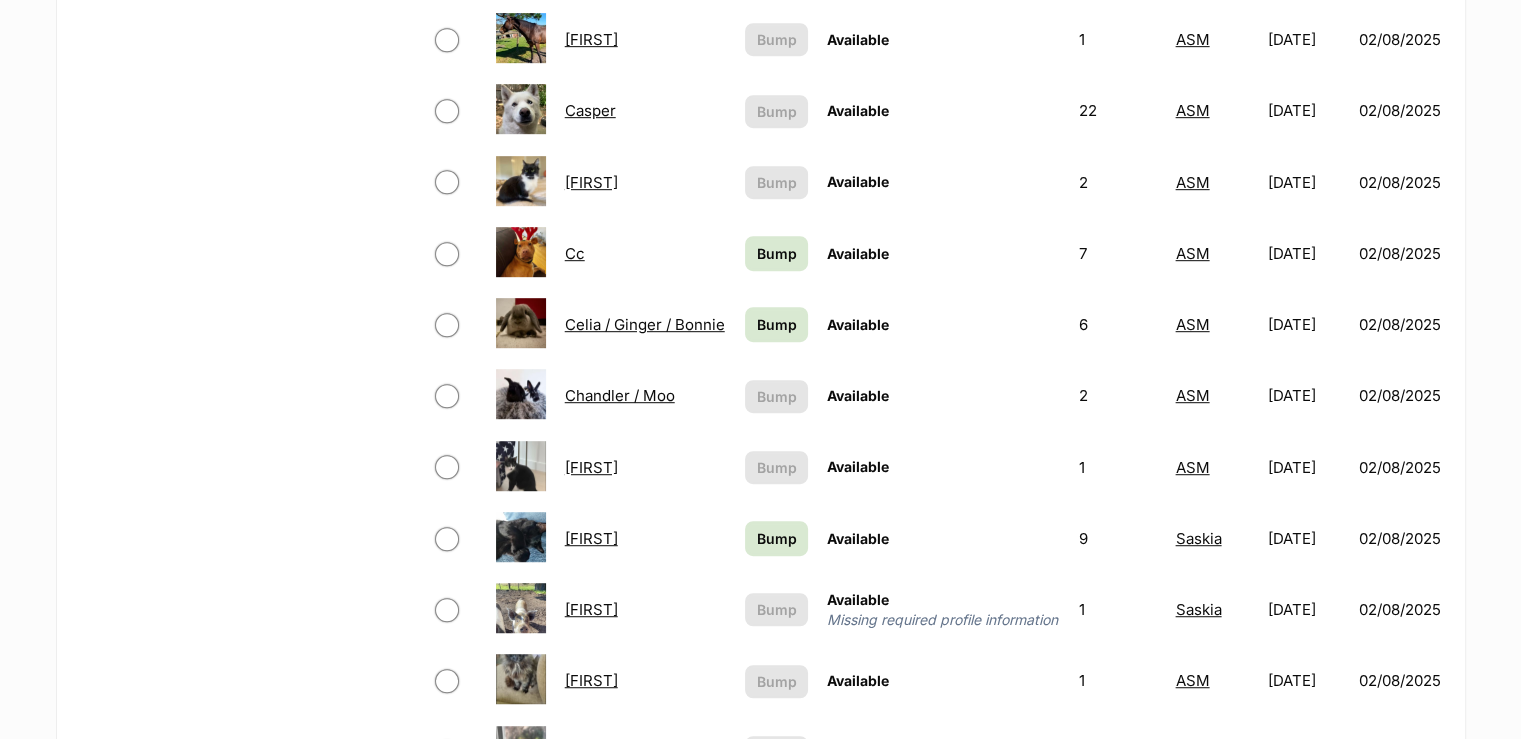scroll, scrollTop: 1100, scrollLeft: 0, axis: vertical 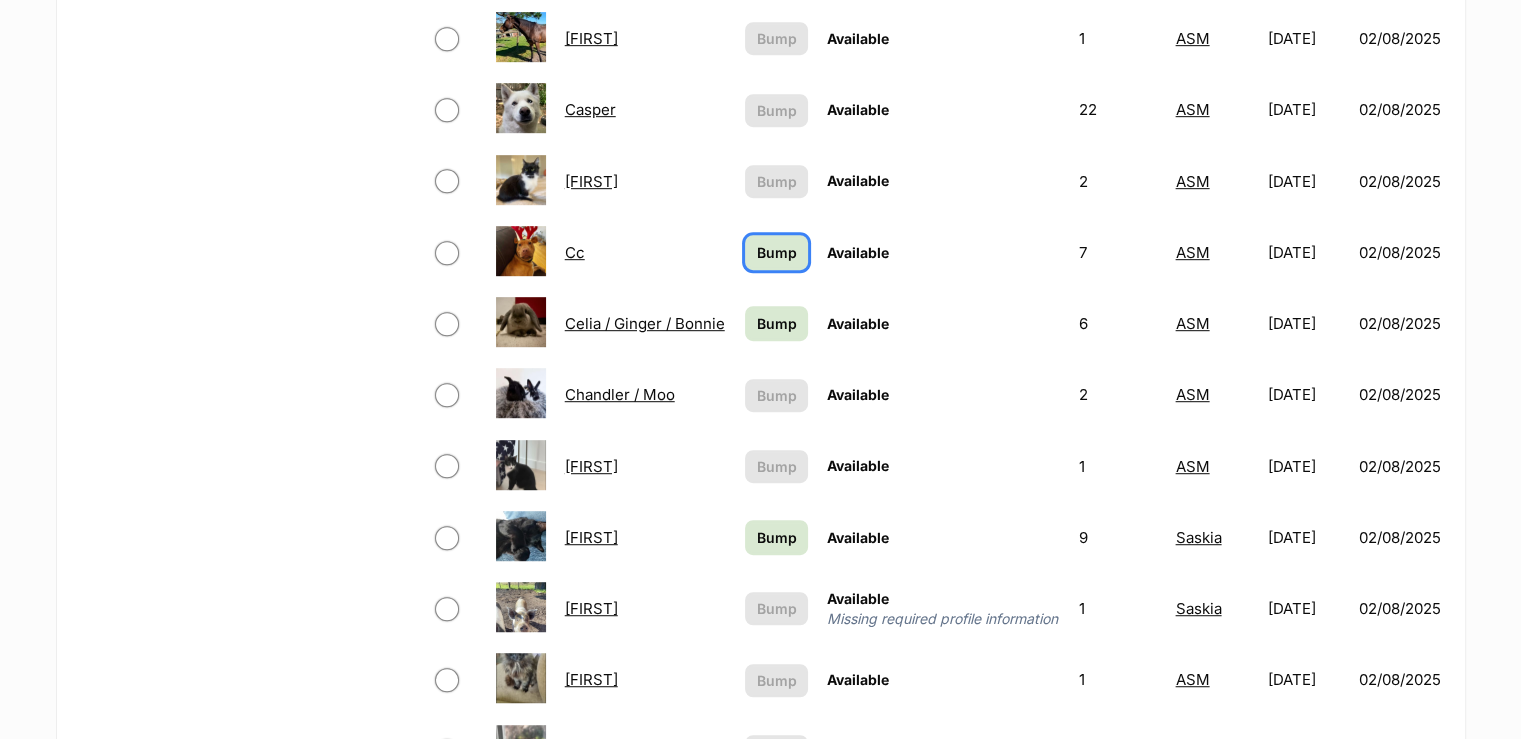 click on "Bump" at bounding box center [777, 252] 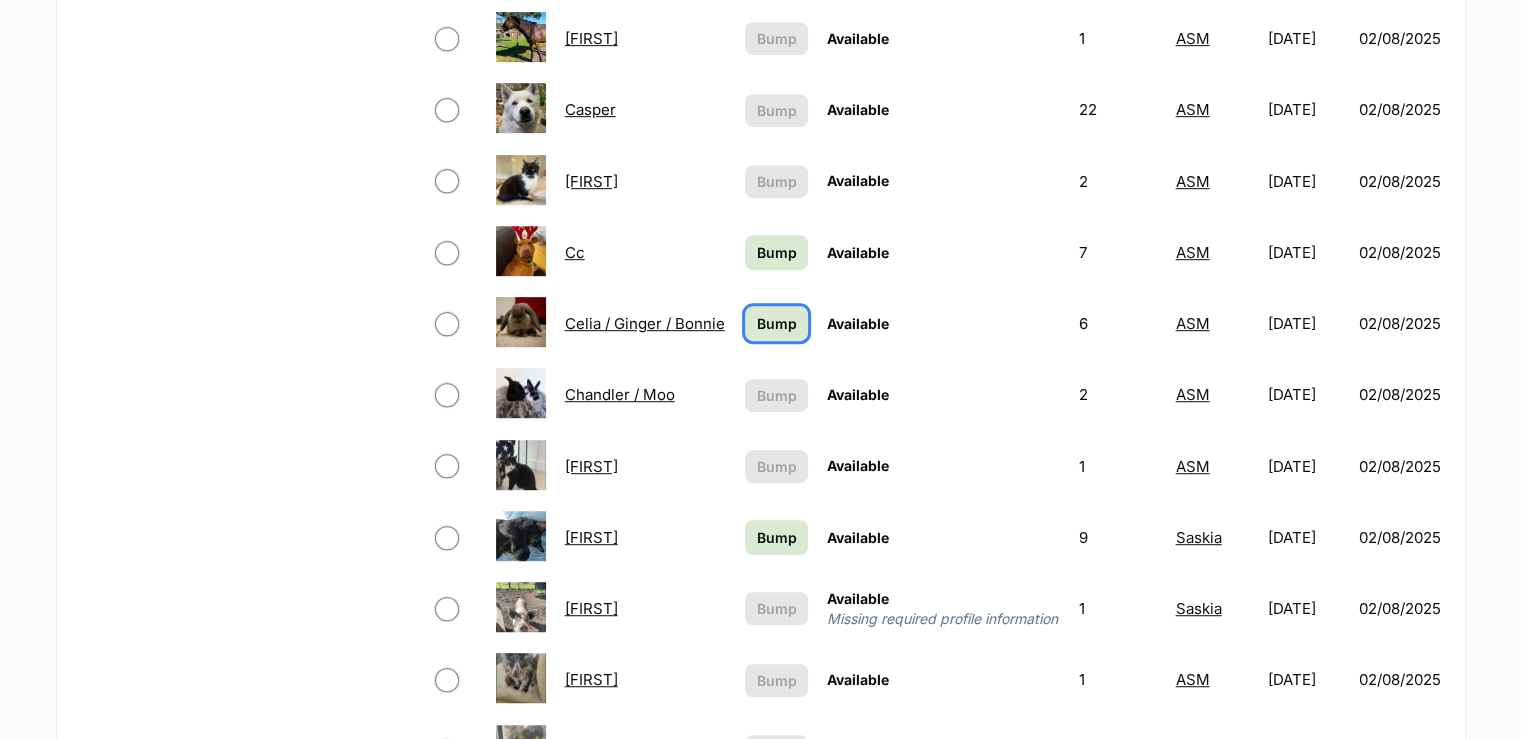 click on "Bump" at bounding box center [777, 323] 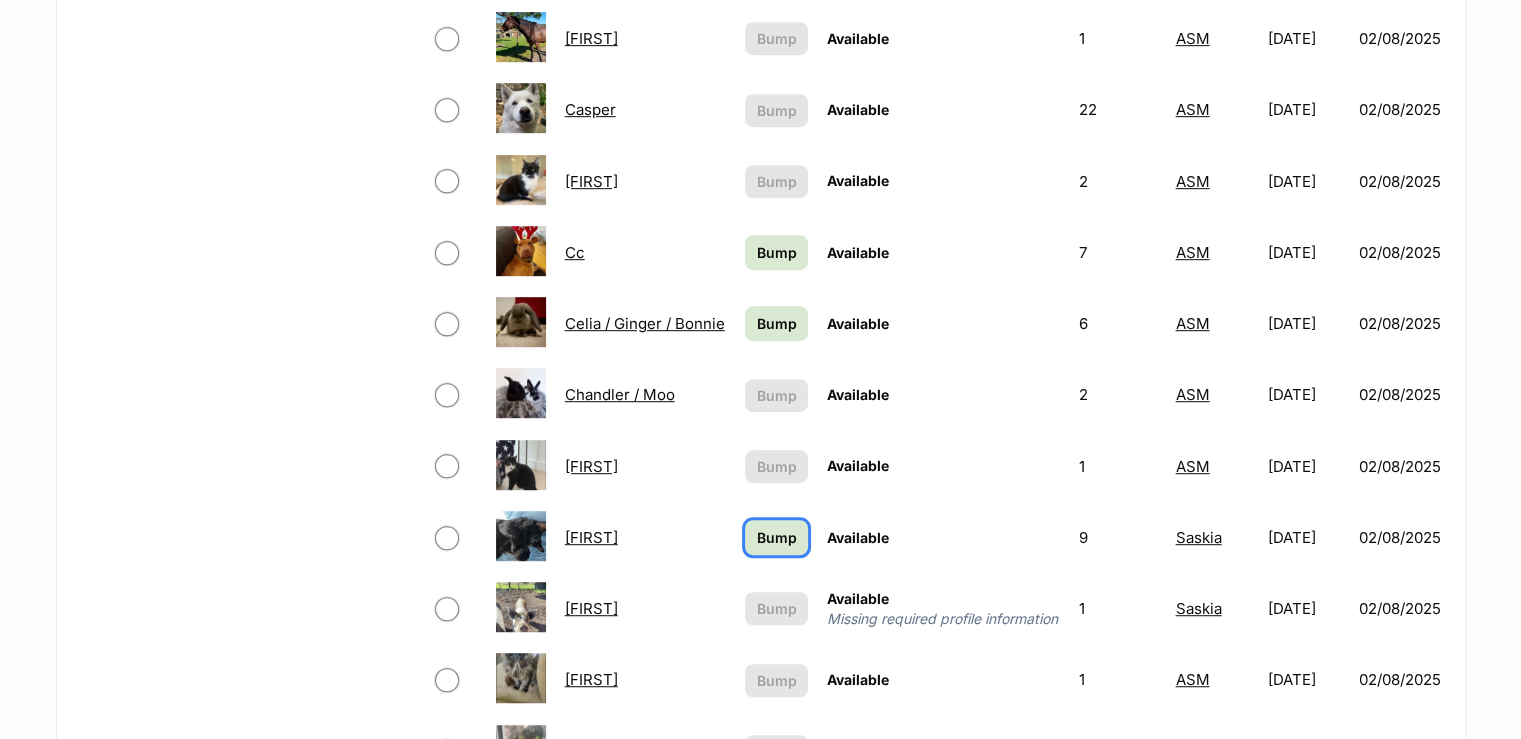 click on "Bump" at bounding box center (777, 537) 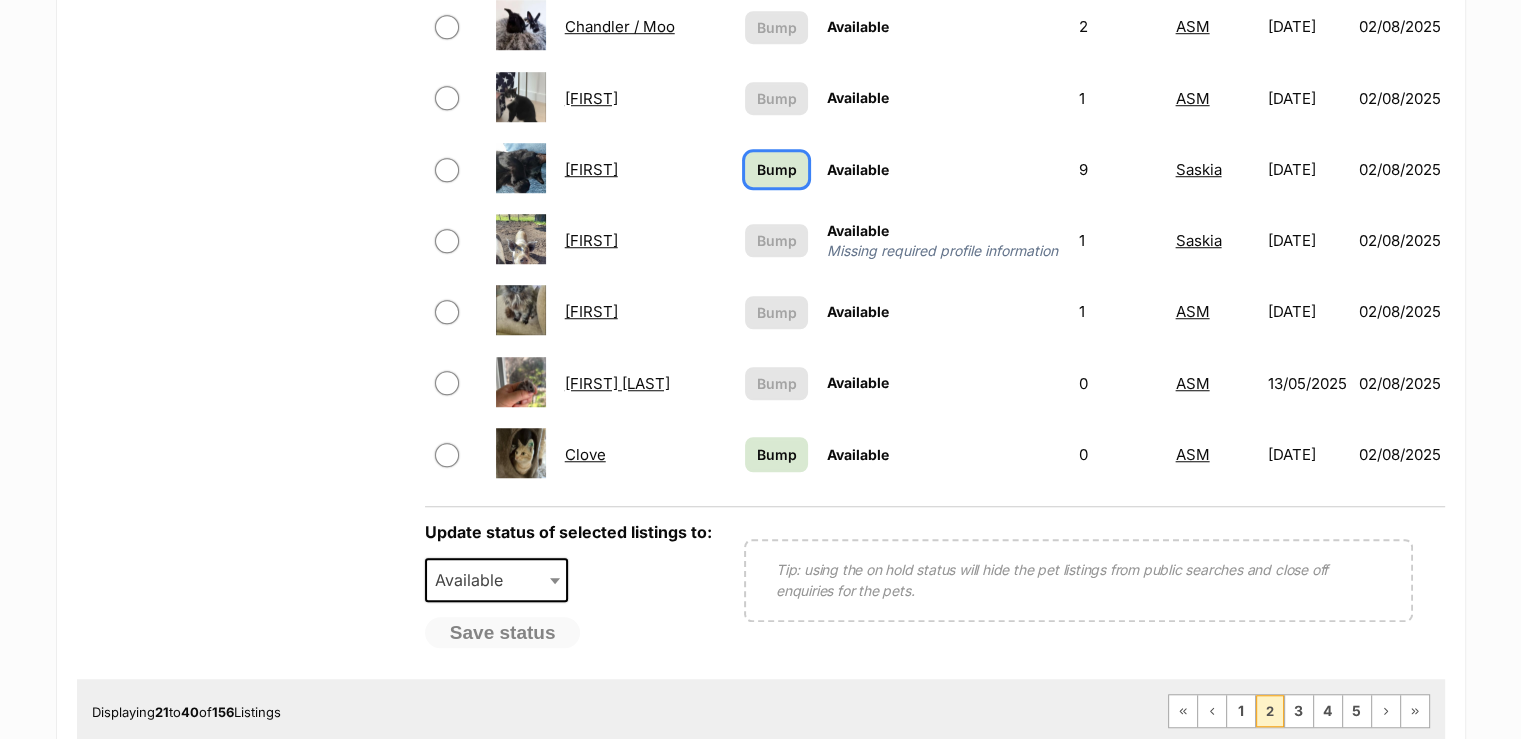 scroll, scrollTop: 1500, scrollLeft: 0, axis: vertical 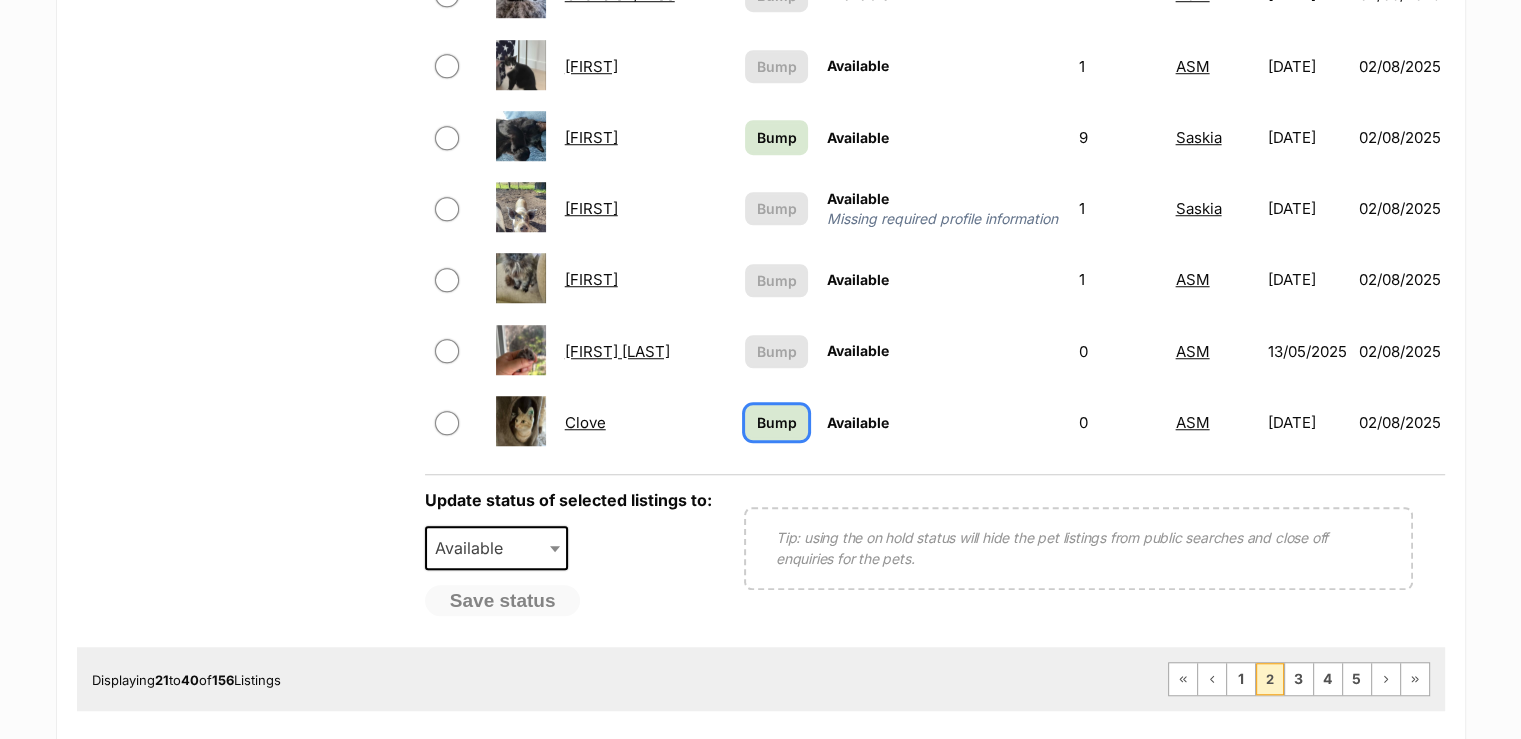 click on "Bump" at bounding box center [777, 422] 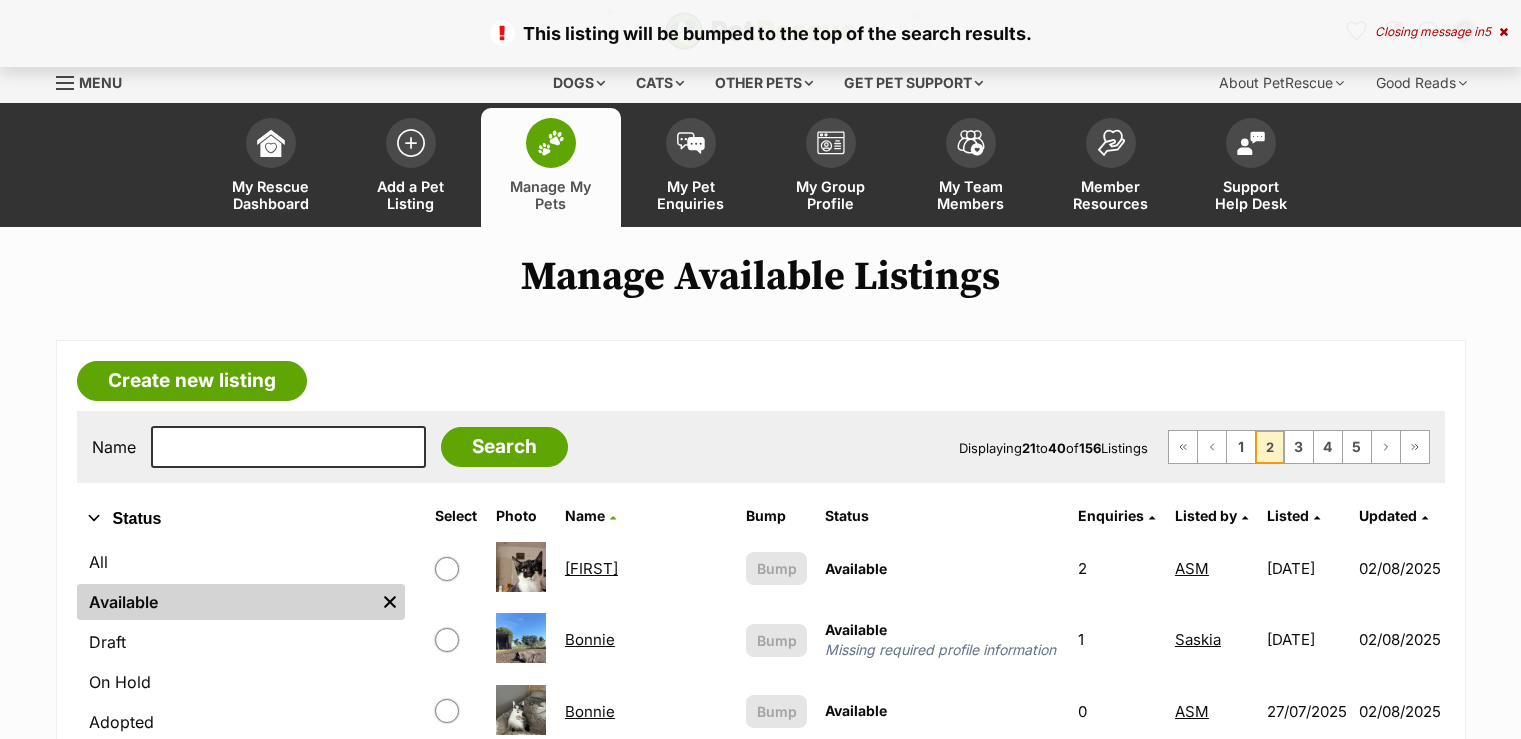 scroll, scrollTop: 200, scrollLeft: 0, axis: vertical 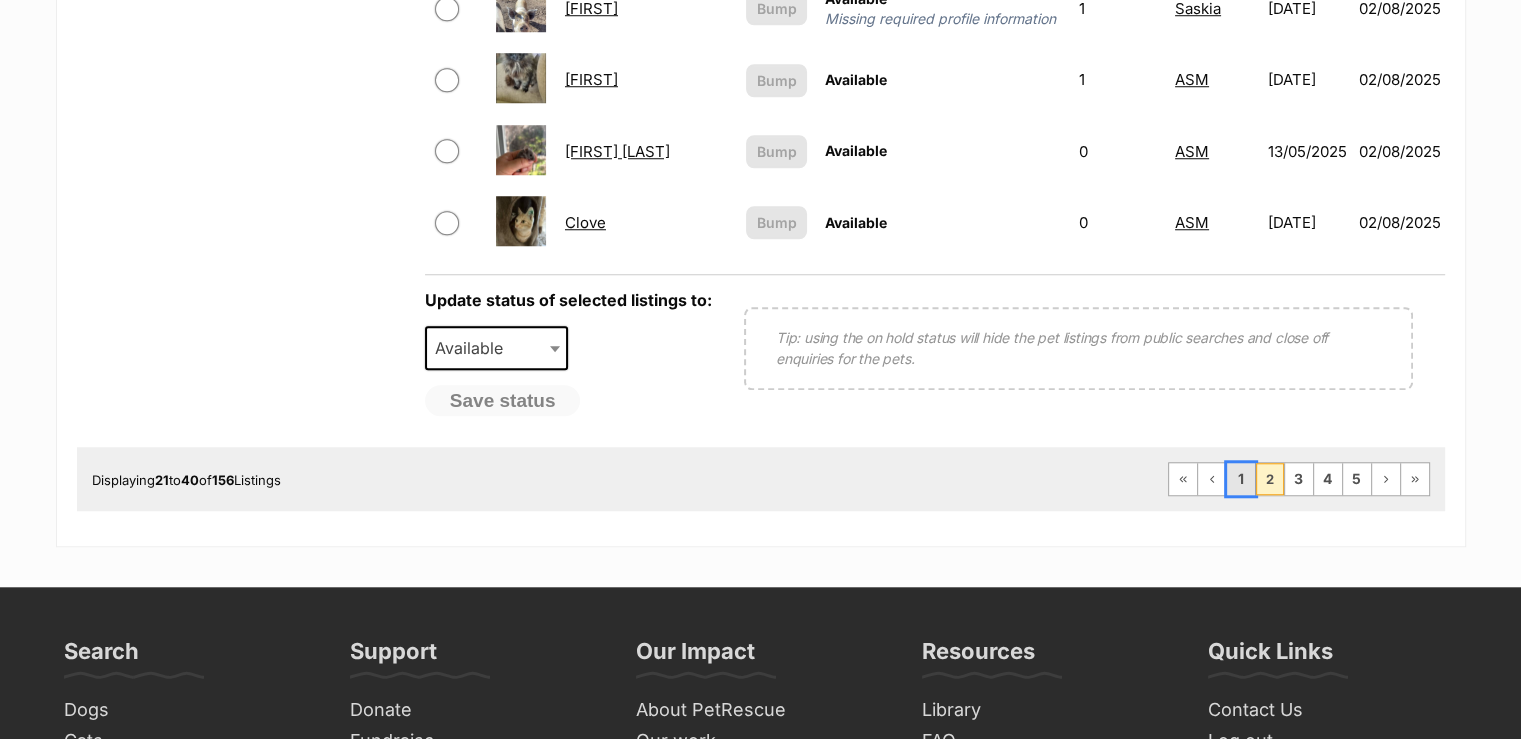 click on "1" at bounding box center (1241, 479) 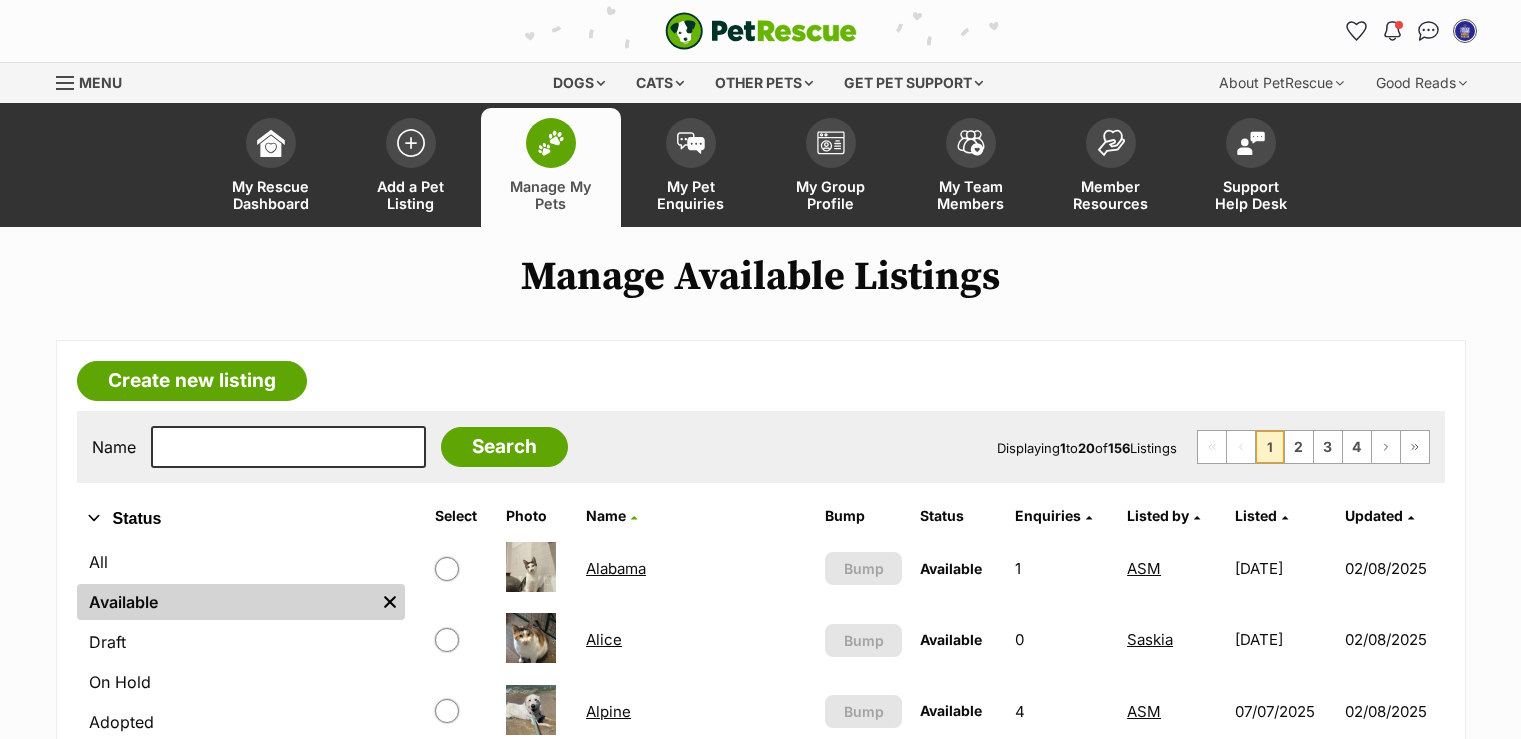 scroll, scrollTop: 0, scrollLeft: 0, axis: both 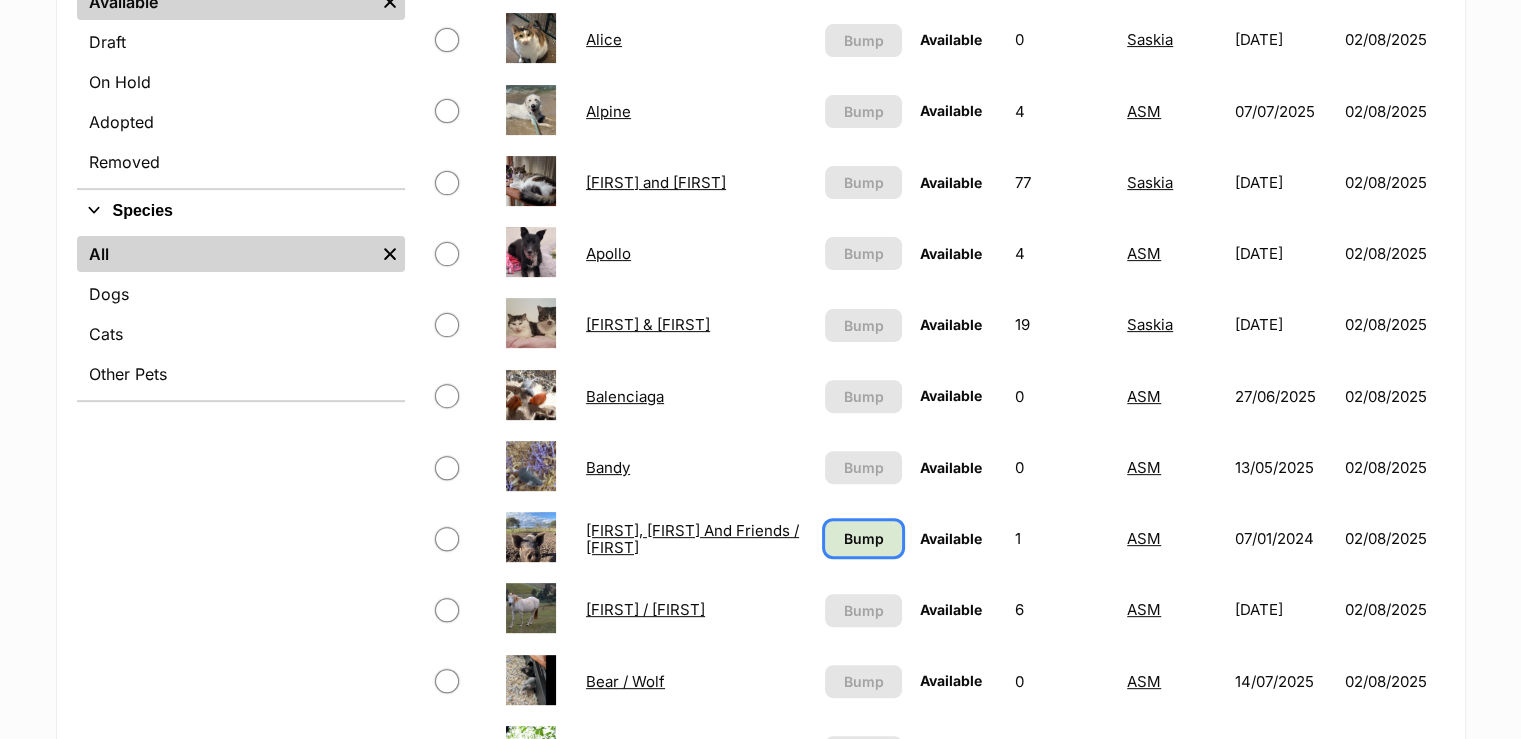 click on "Bump" at bounding box center [864, 538] 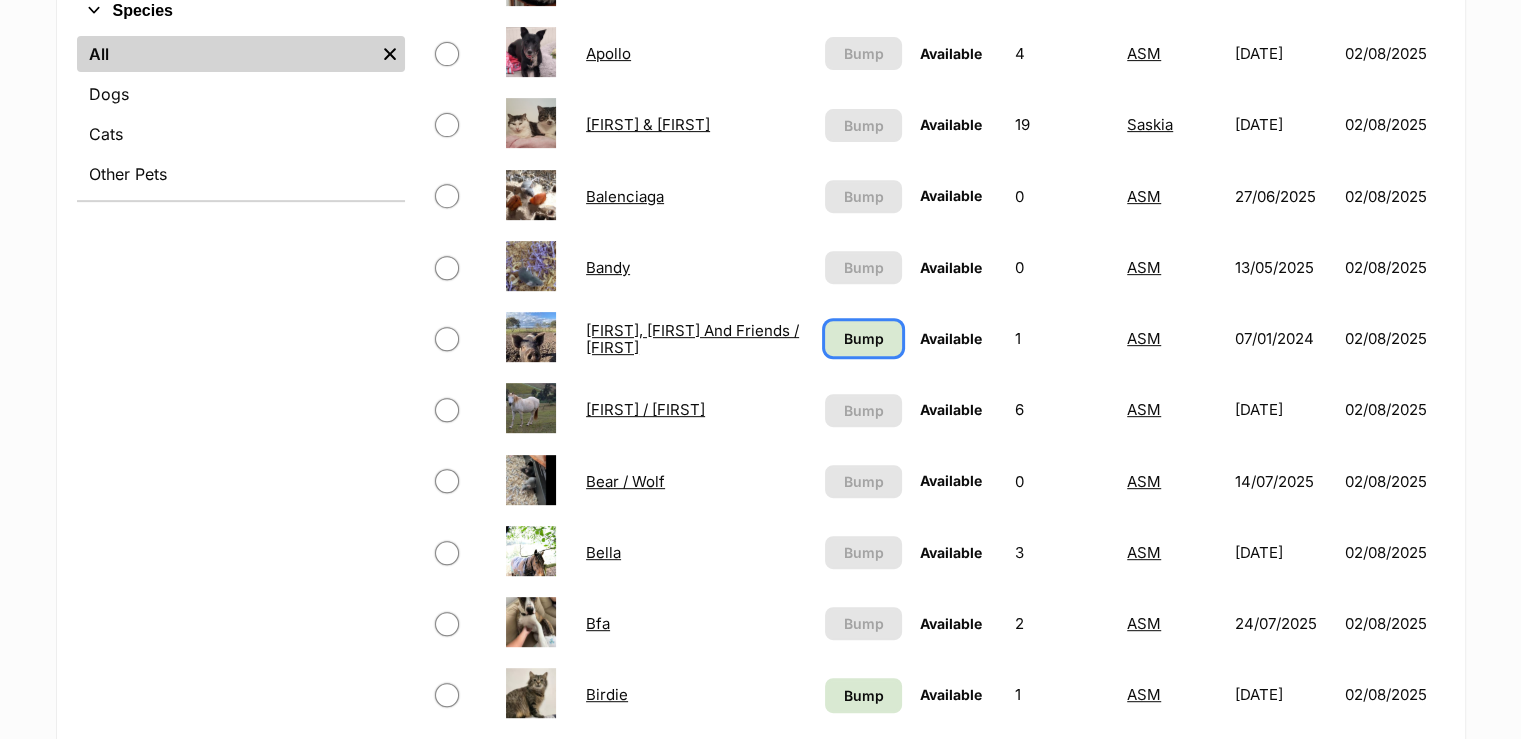 scroll, scrollTop: 900, scrollLeft: 0, axis: vertical 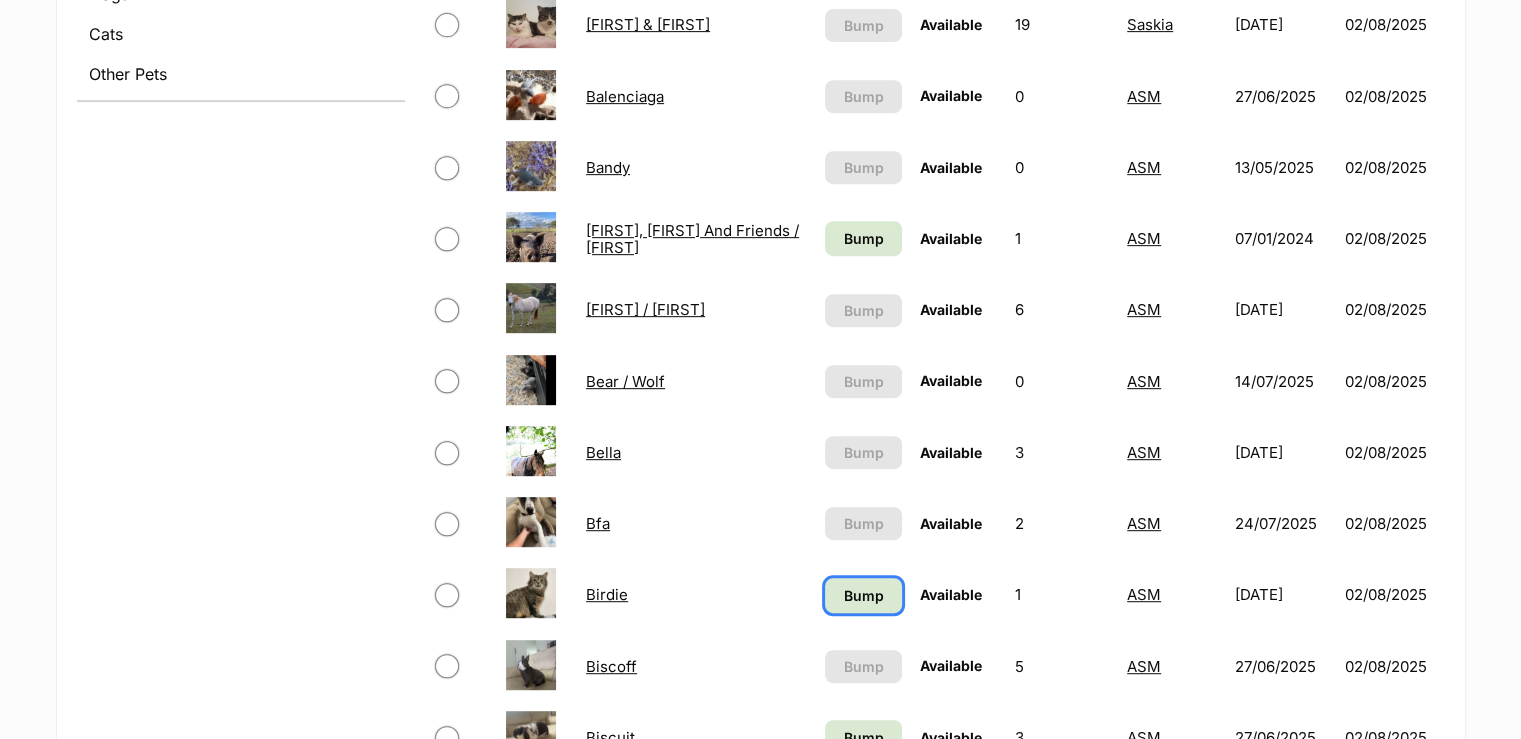 click on "Bump" at bounding box center (864, 595) 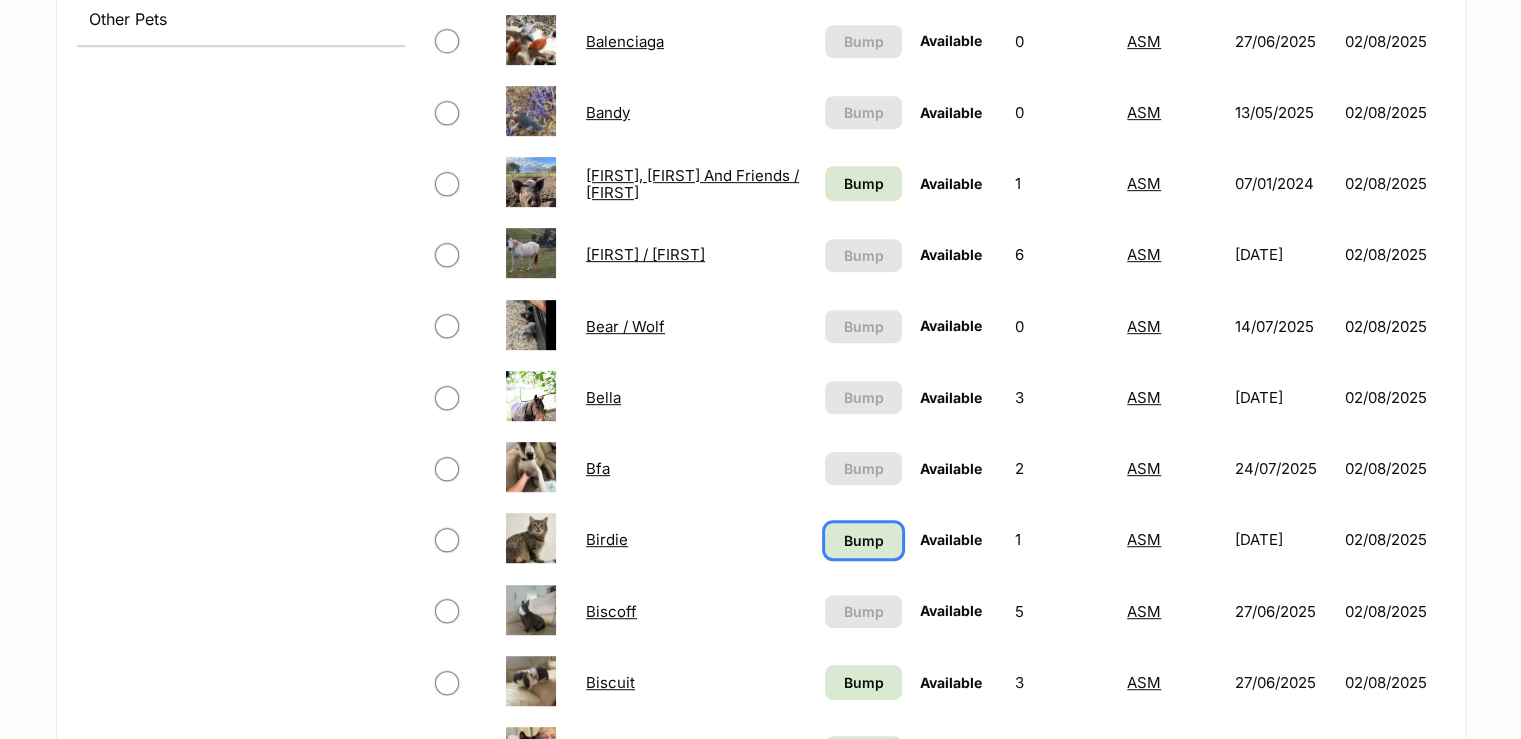 scroll, scrollTop: 1100, scrollLeft: 0, axis: vertical 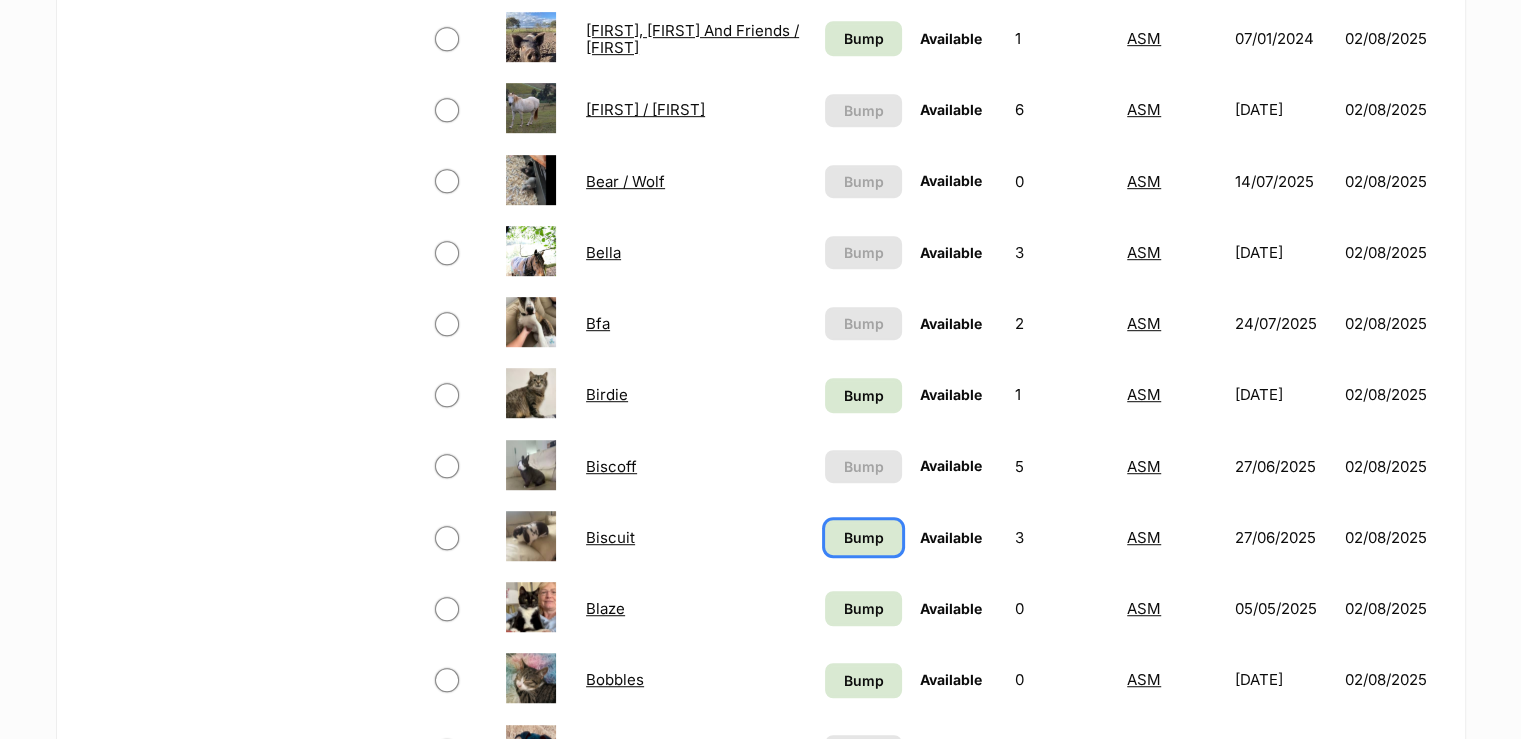 click on "Bump" at bounding box center [864, 537] 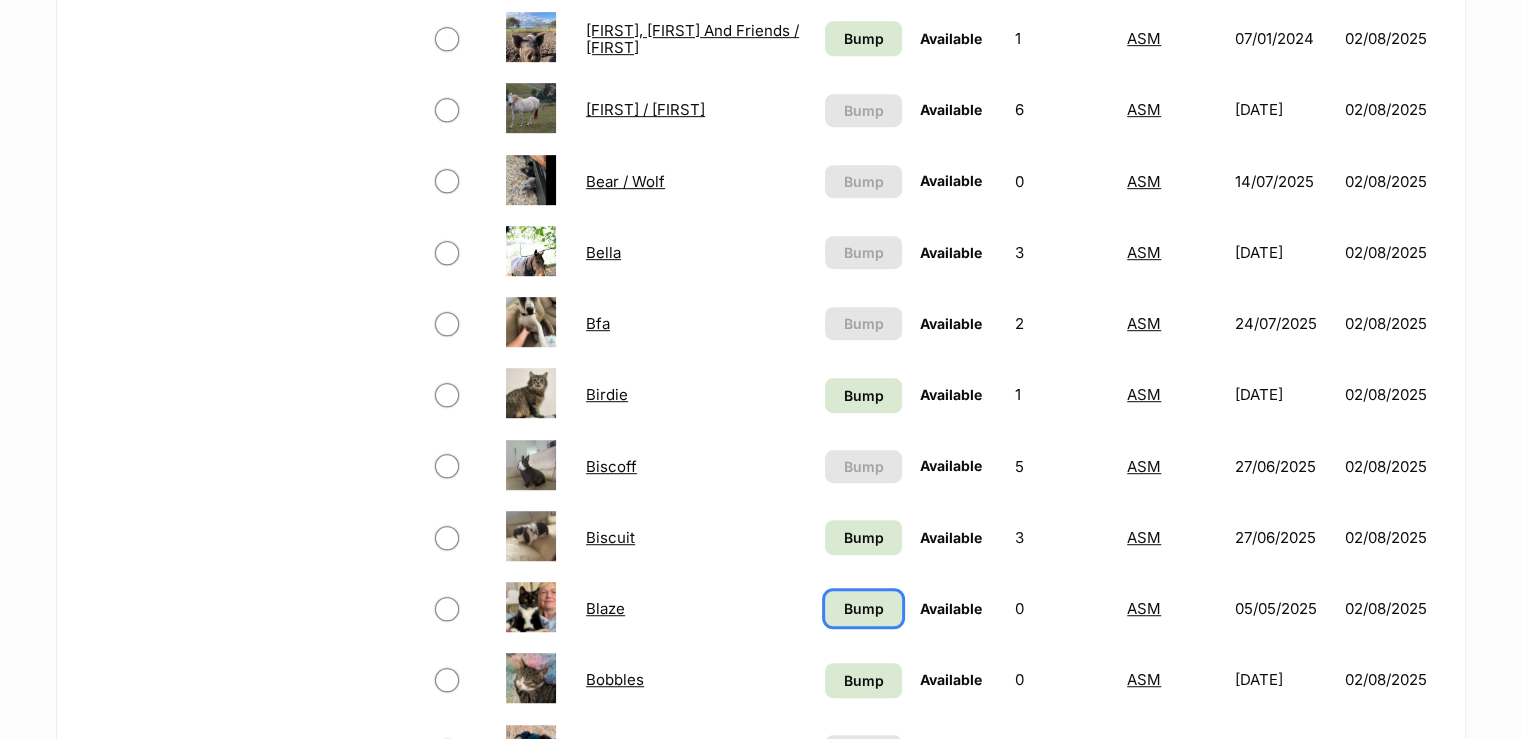 click on "Bump" at bounding box center (864, 608) 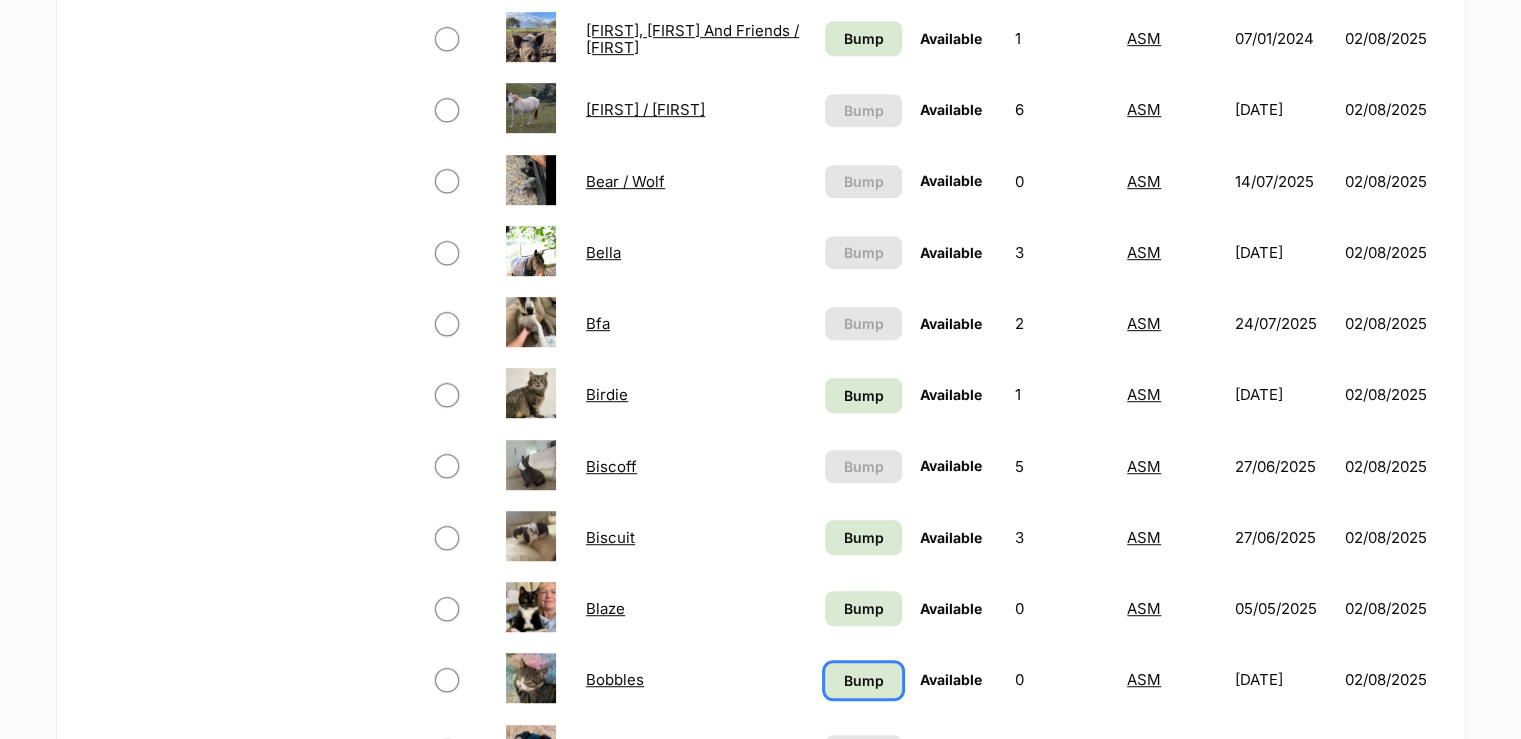 click on "Bump" at bounding box center [863, 680] 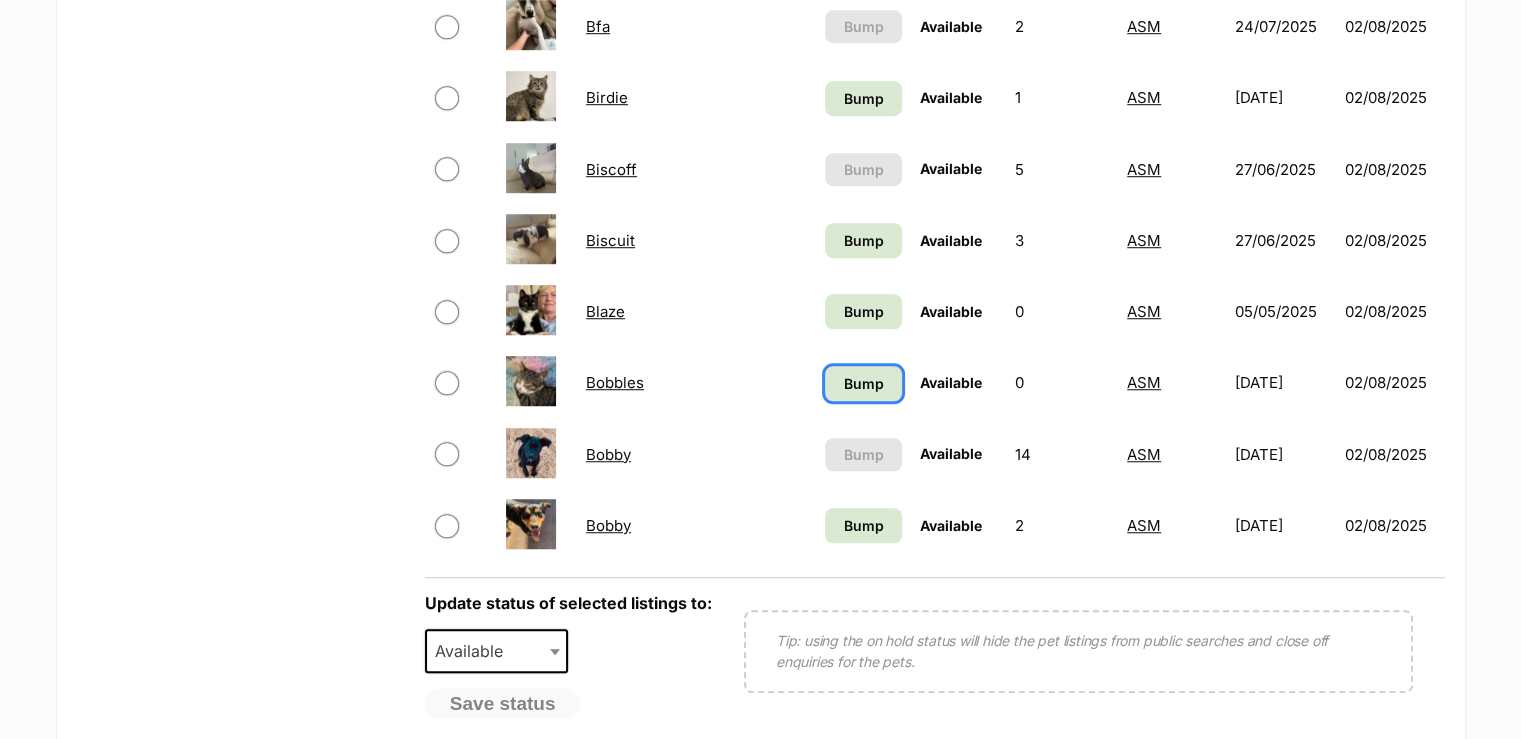 scroll, scrollTop: 1400, scrollLeft: 0, axis: vertical 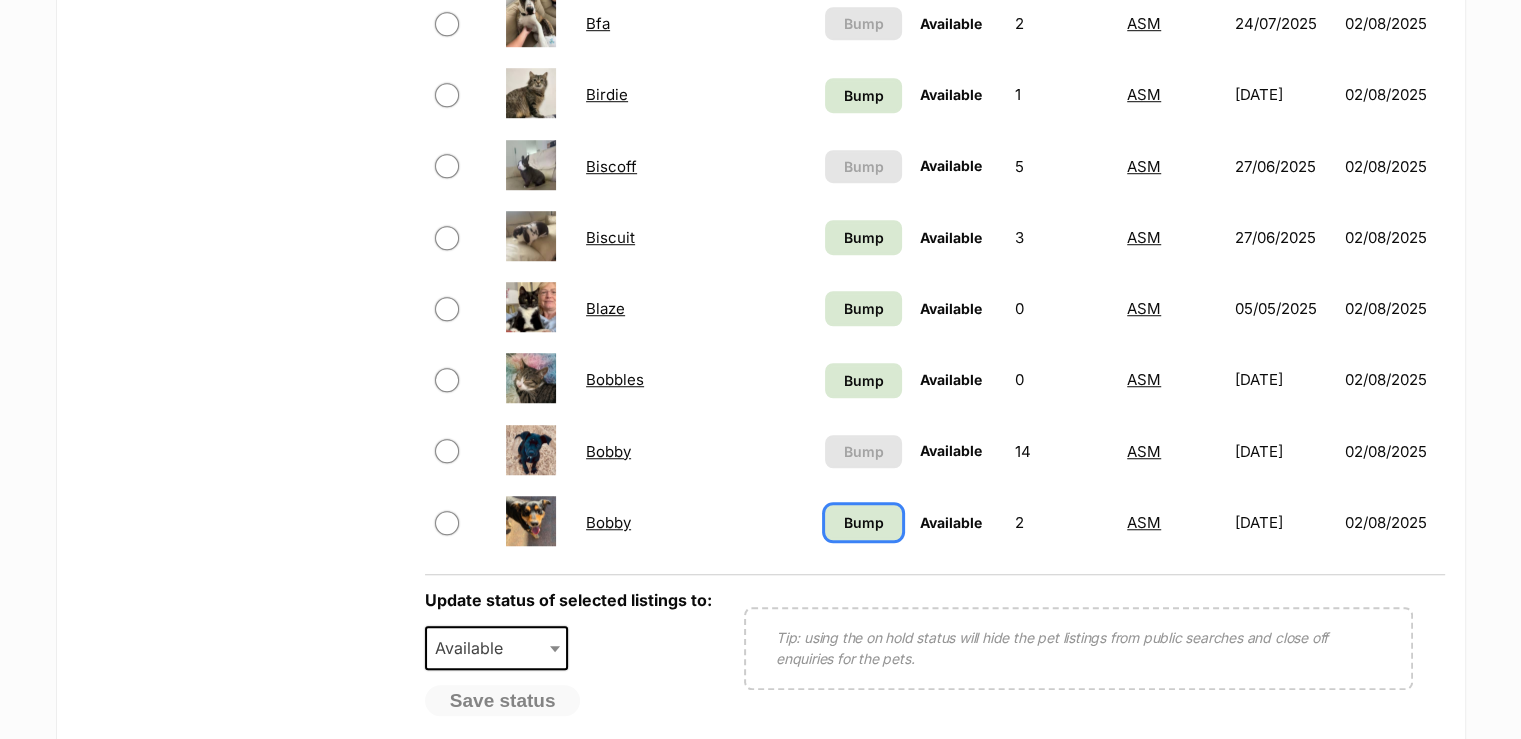 click on "Bump" at bounding box center (864, 522) 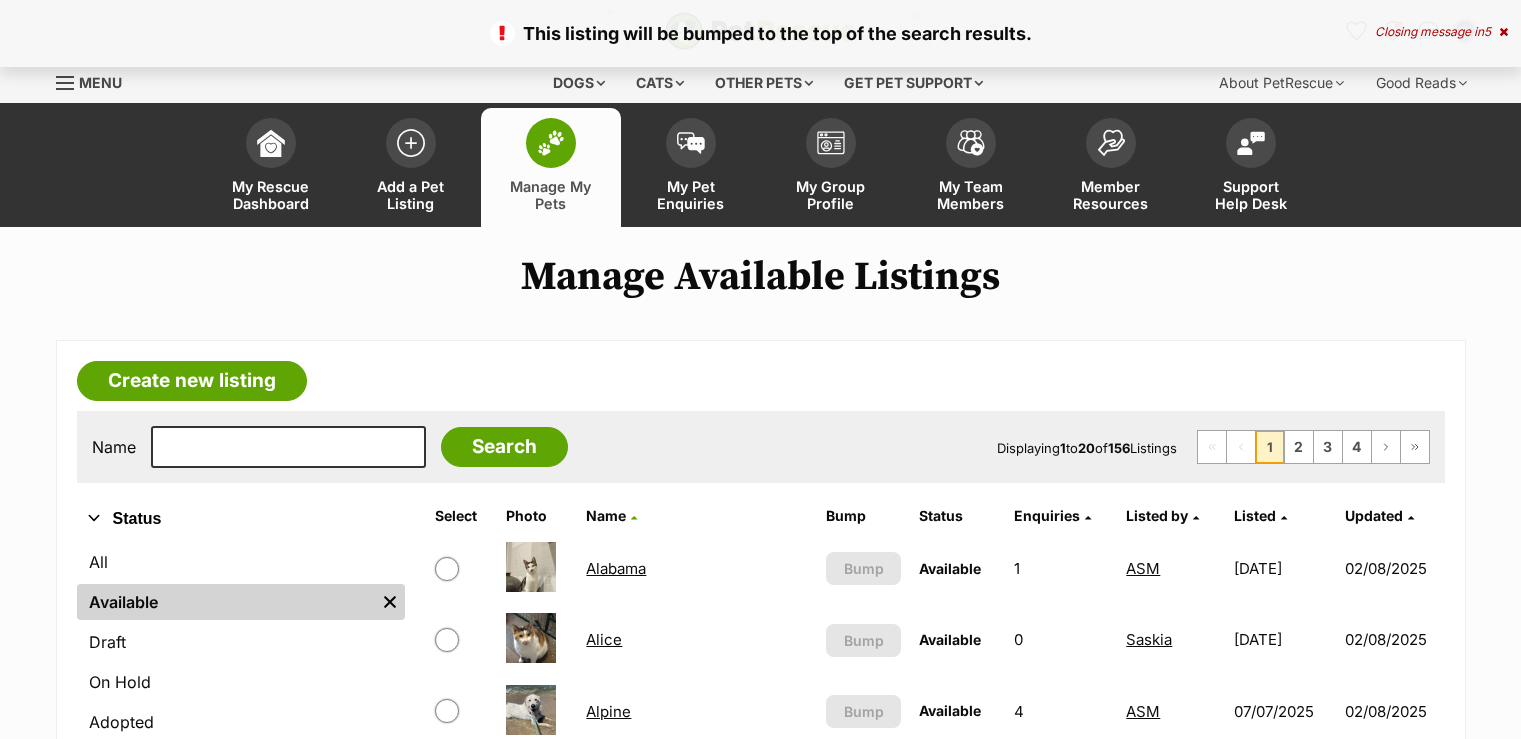 scroll, scrollTop: 0, scrollLeft: 0, axis: both 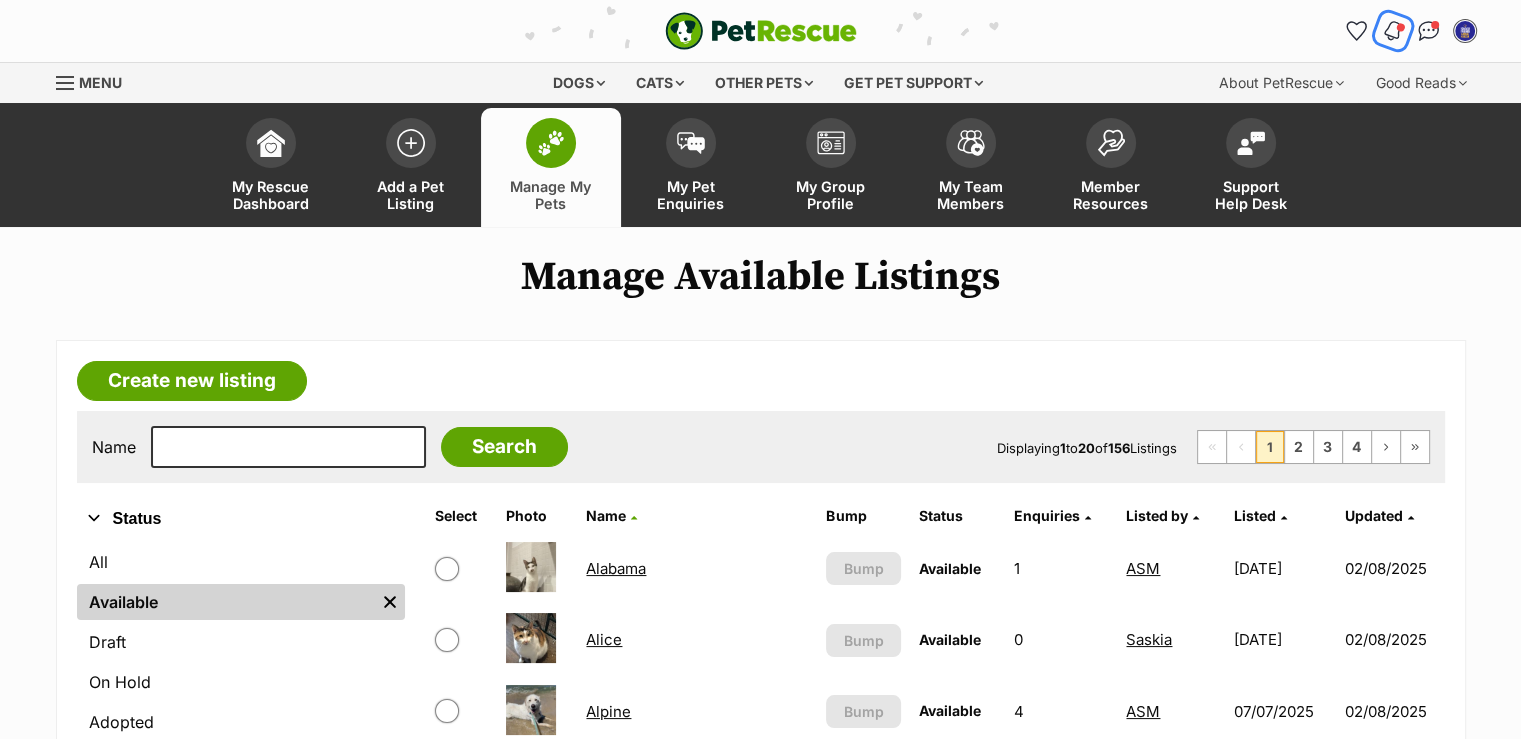 click at bounding box center (1392, 31) 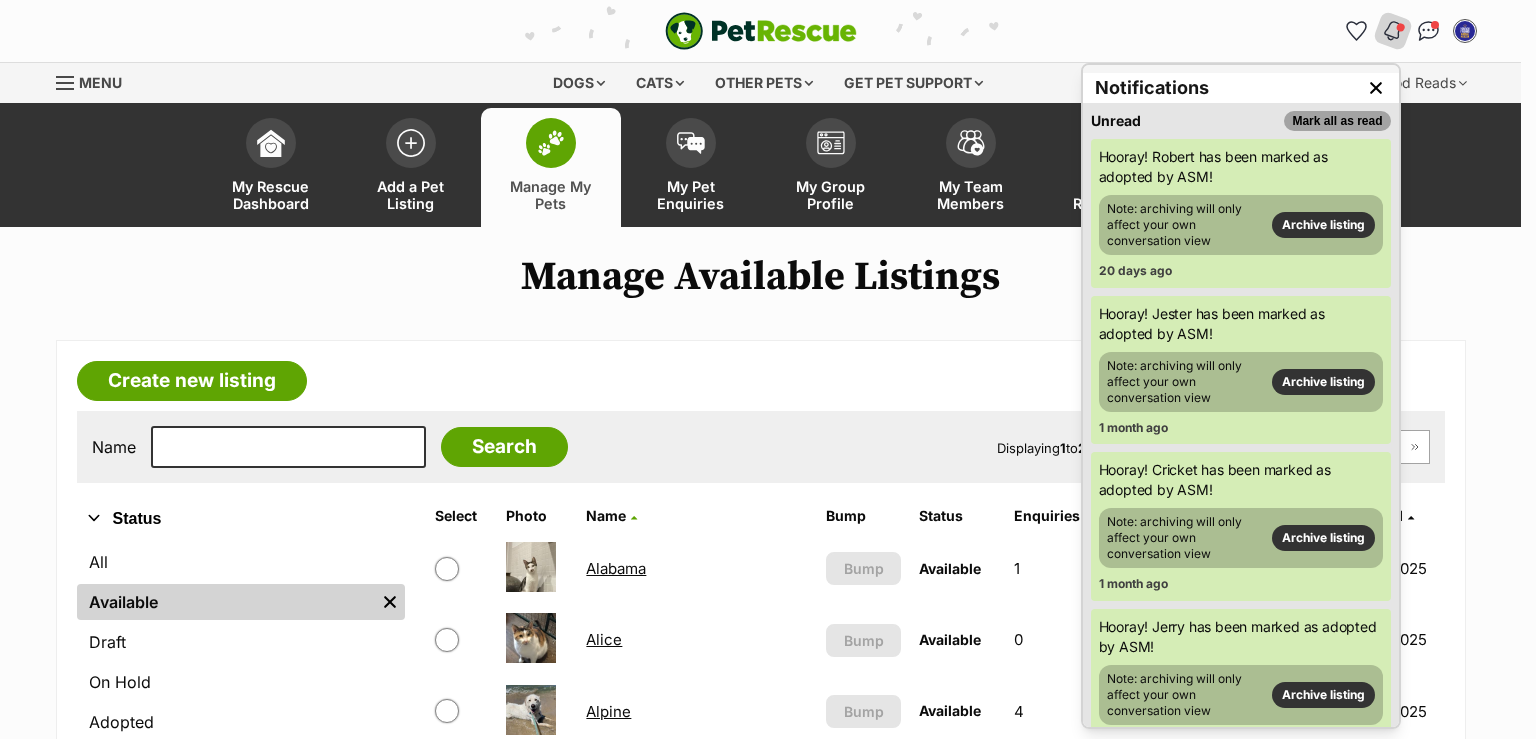 click on "Mark all as read" at bounding box center (1337, 121) 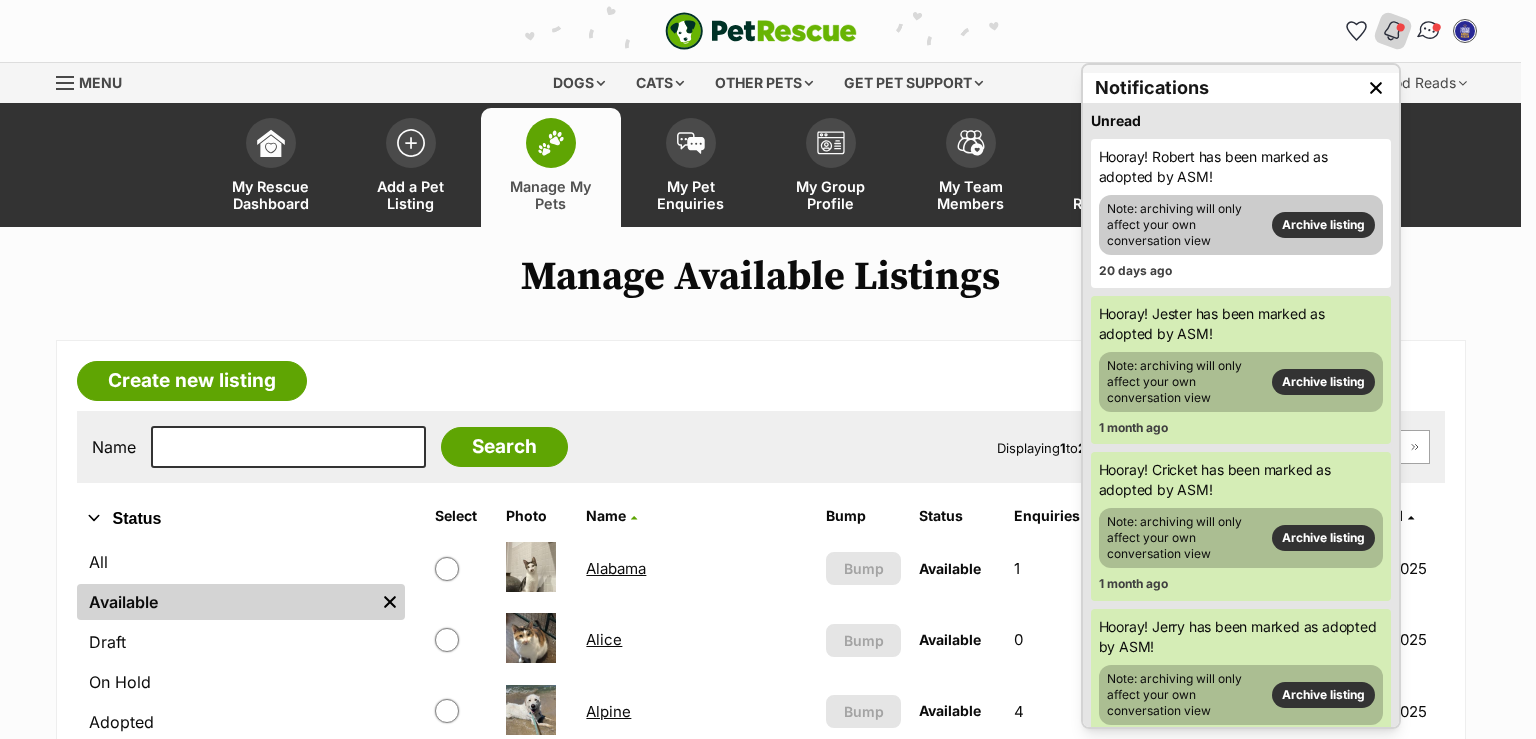 click at bounding box center [1428, 31] 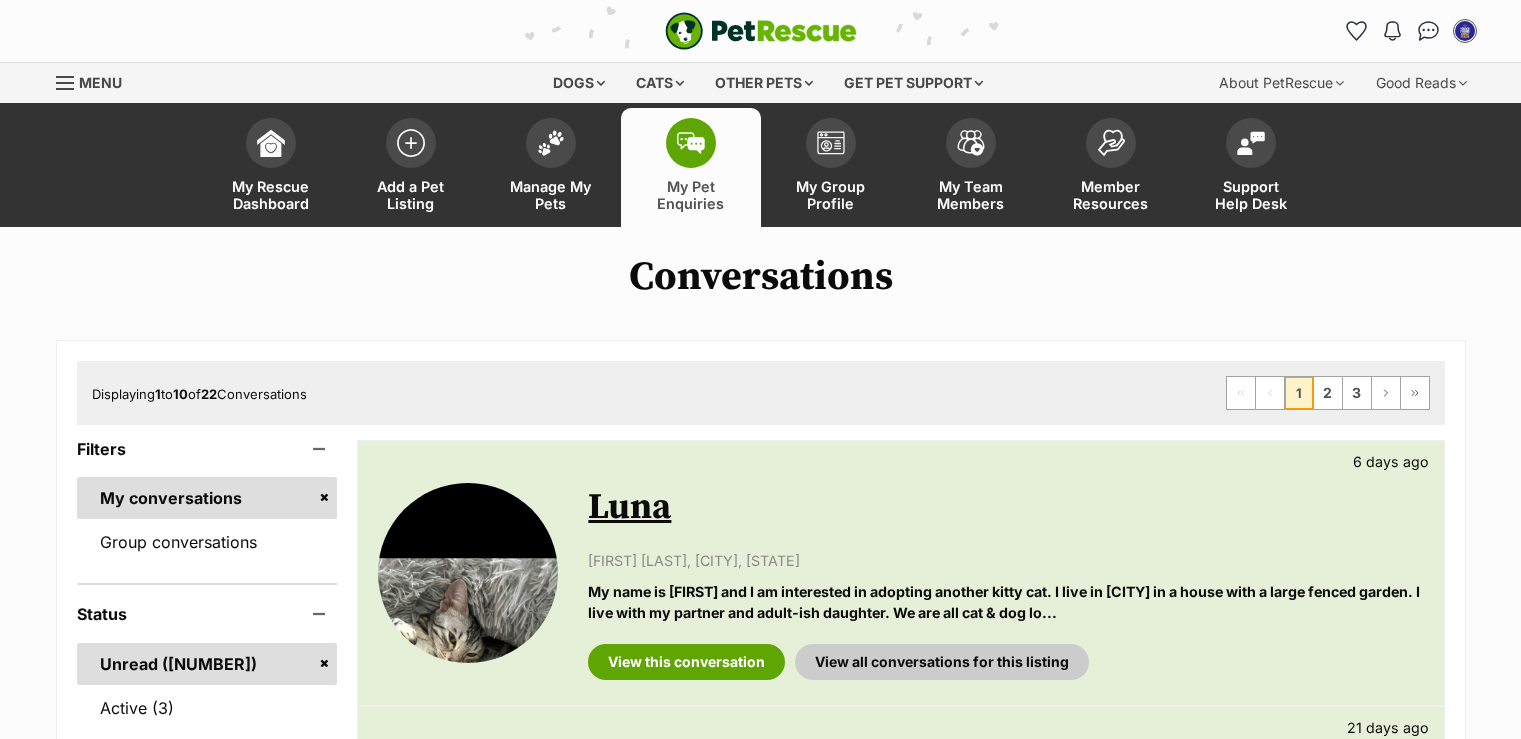 scroll, scrollTop: 0, scrollLeft: 0, axis: both 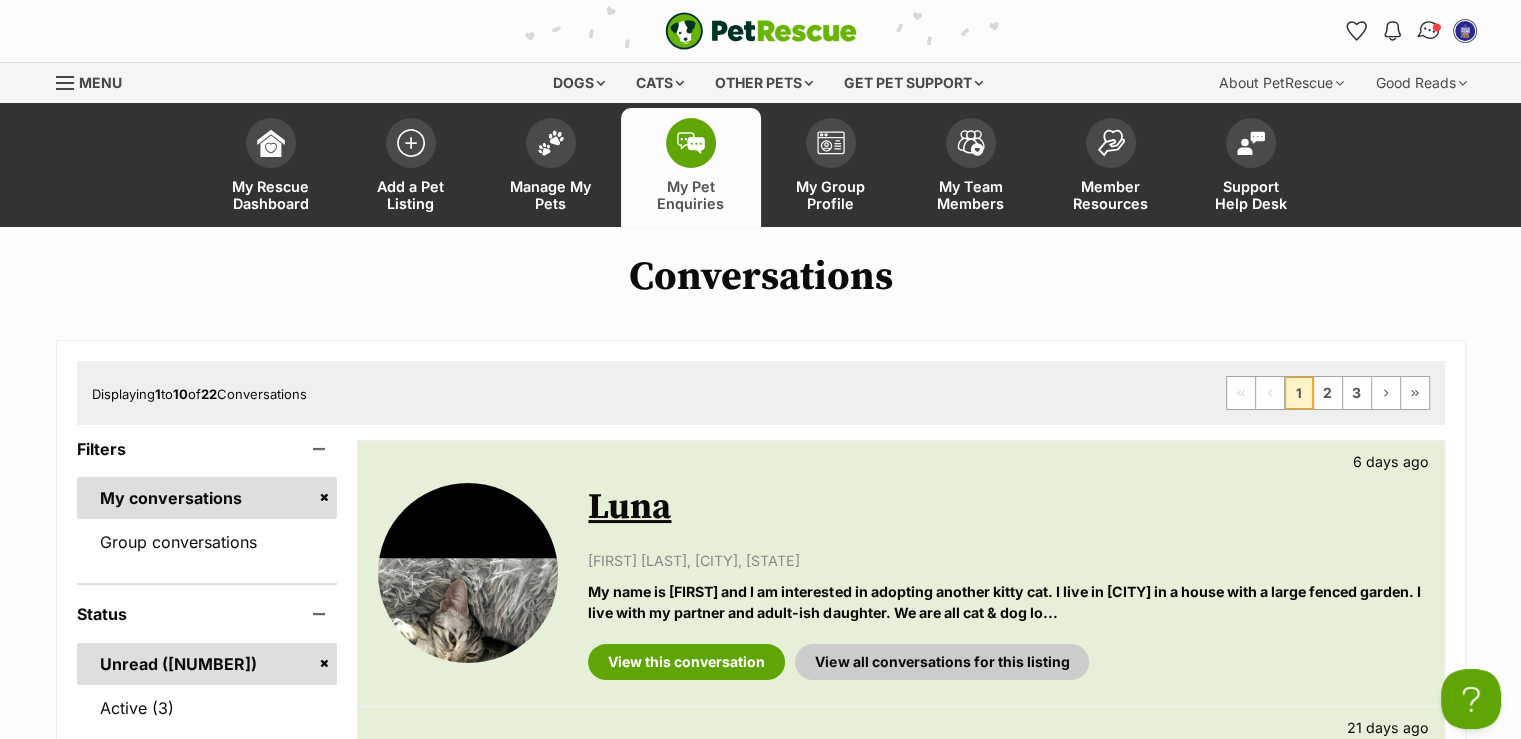 click at bounding box center (1428, 31) 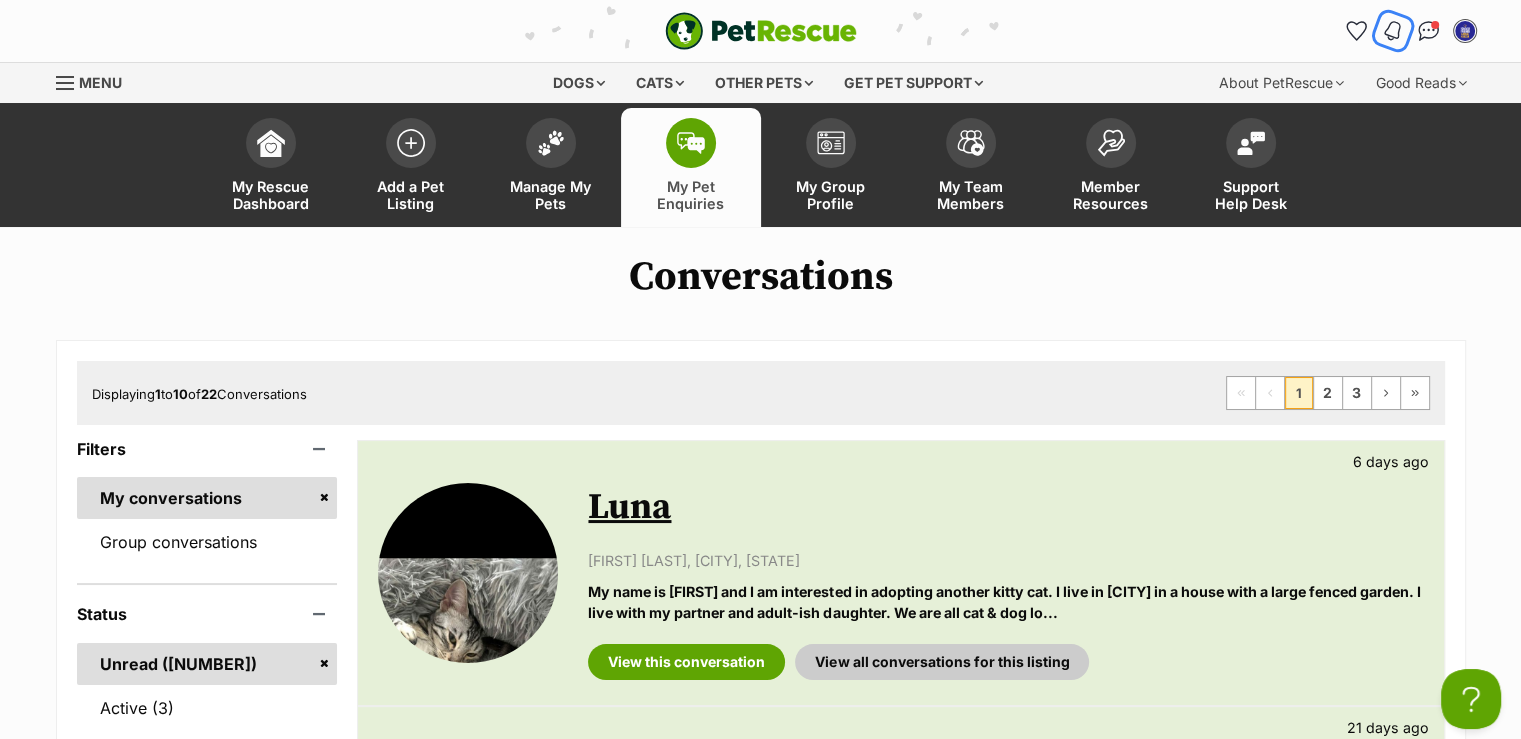 click at bounding box center [1392, 31] 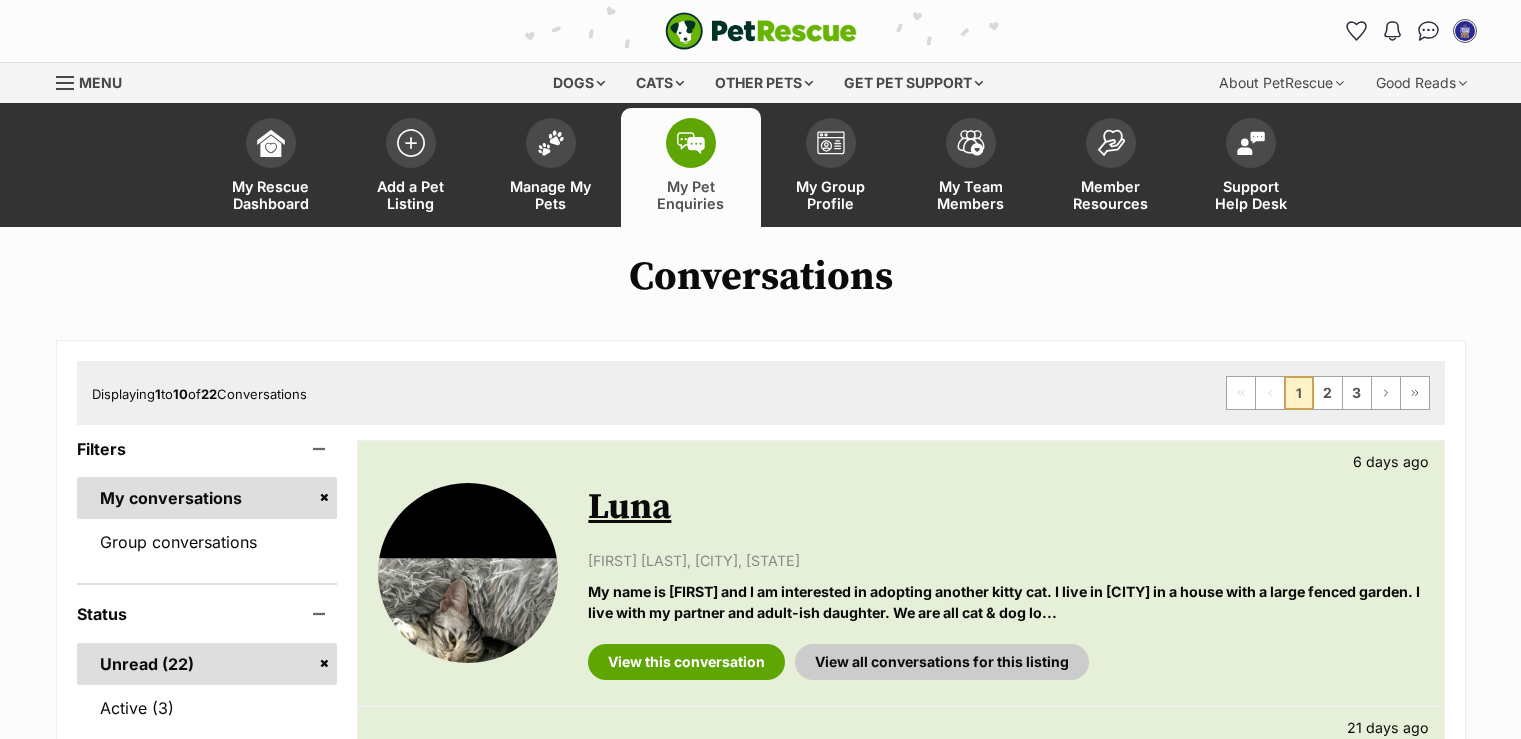 scroll, scrollTop: 0, scrollLeft: 0, axis: both 